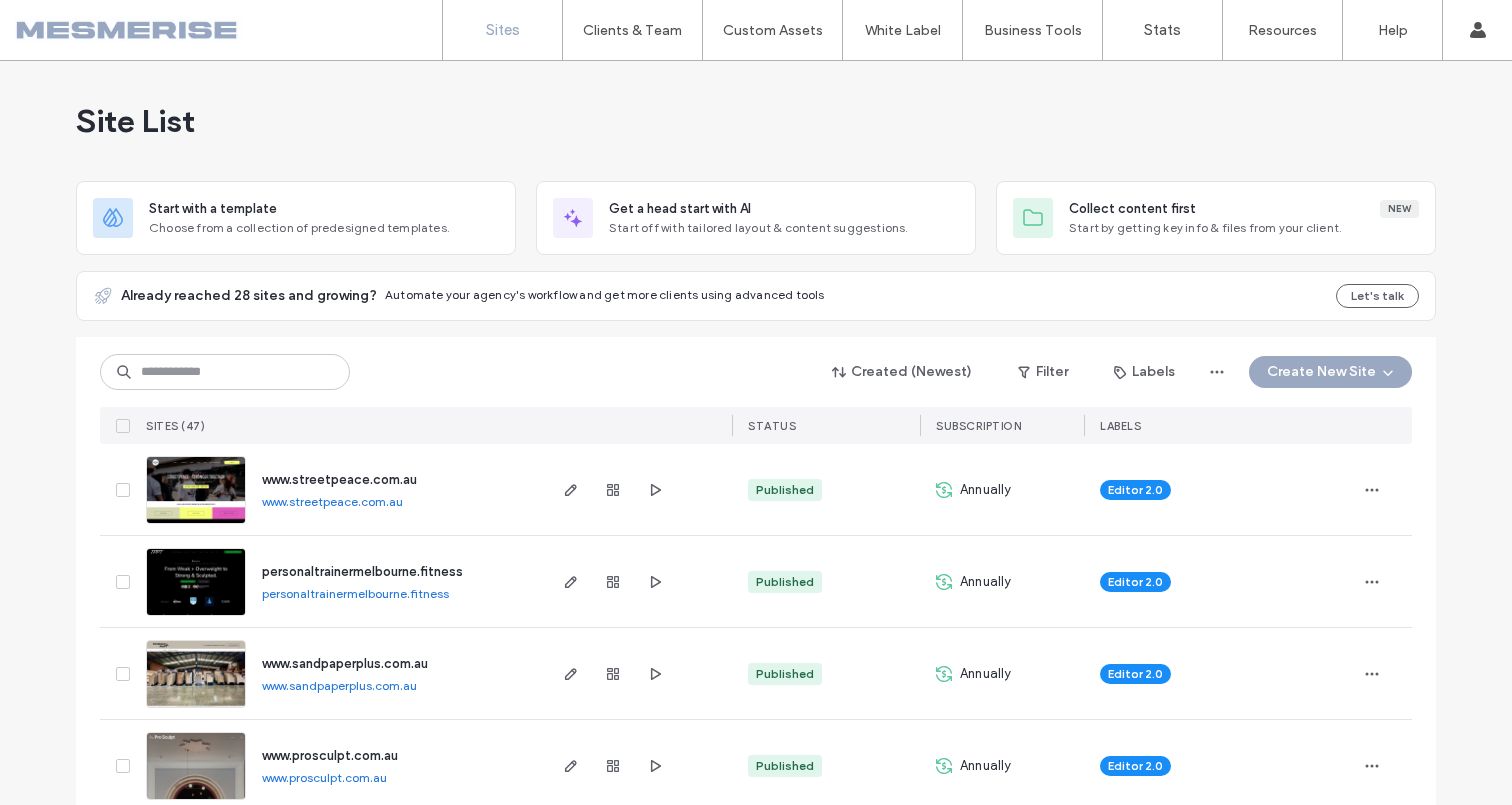 scroll, scrollTop: 0, scrollLeft: 0, axis: both 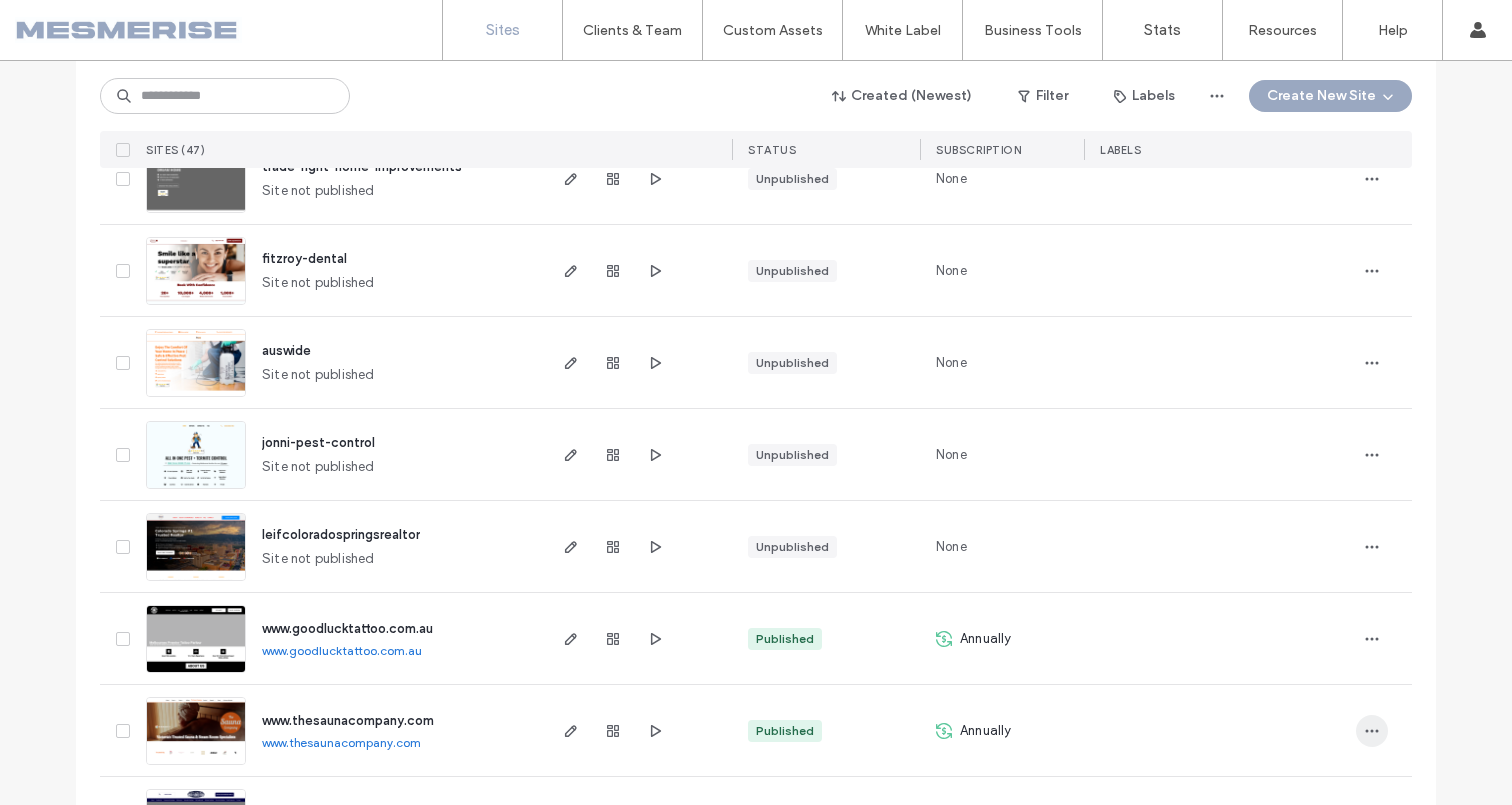 click 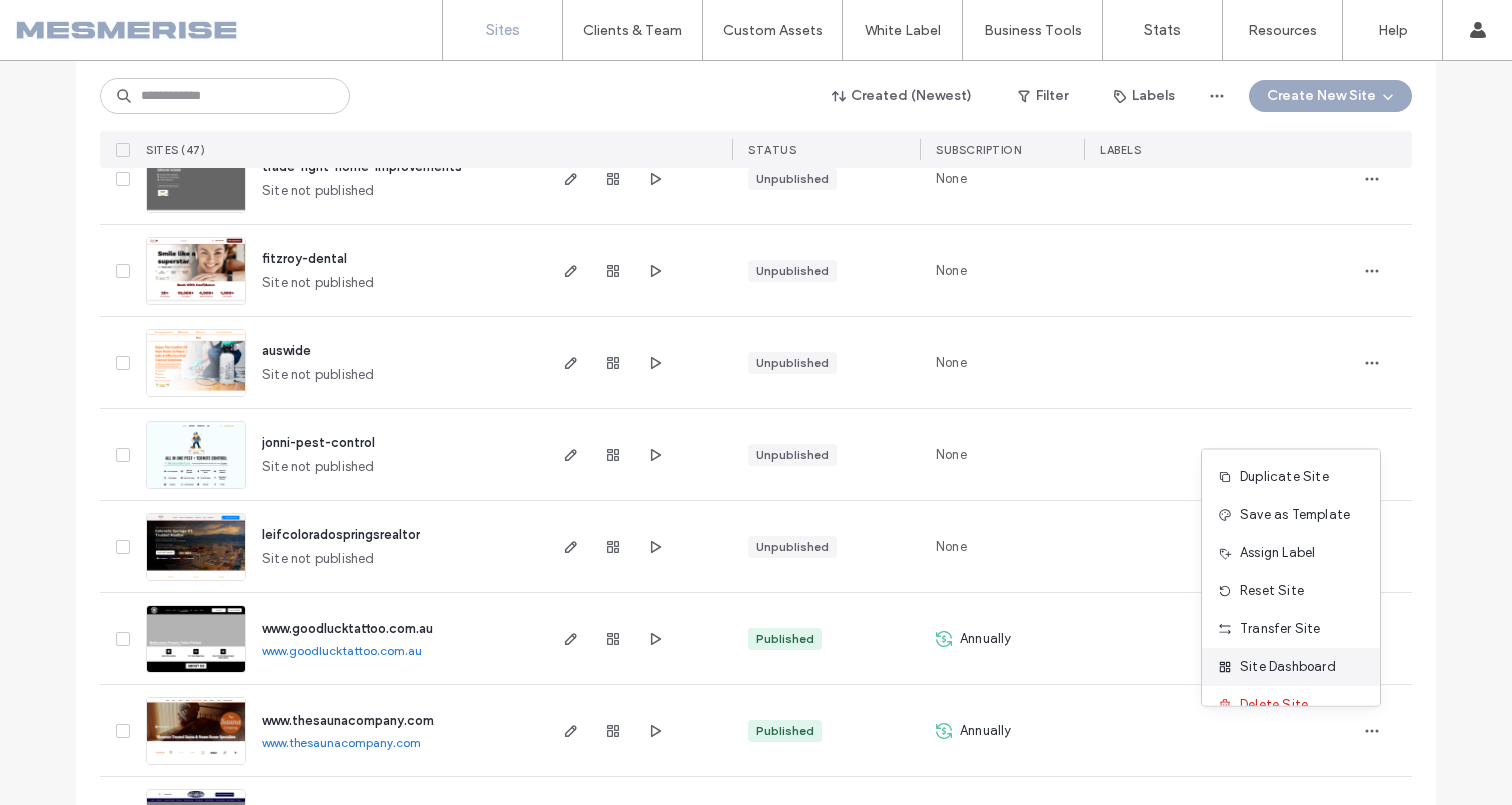 click on "Site Dashboard" at bounding box center [1291, 667] 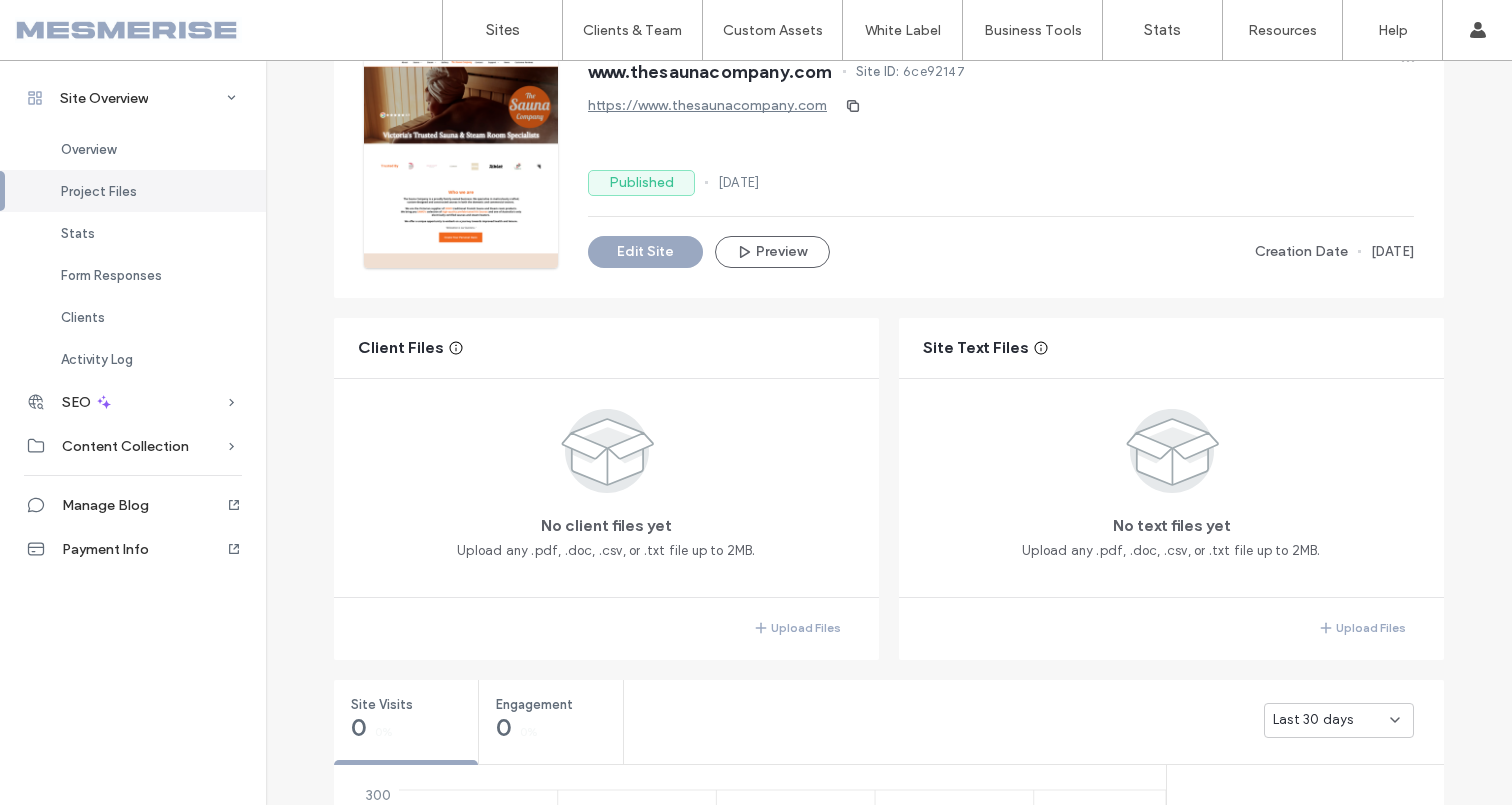 scroll, scrollTop: 484, scrollLeft: 0, axis: vertical 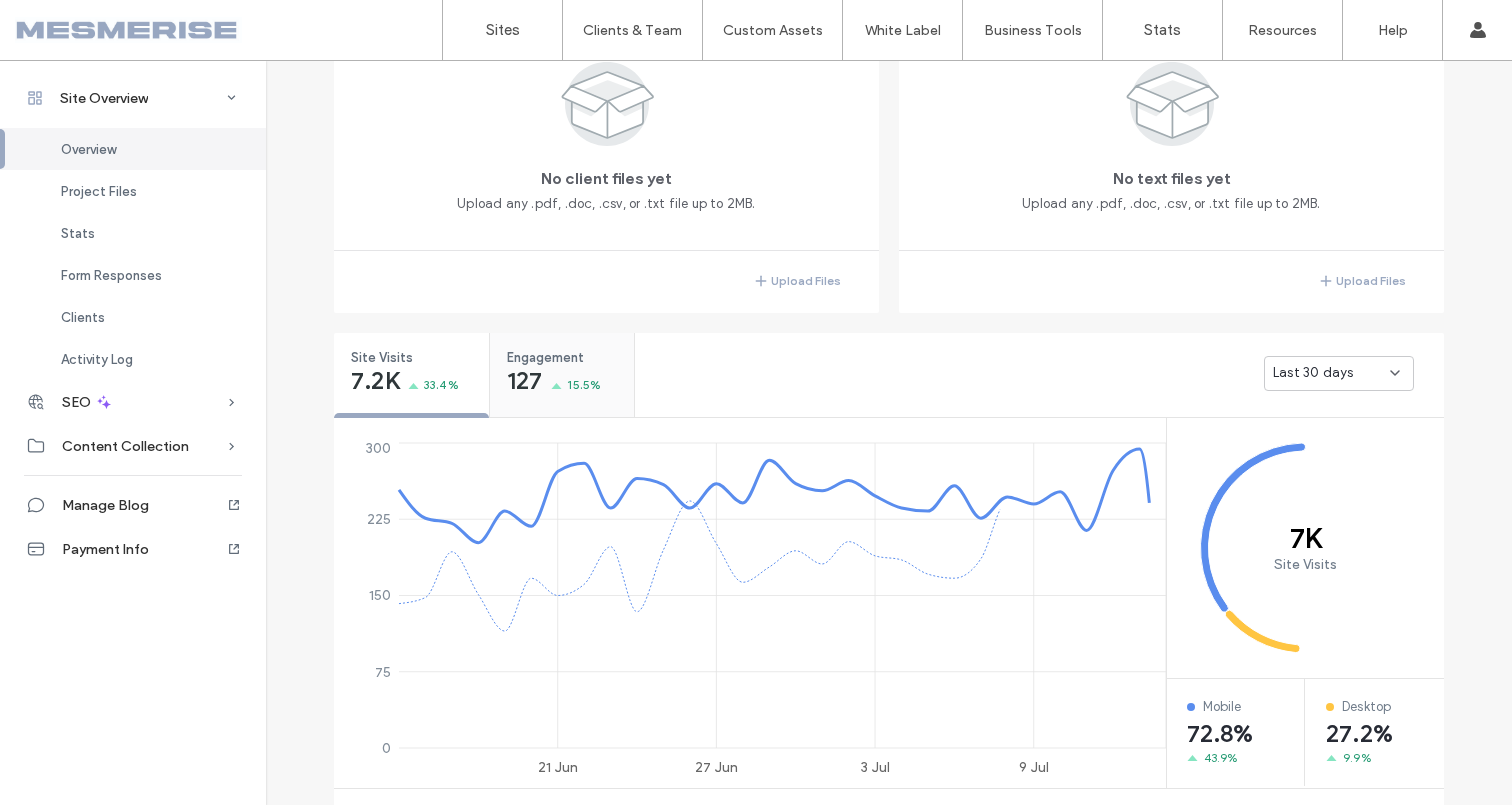 click on "127 15.5%" at bounding box center [554, 383] 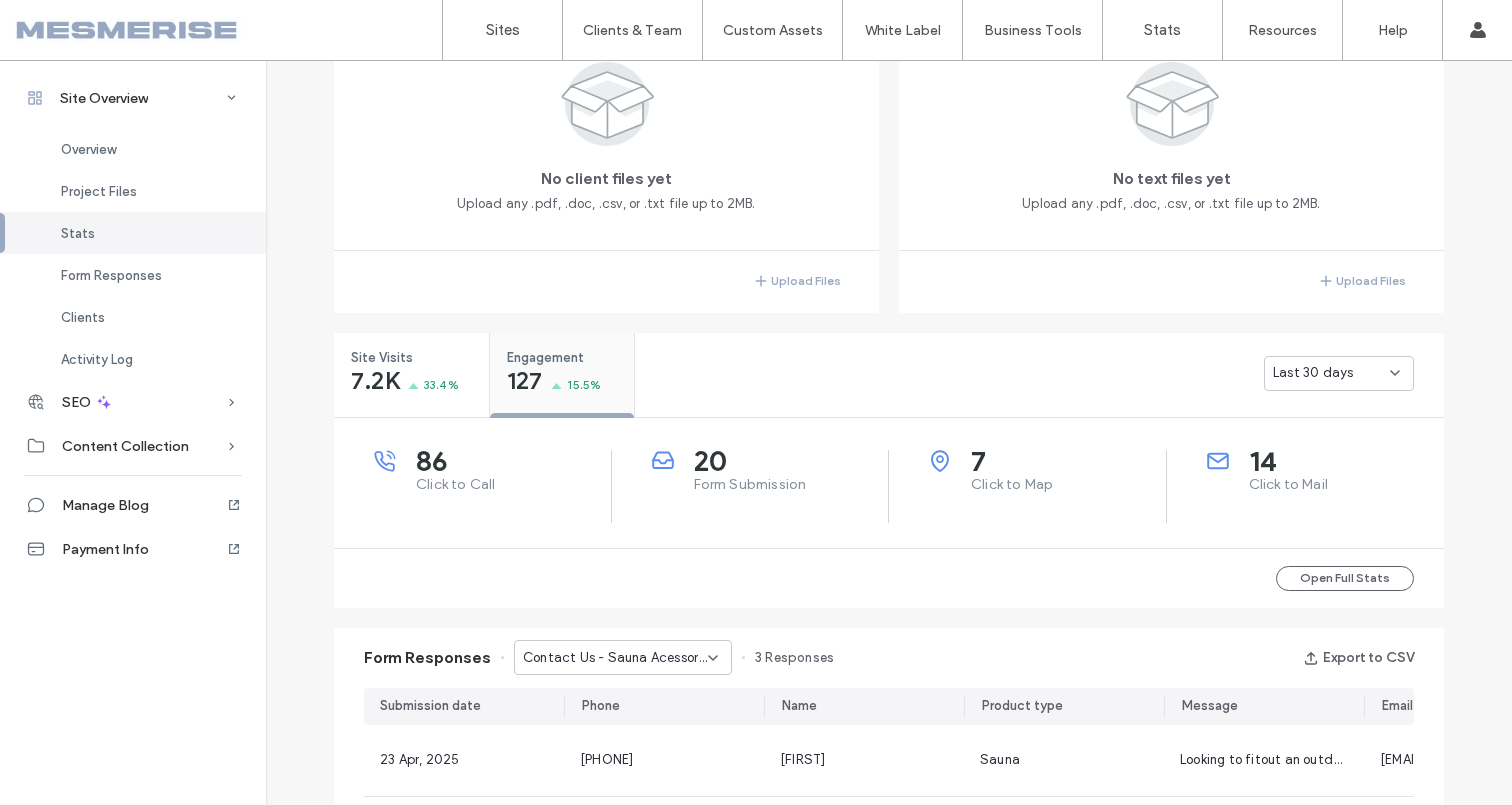 scroll, scrollTop: 699, scrollLeft: 0, axis: vertical 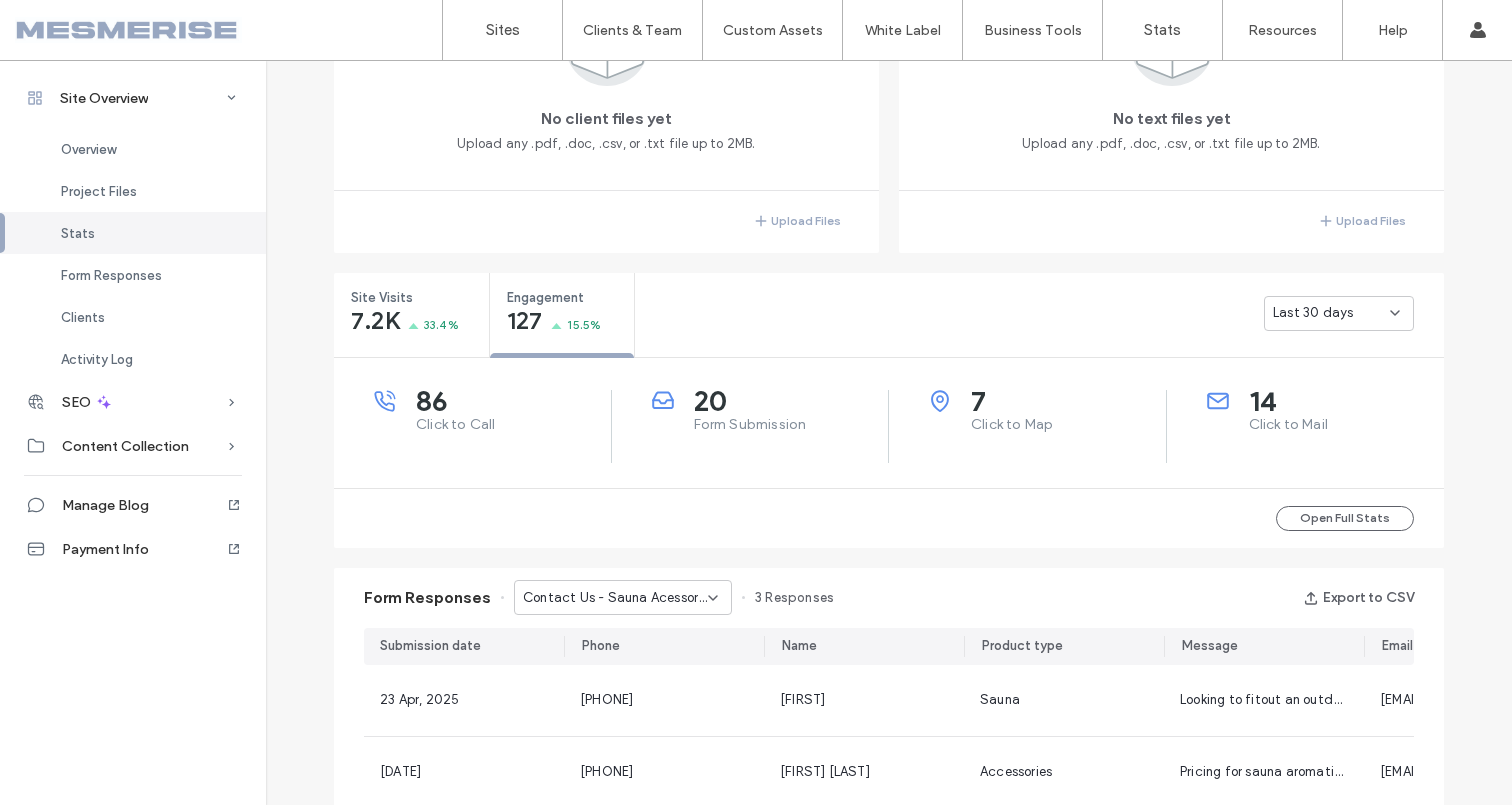click on "Click to Map" at bounding box center (1068, 425) 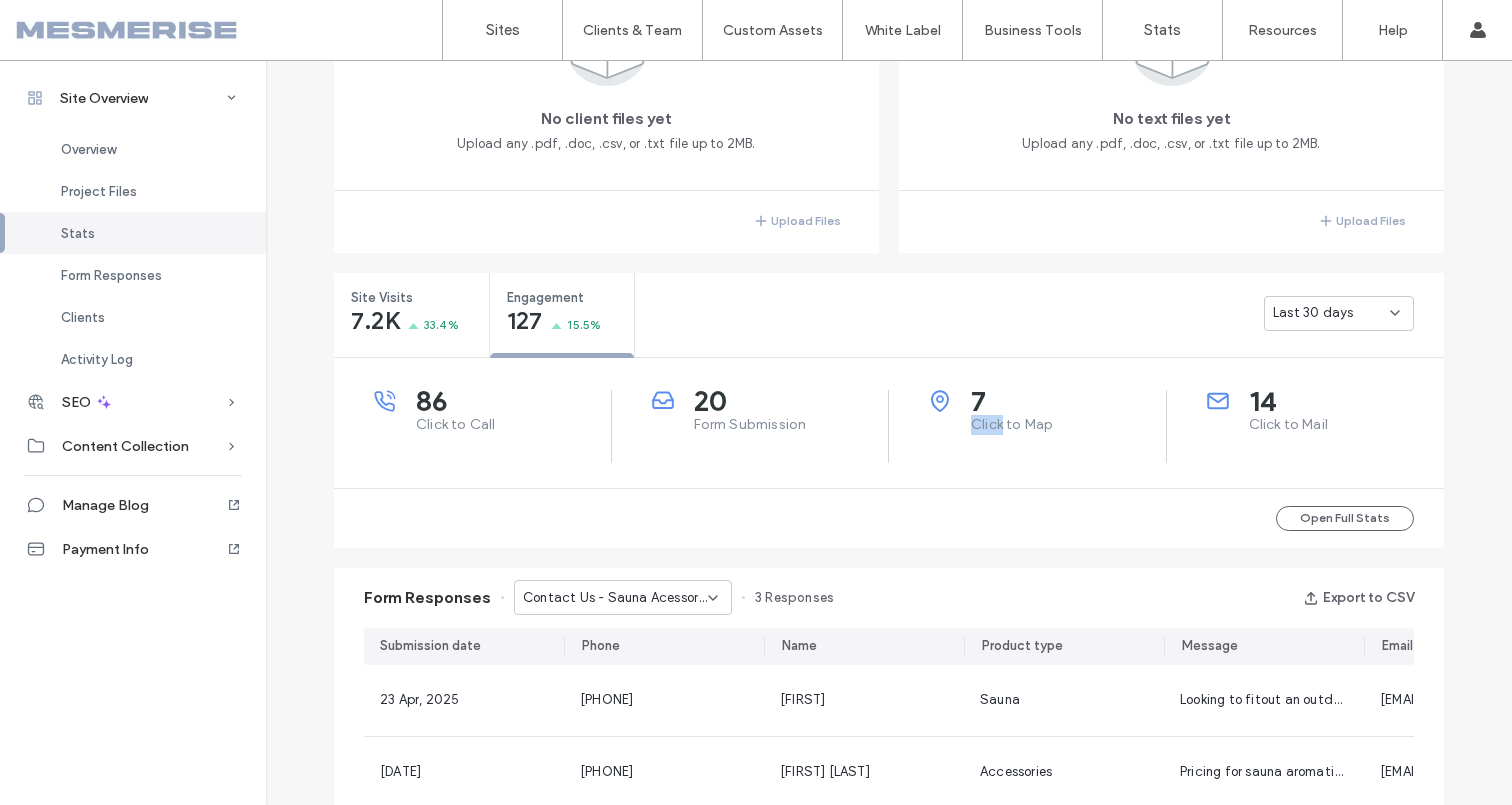 click on "Click to Map" at bounding box center [1068, 425] 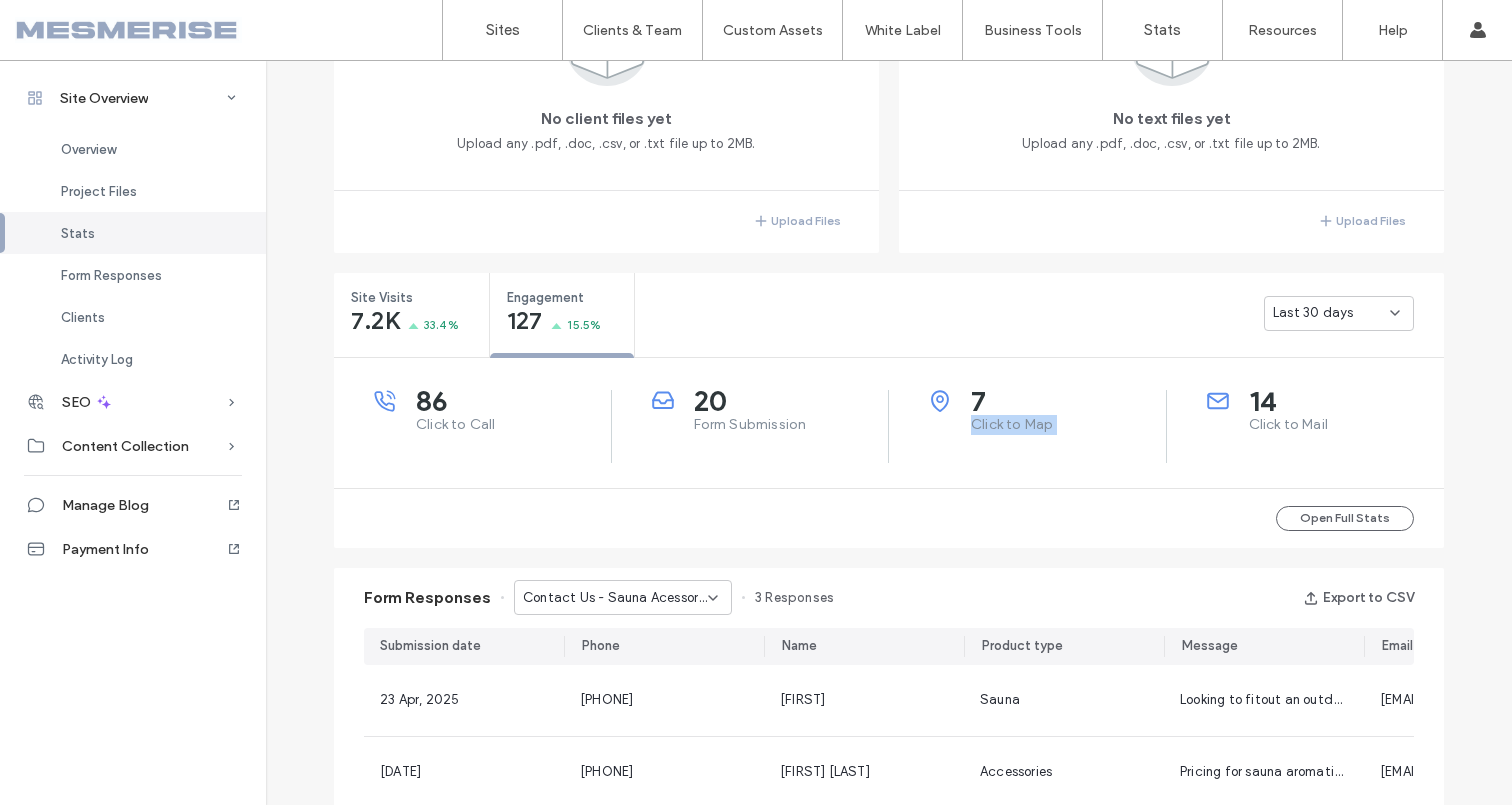 click on "Click to Map" at bounding box center [1068, 425] 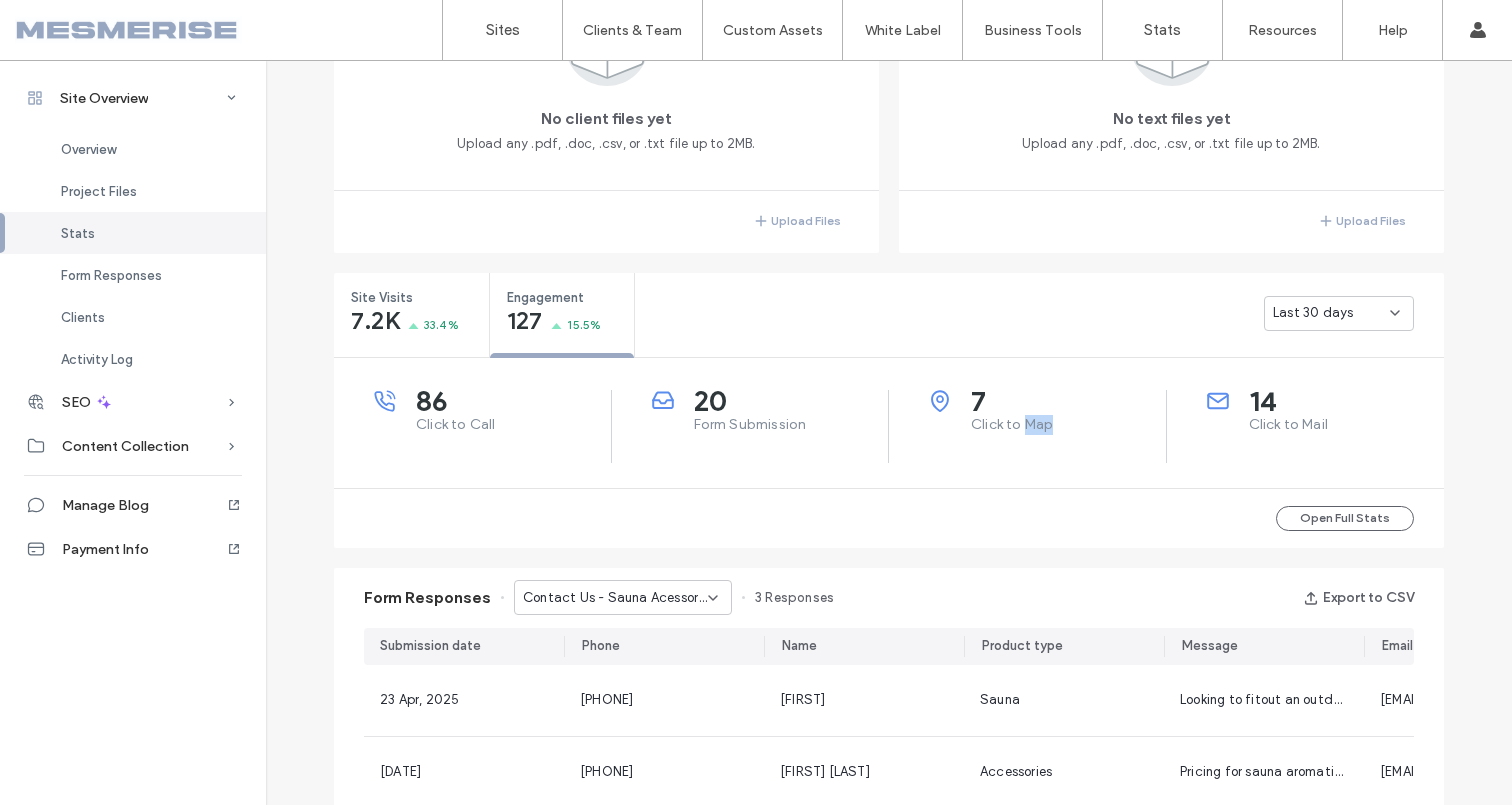 click on "Click to Map" at bounding box center (1068, 425) 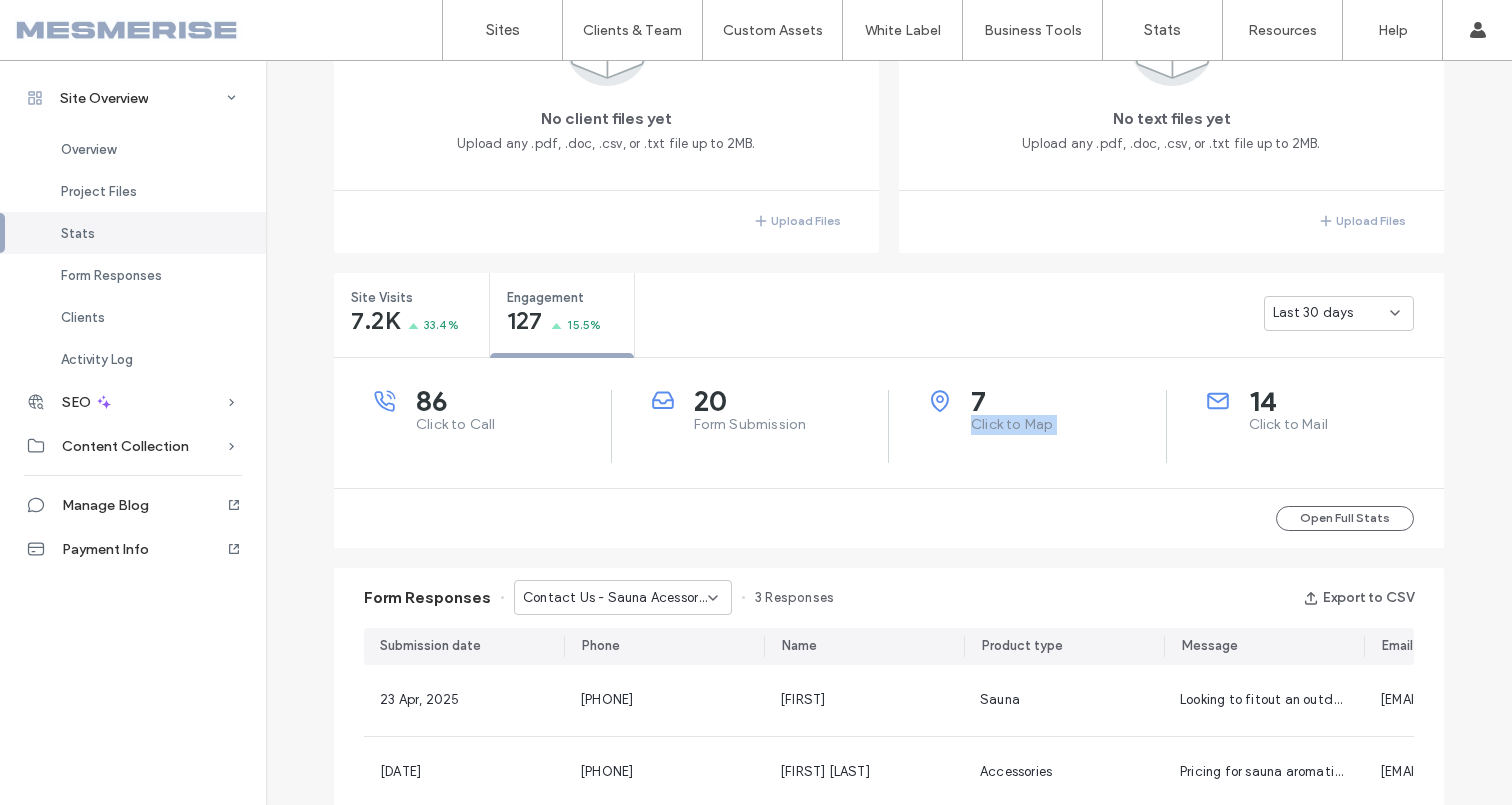 click on "Click to Map" at bounding box center [1068, 425] 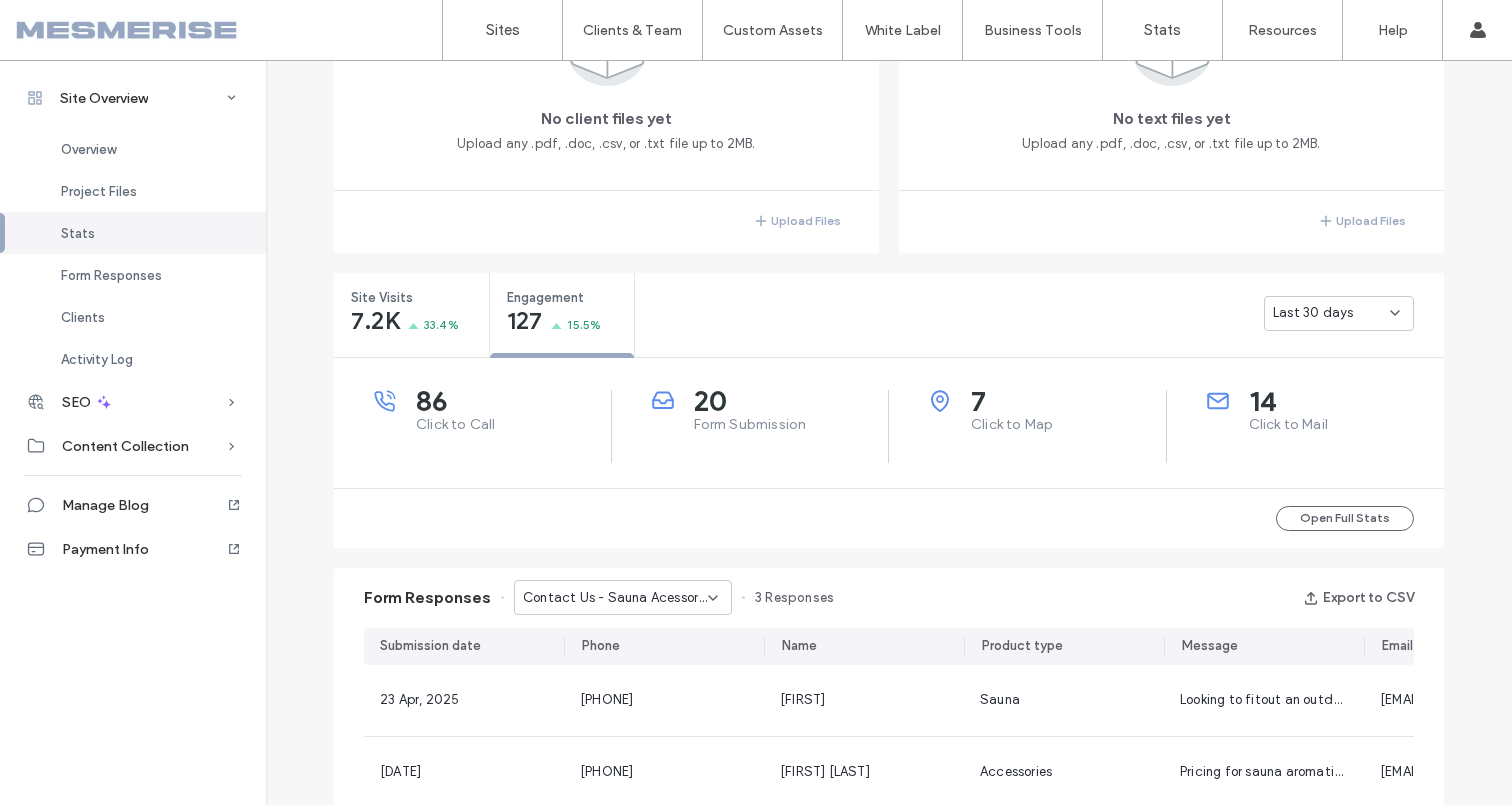 click on "14 Click to Mail" at bounding box center [1306, 426] 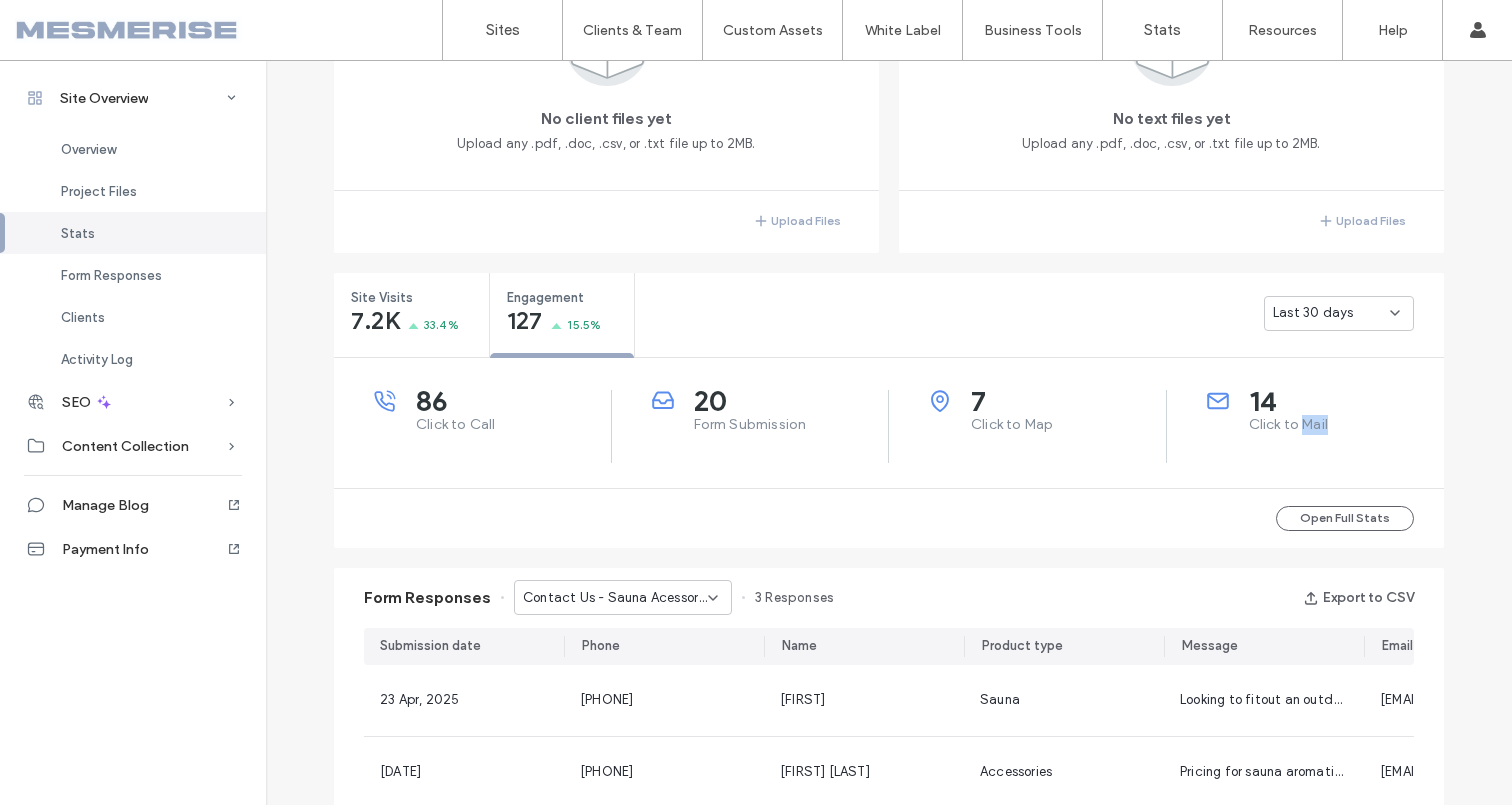 click on "Click to Mail" at bounding box center [1347, 425] 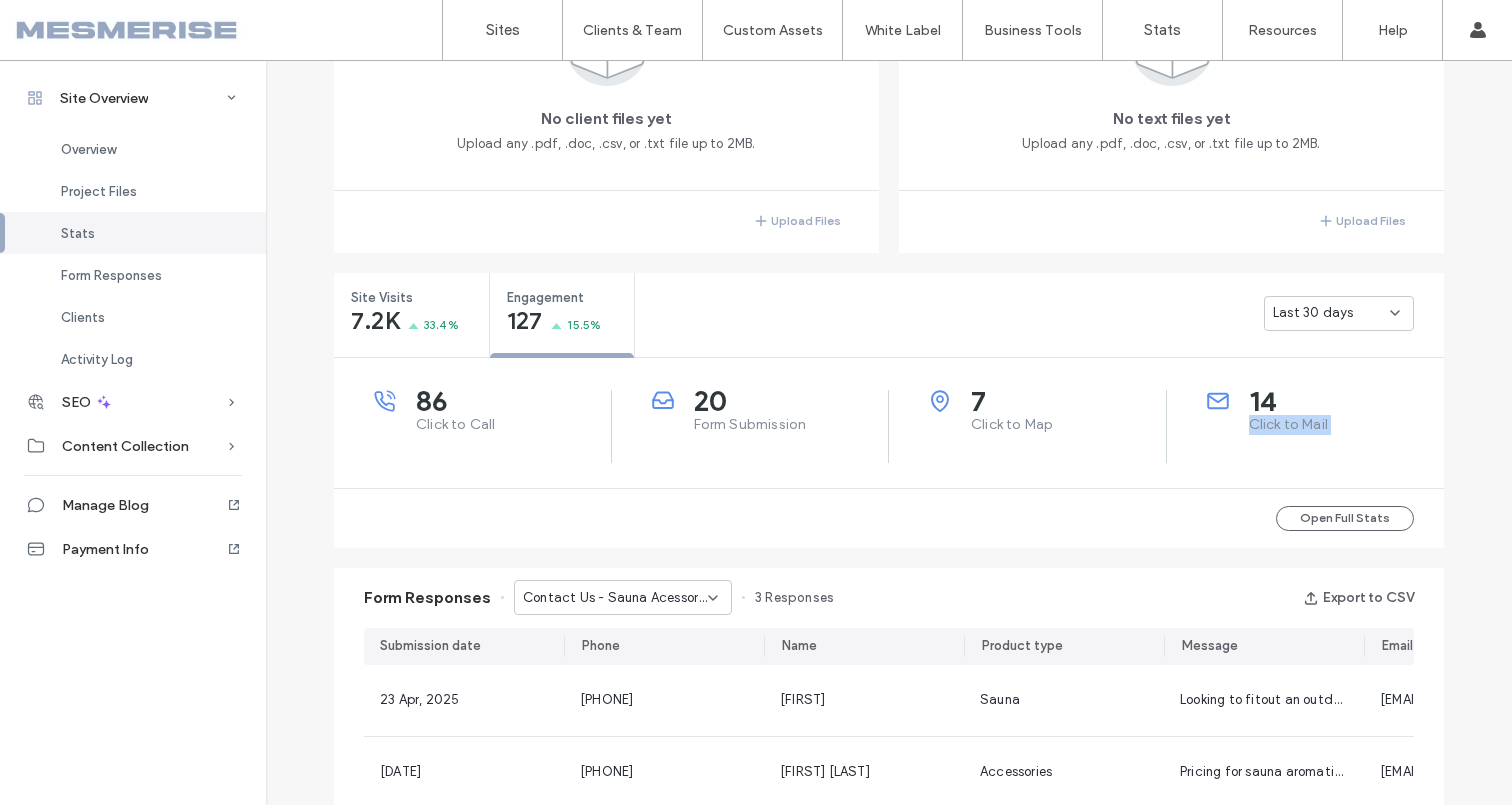click on "Click to Mail" at bounding box center [1347, 425] 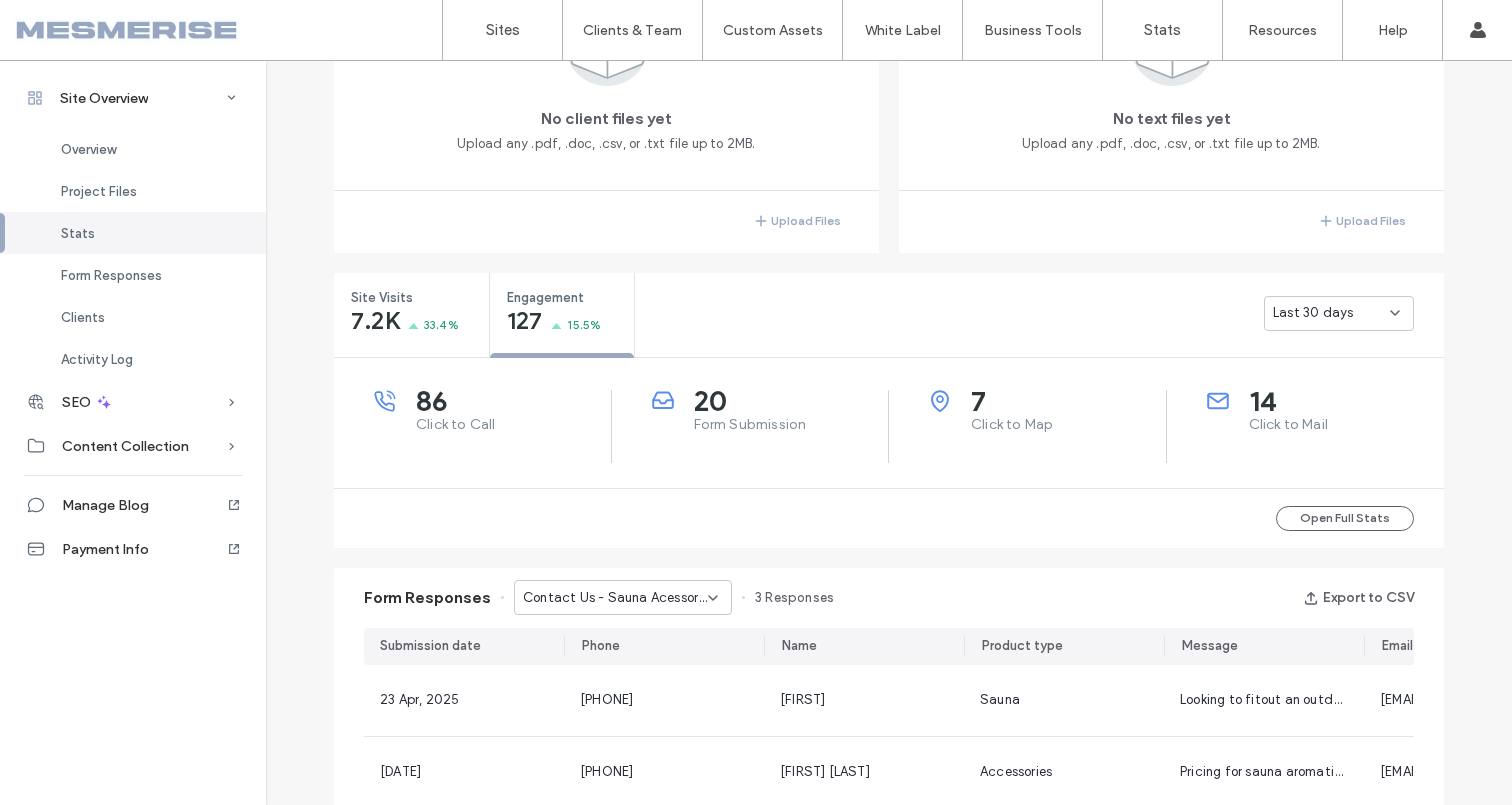 click on "7 Click to Map" at bounding box center (1028, 426) 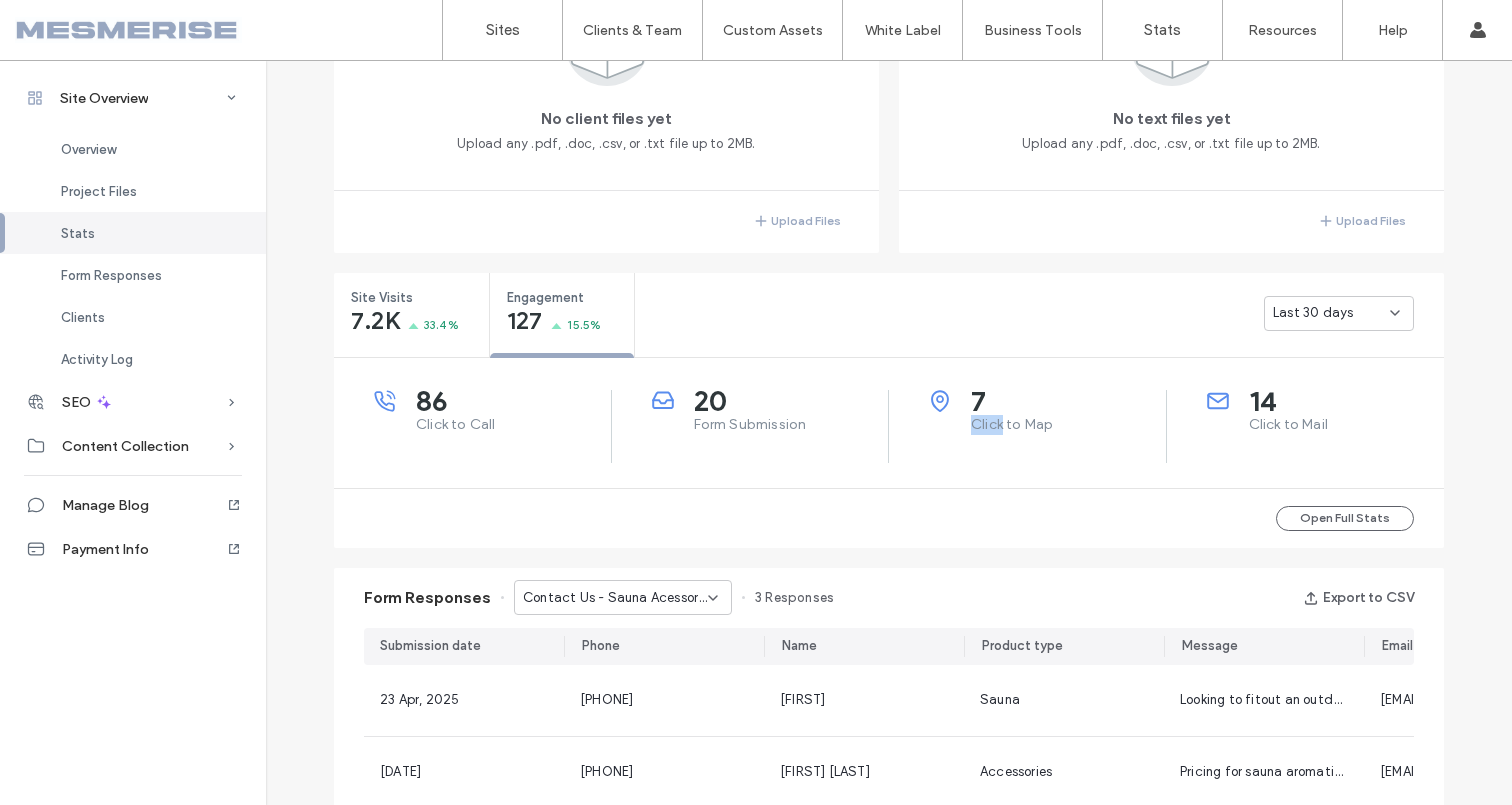 click on "Click to Map" at bounding box center (1068, 425) 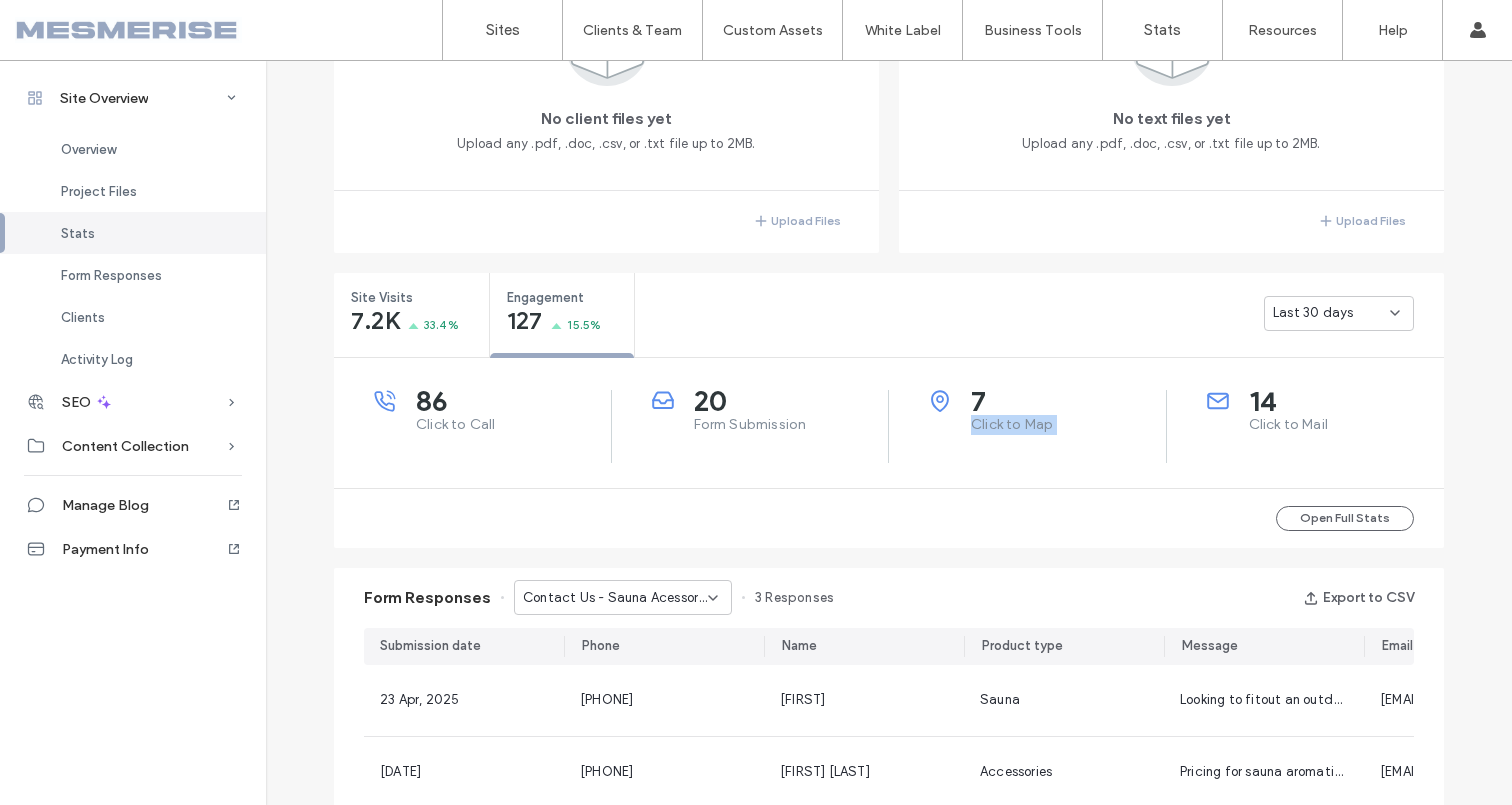 drag, startPoint x: 991, startPoint y: 418, endPoint x: 959, endPoint y: 418, distance: 32 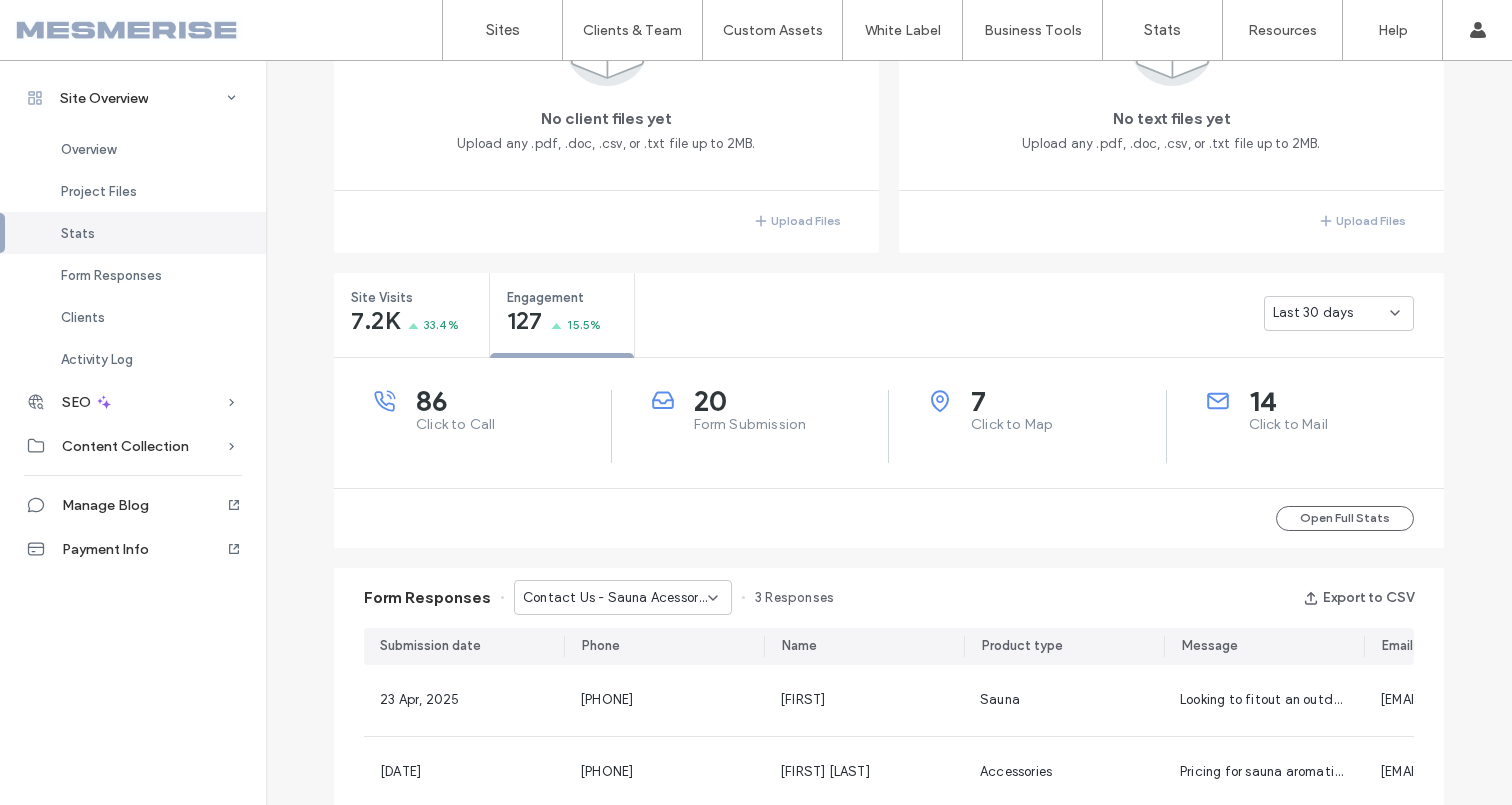 click on "20 Form Submission" at bounding box center [770, 412] 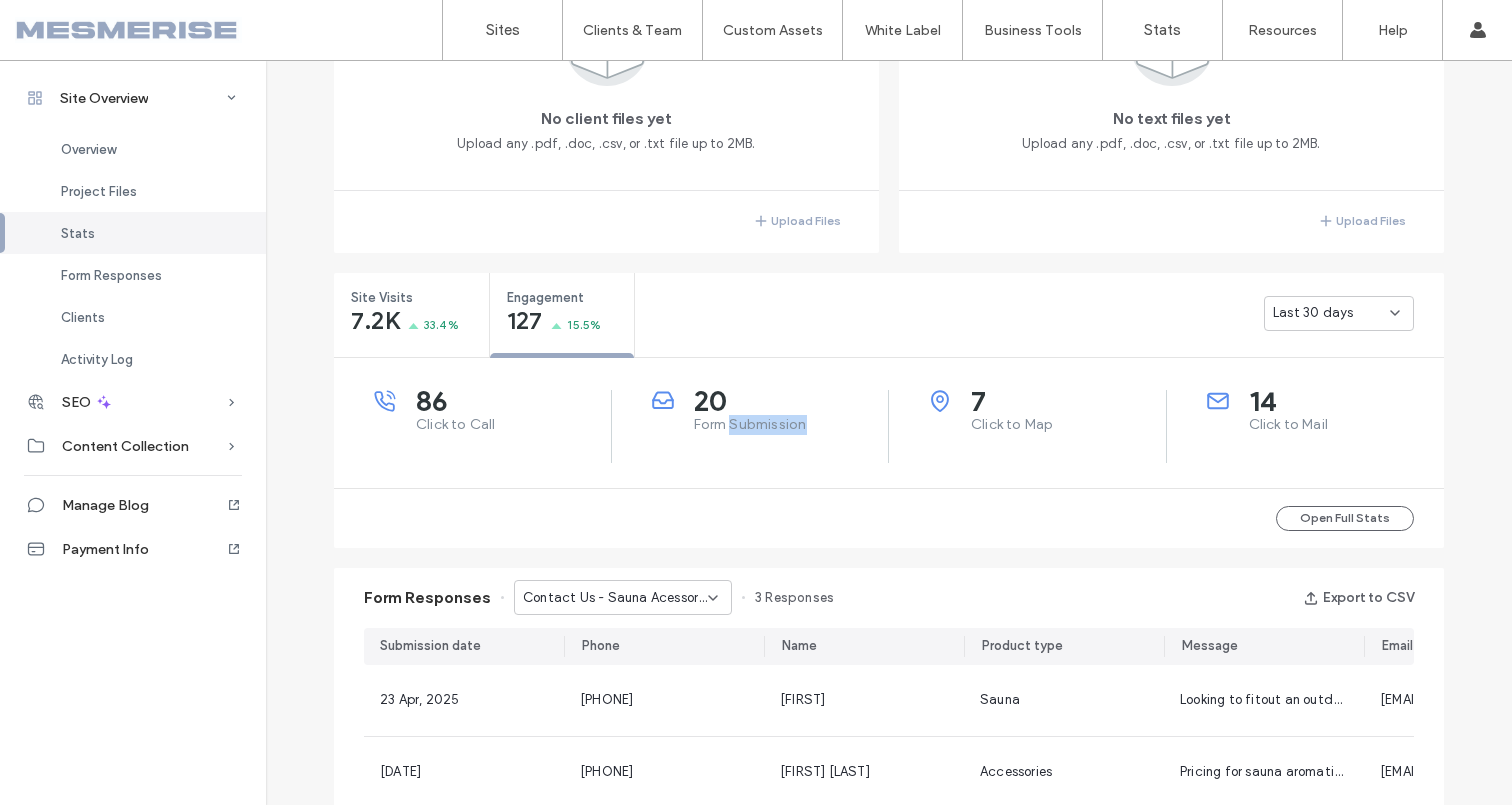 click on "Form Submission" at bounding box center (791, 425) 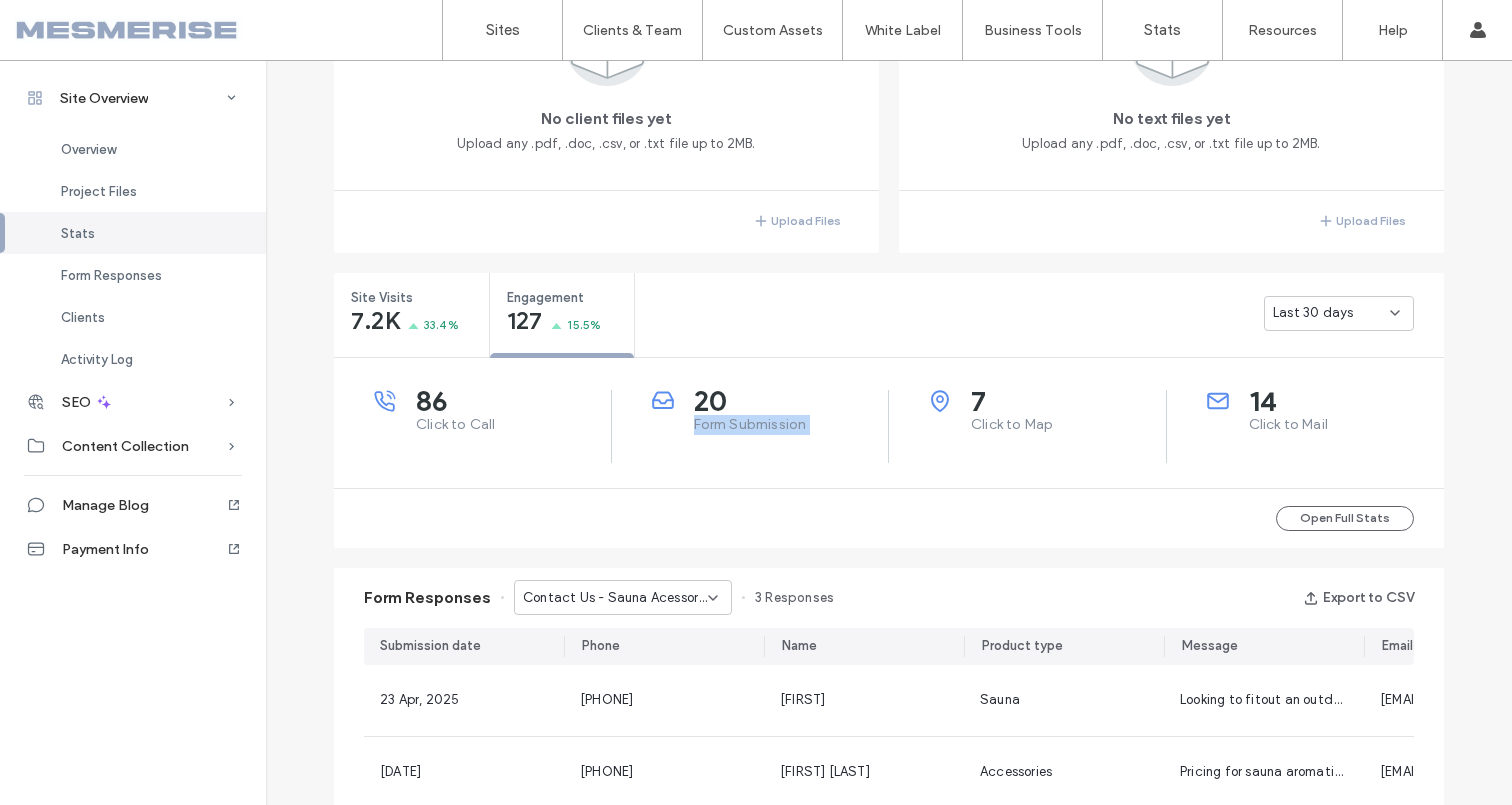 click on "Form Submission" at bounding box center [791, 425] 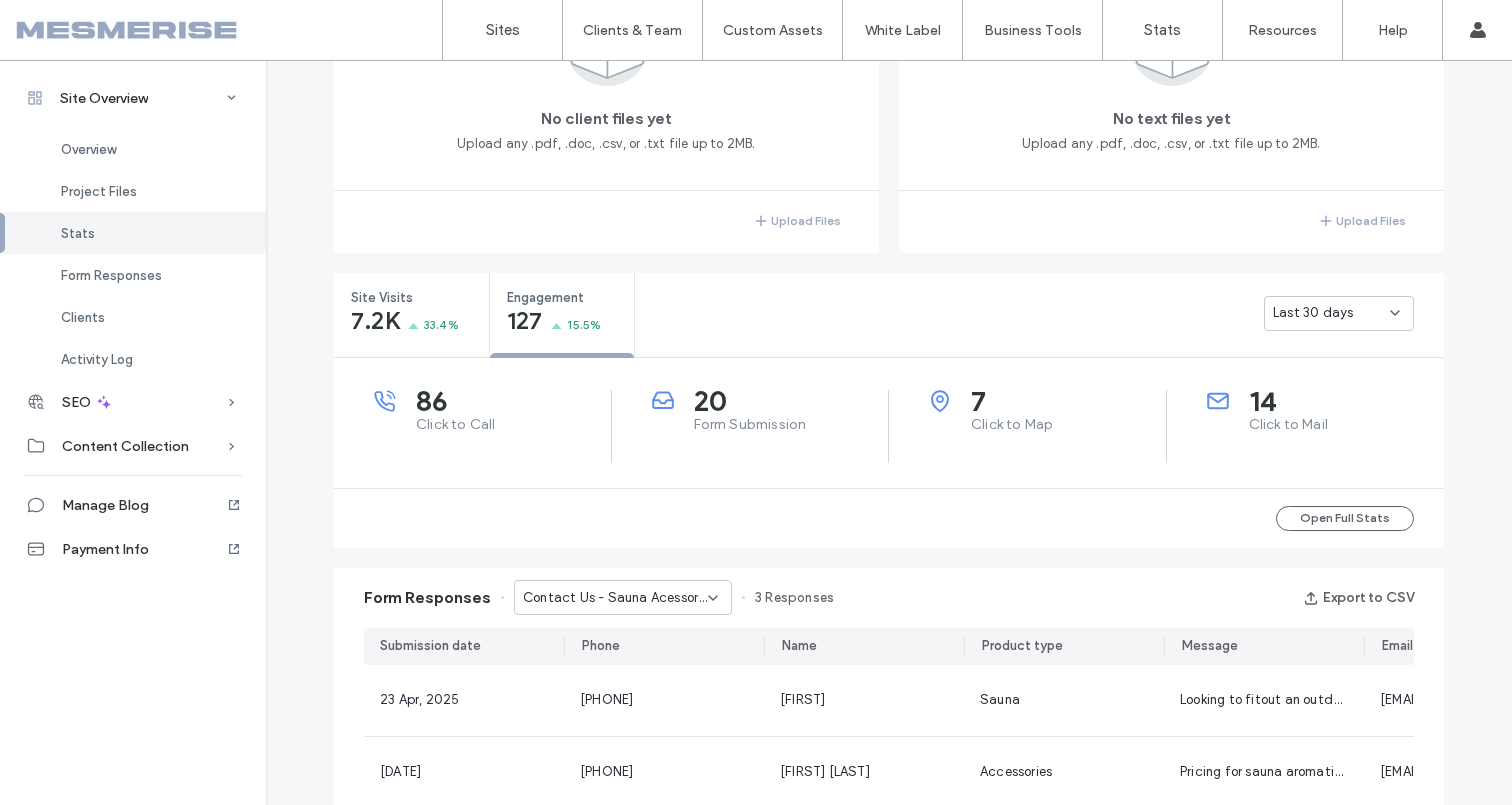 click on "20" at bounding box center (791, 401) 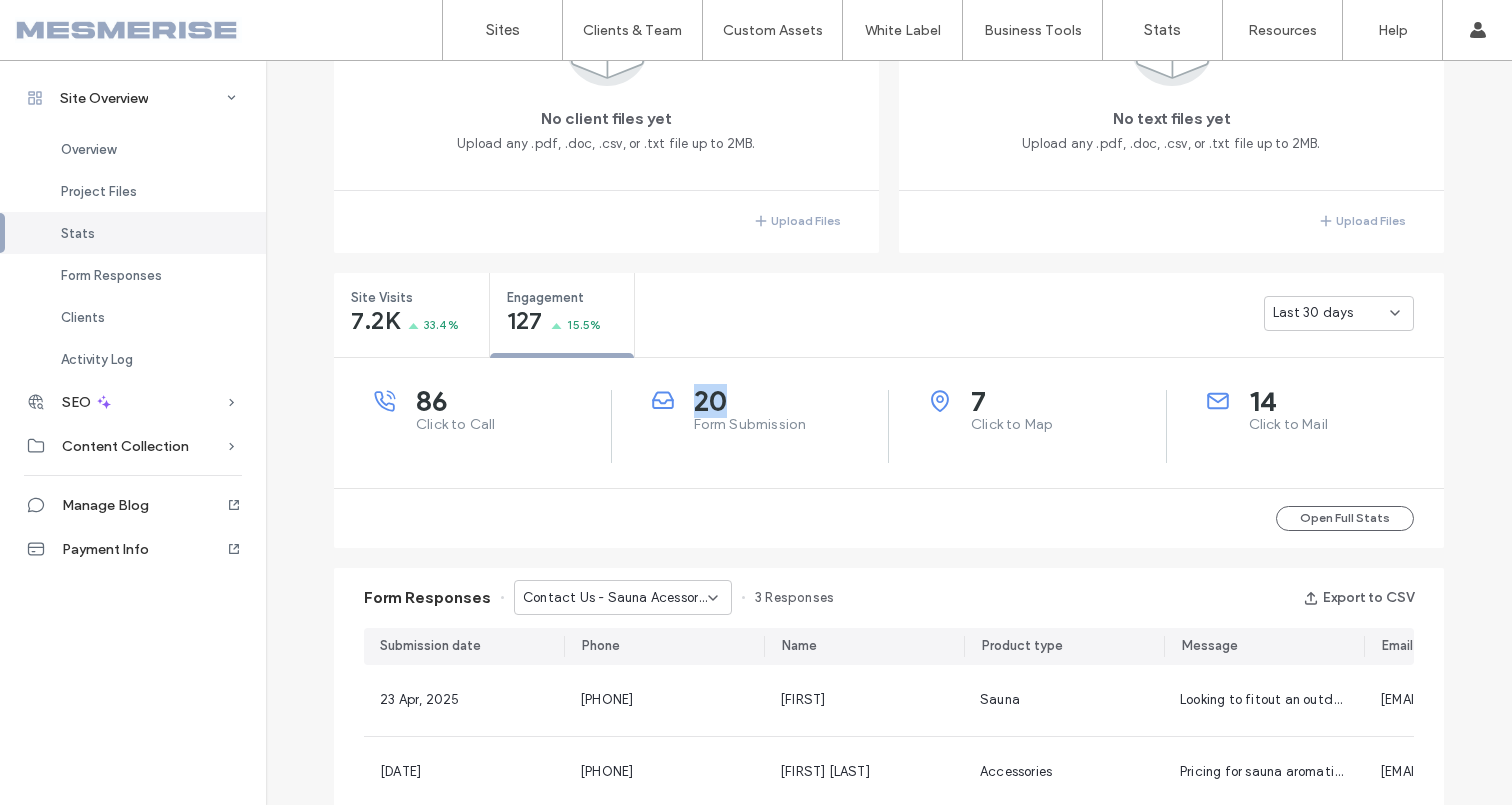 click on "20" at bounding box center (791, 401) 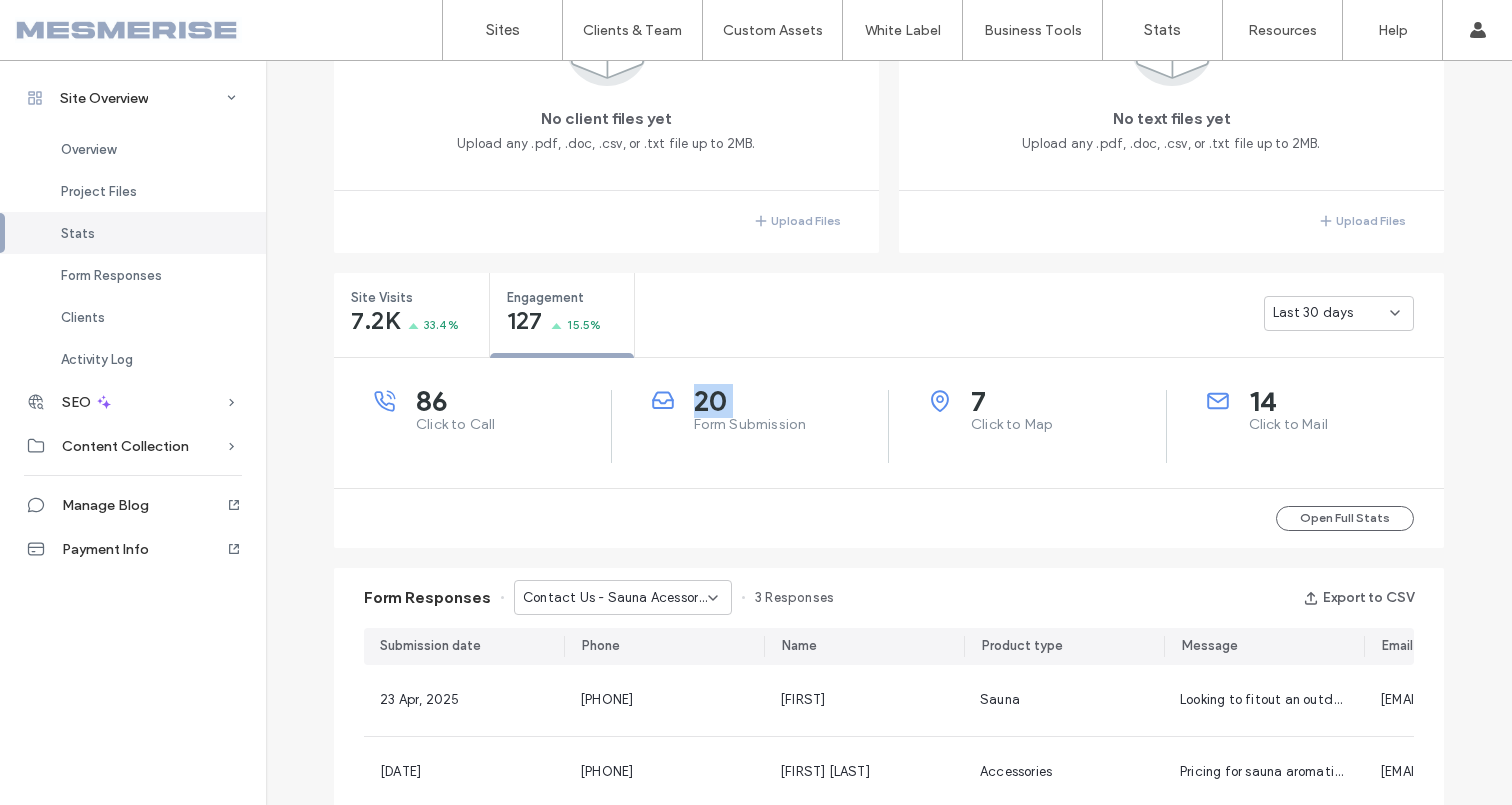 click on "20" at bounding box center [791, 401] 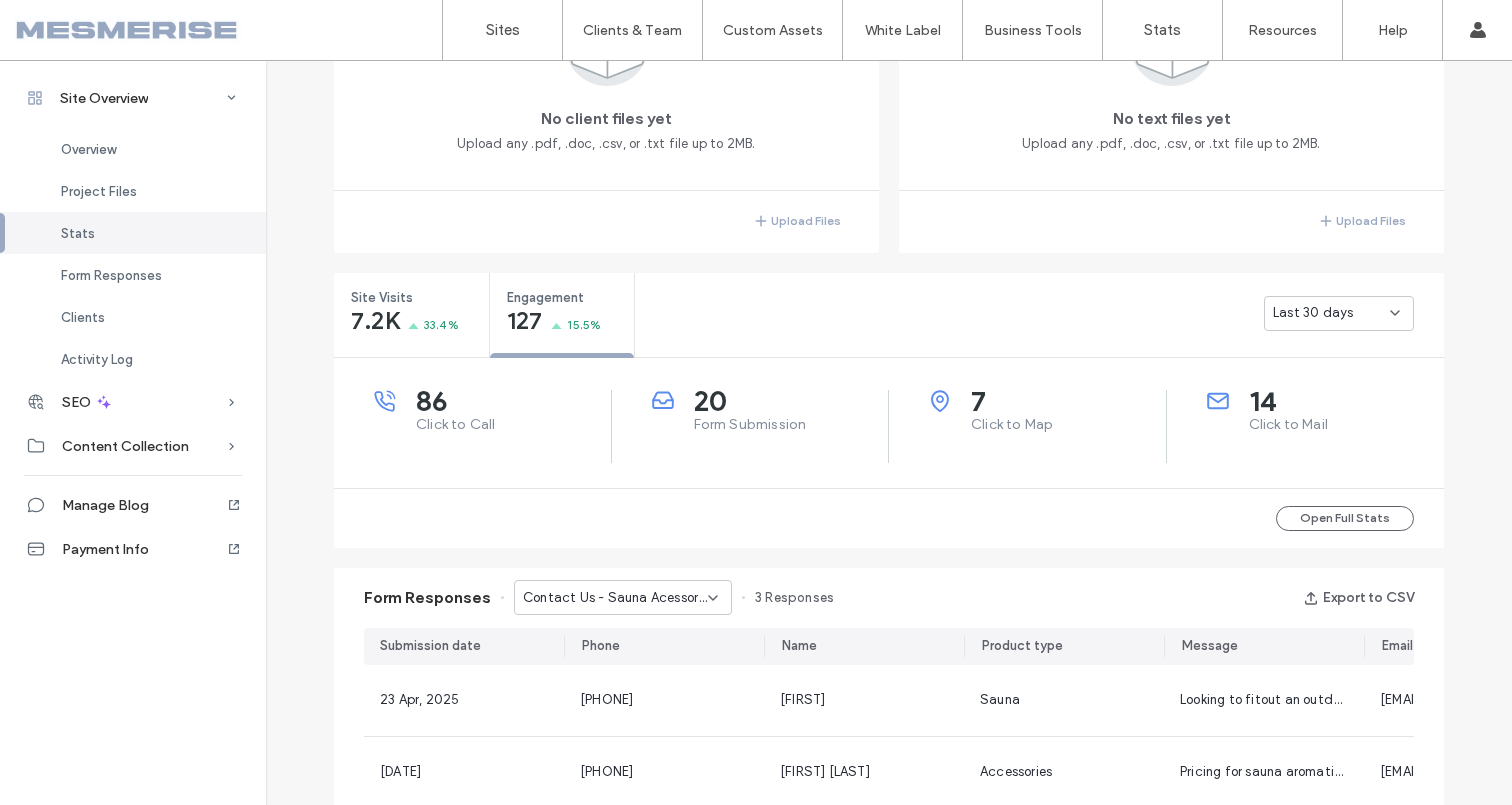 click on "Form Submission" at bounding box center (791, 425) 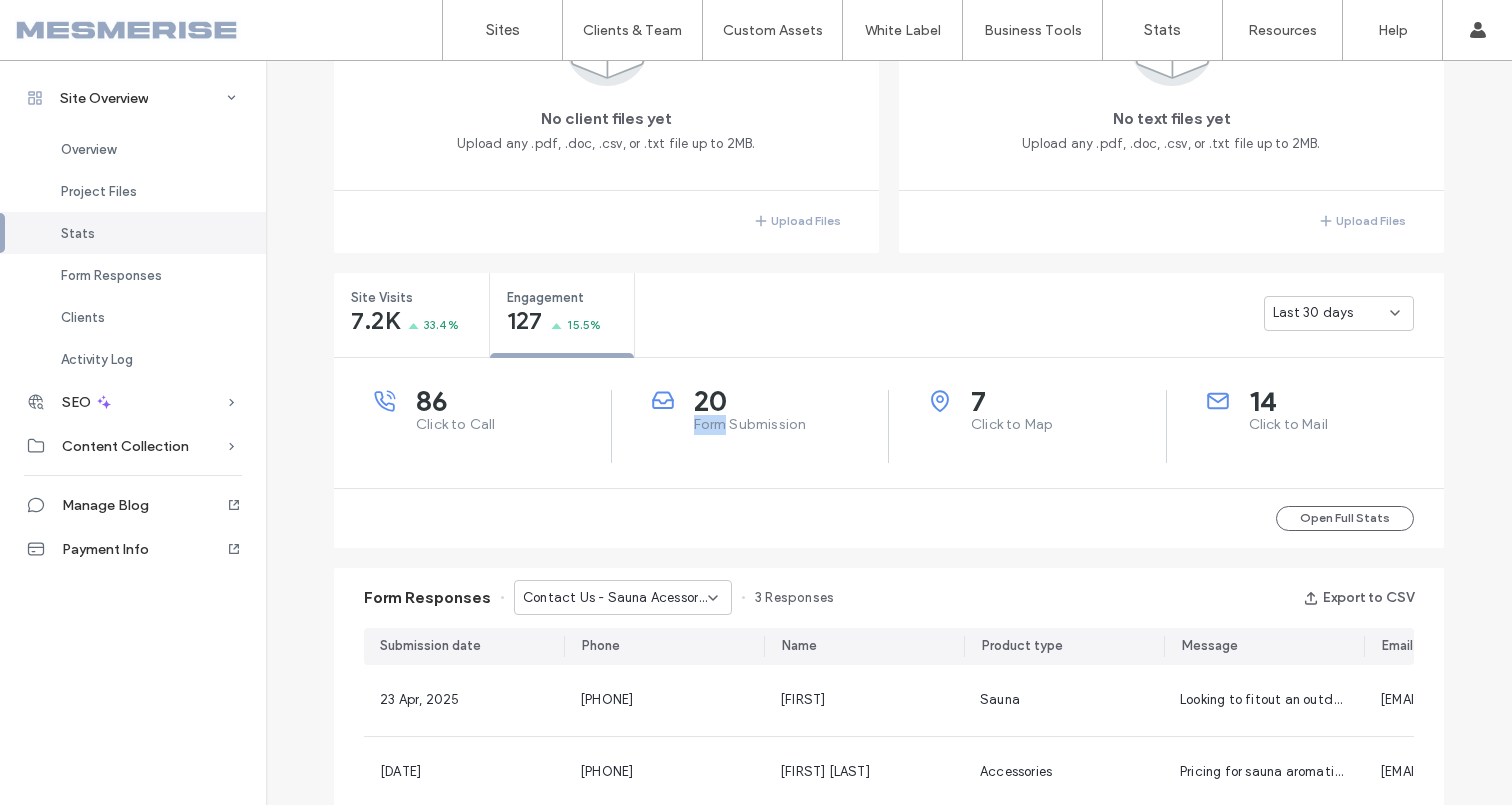 click on "Form Submission" at bounding box center [791, 425] 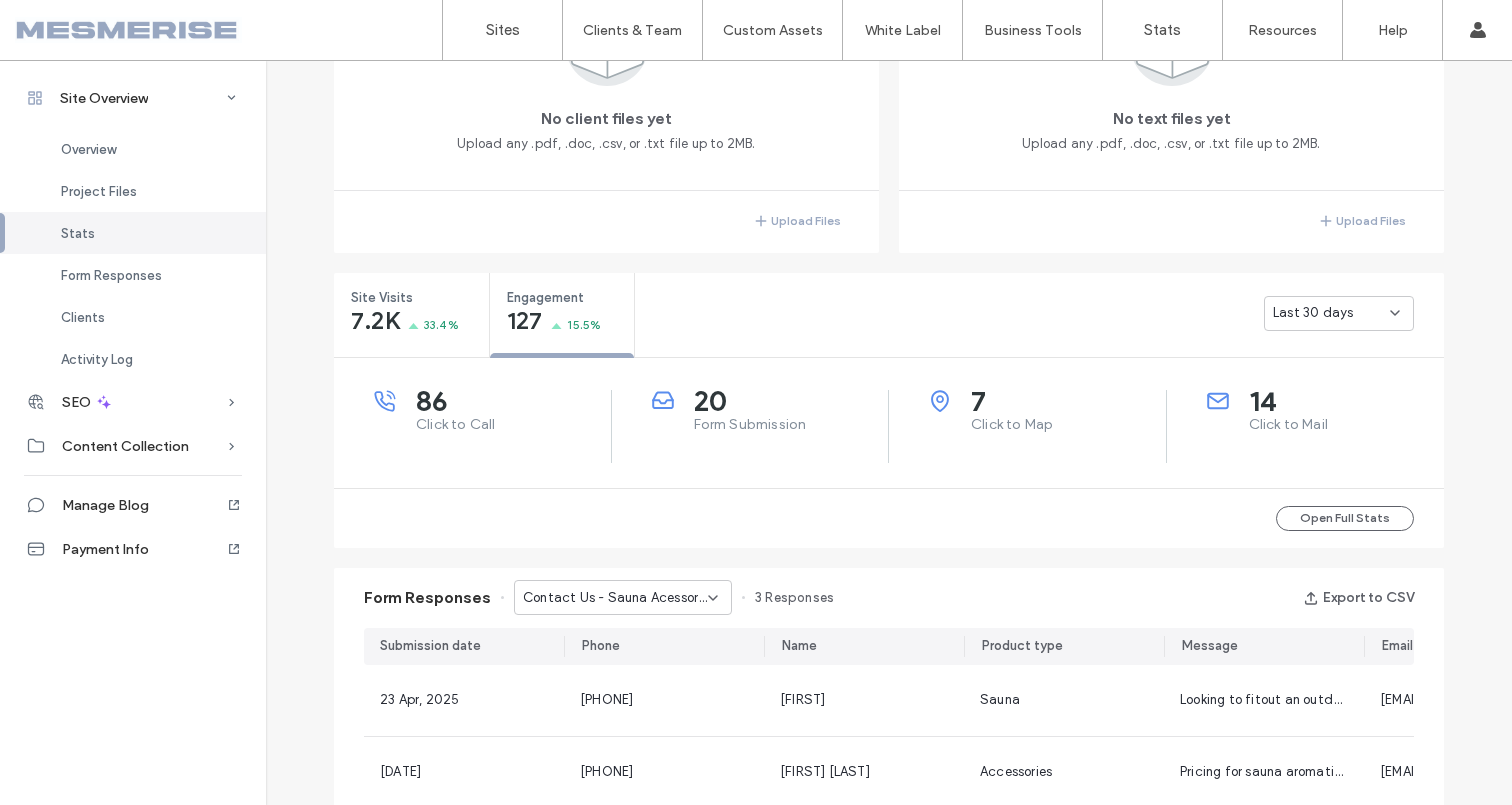 click on "86" at bounding box center [513, 401] 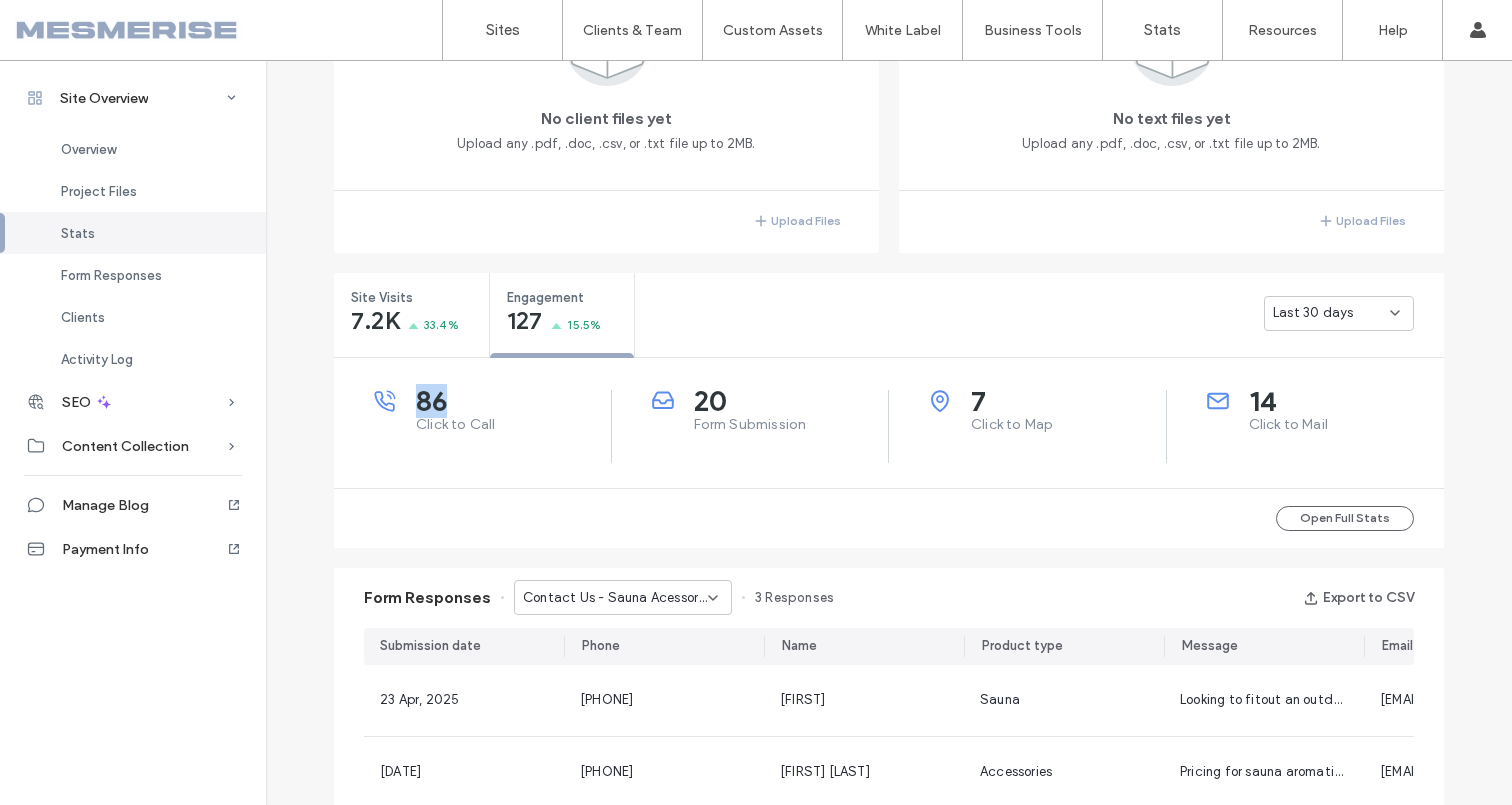 click on "86" at bounding box center (513, 401) 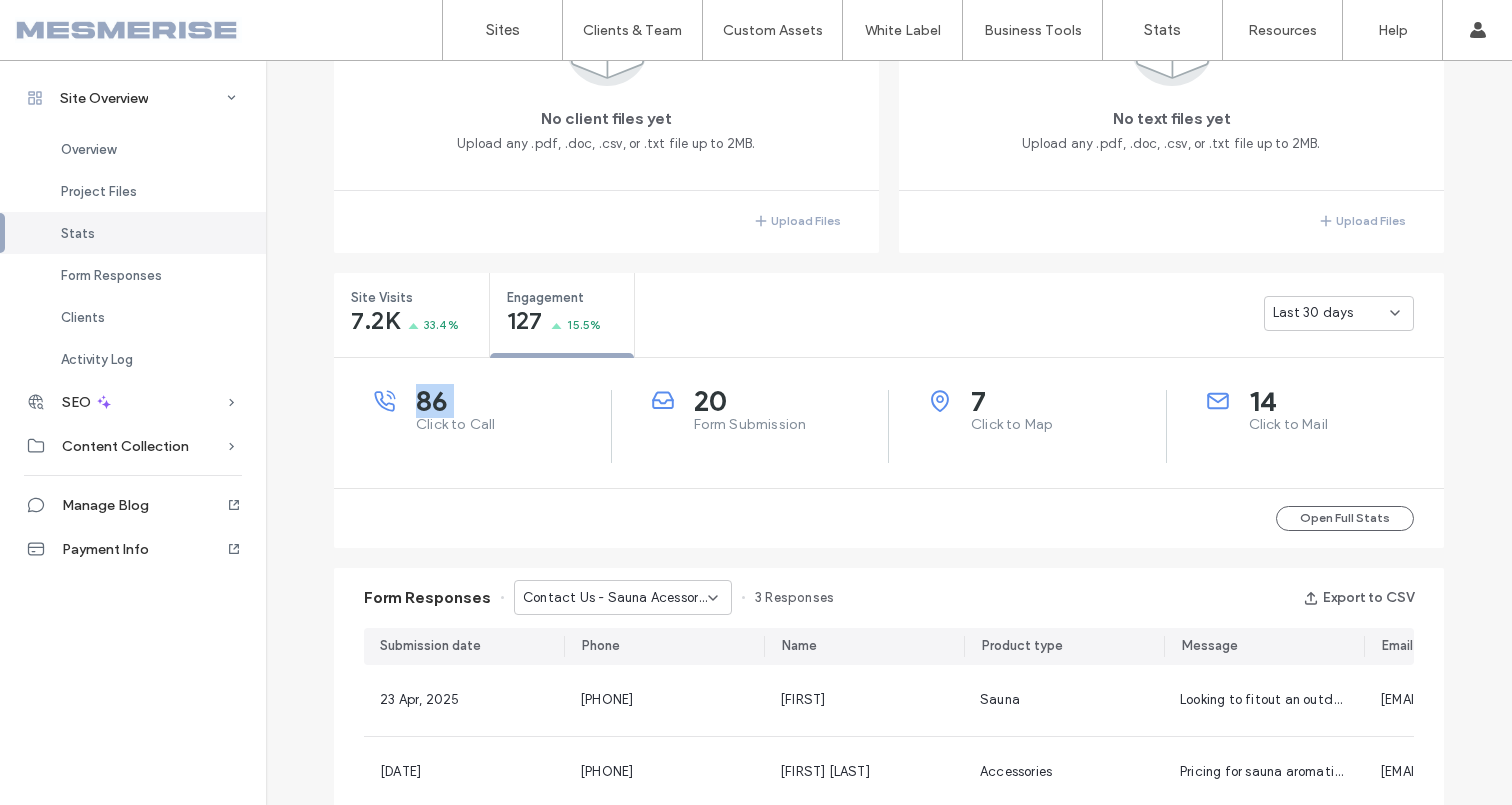 click on "86" at bounding box center [513, 401] 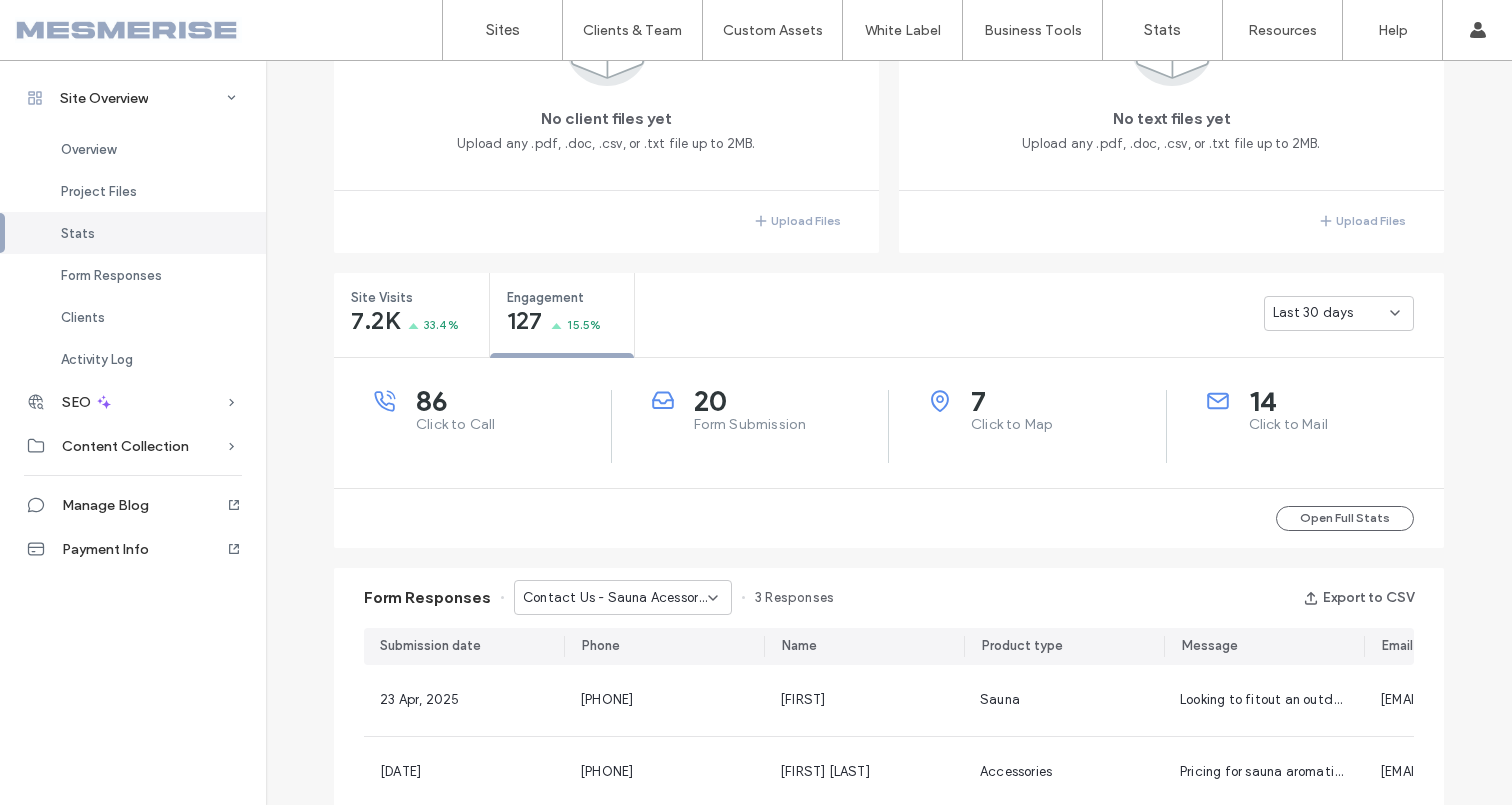 click on "Click to Call" at bounding box center (513, 425) 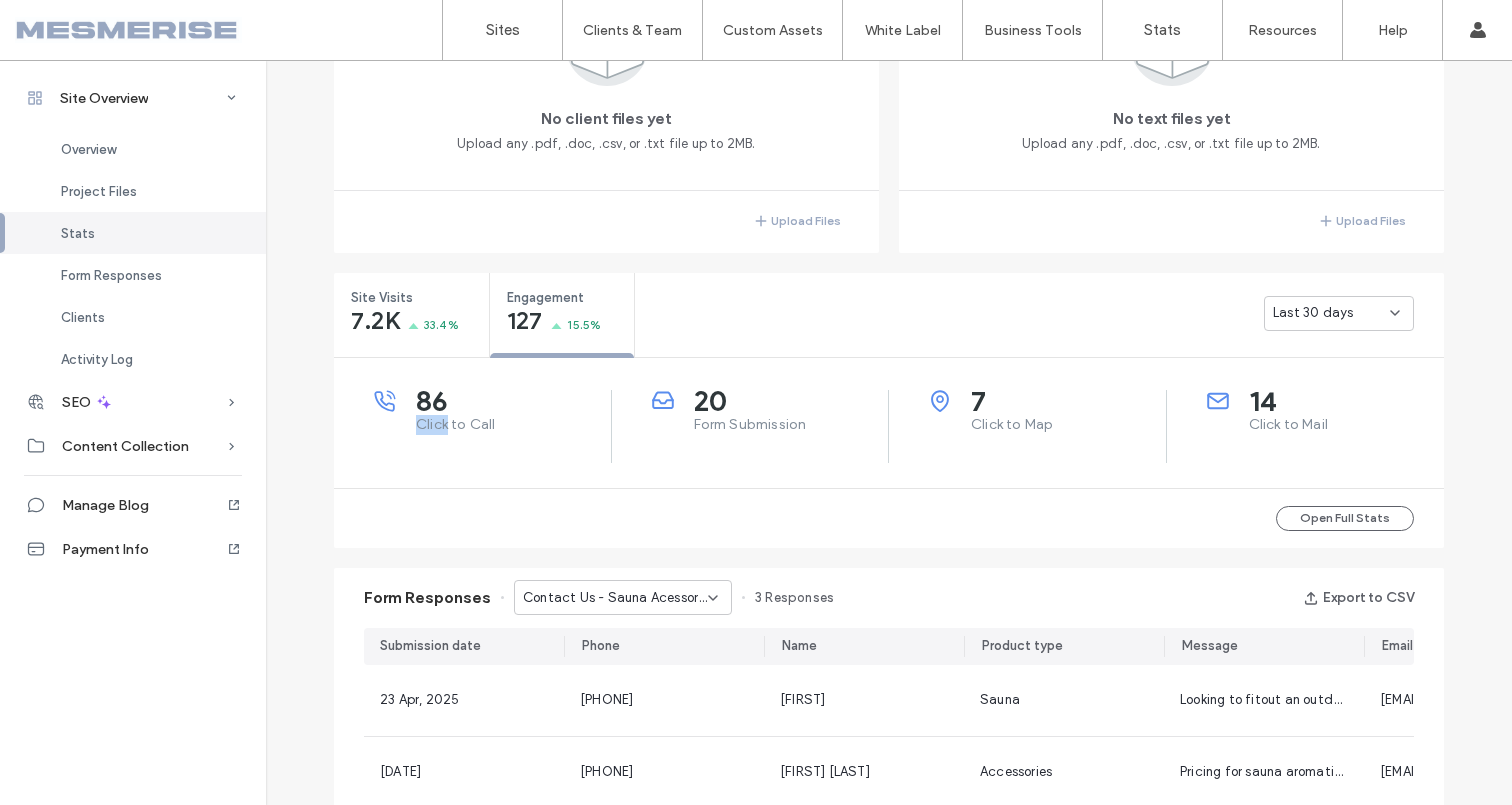 click on "Click to Call" at bounding box center [513, 425] 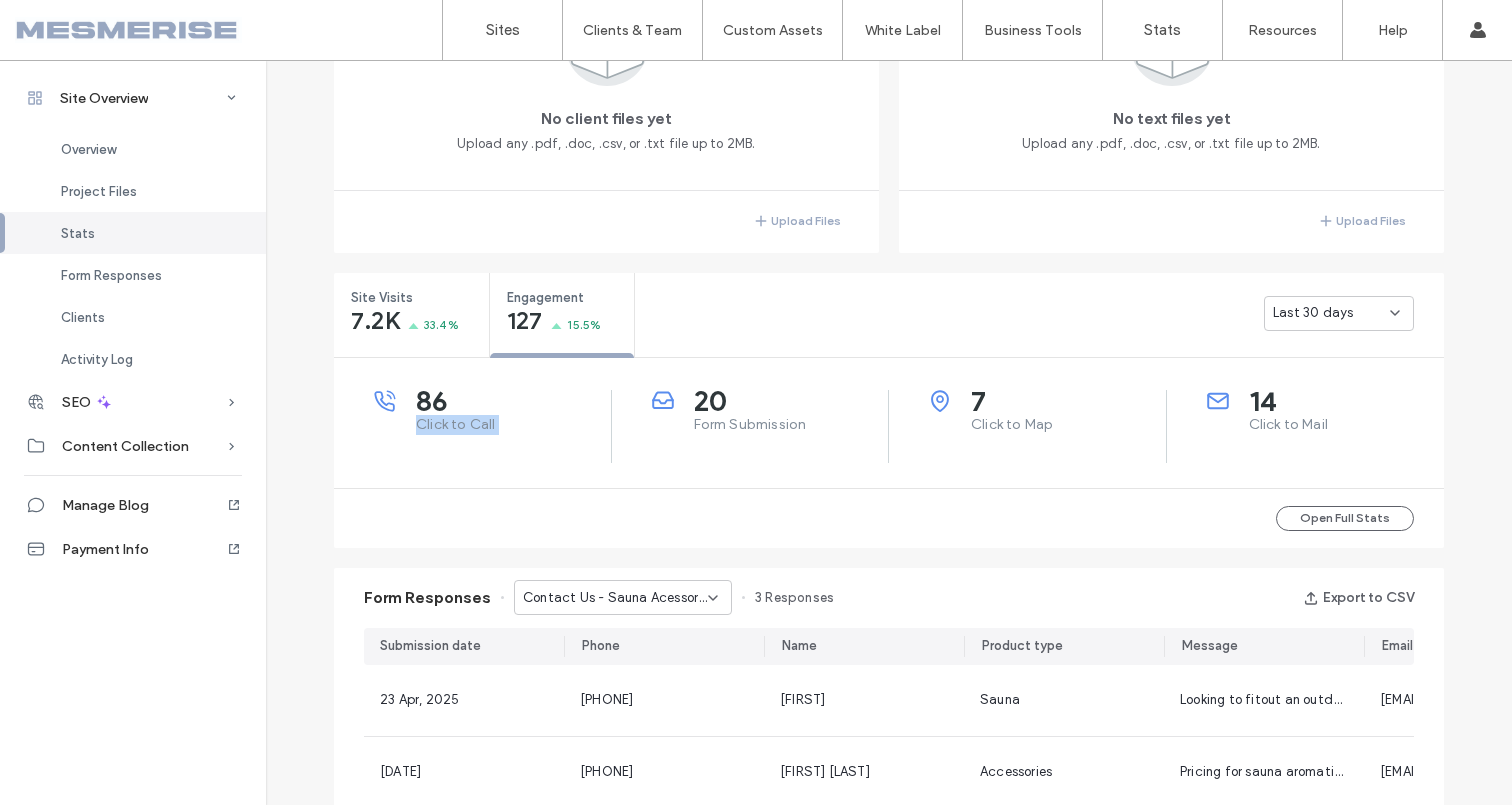 click on "Click to Call" at bounding box center [513, 425] 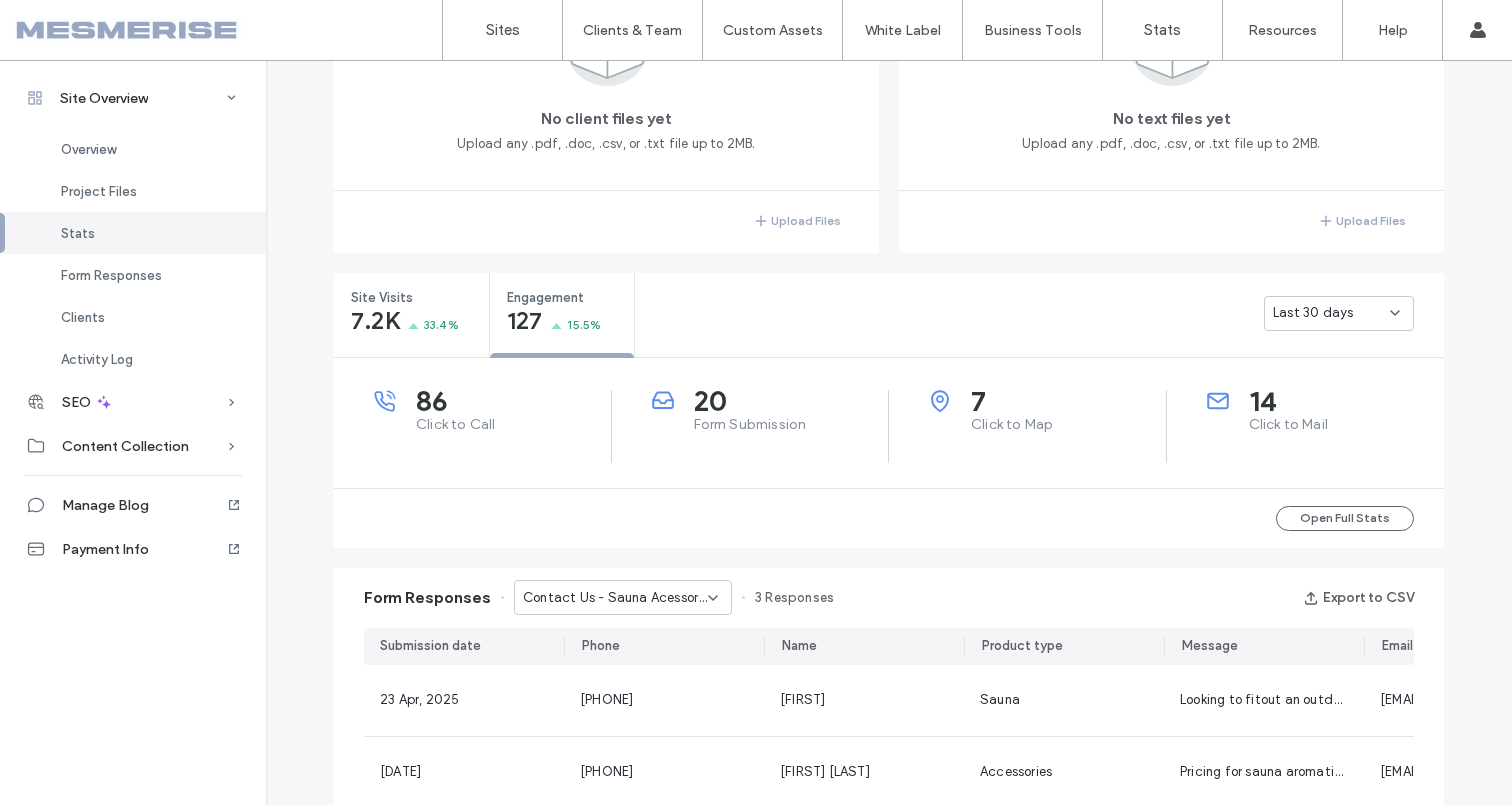 click on "20" at bounding box center (791, 401) 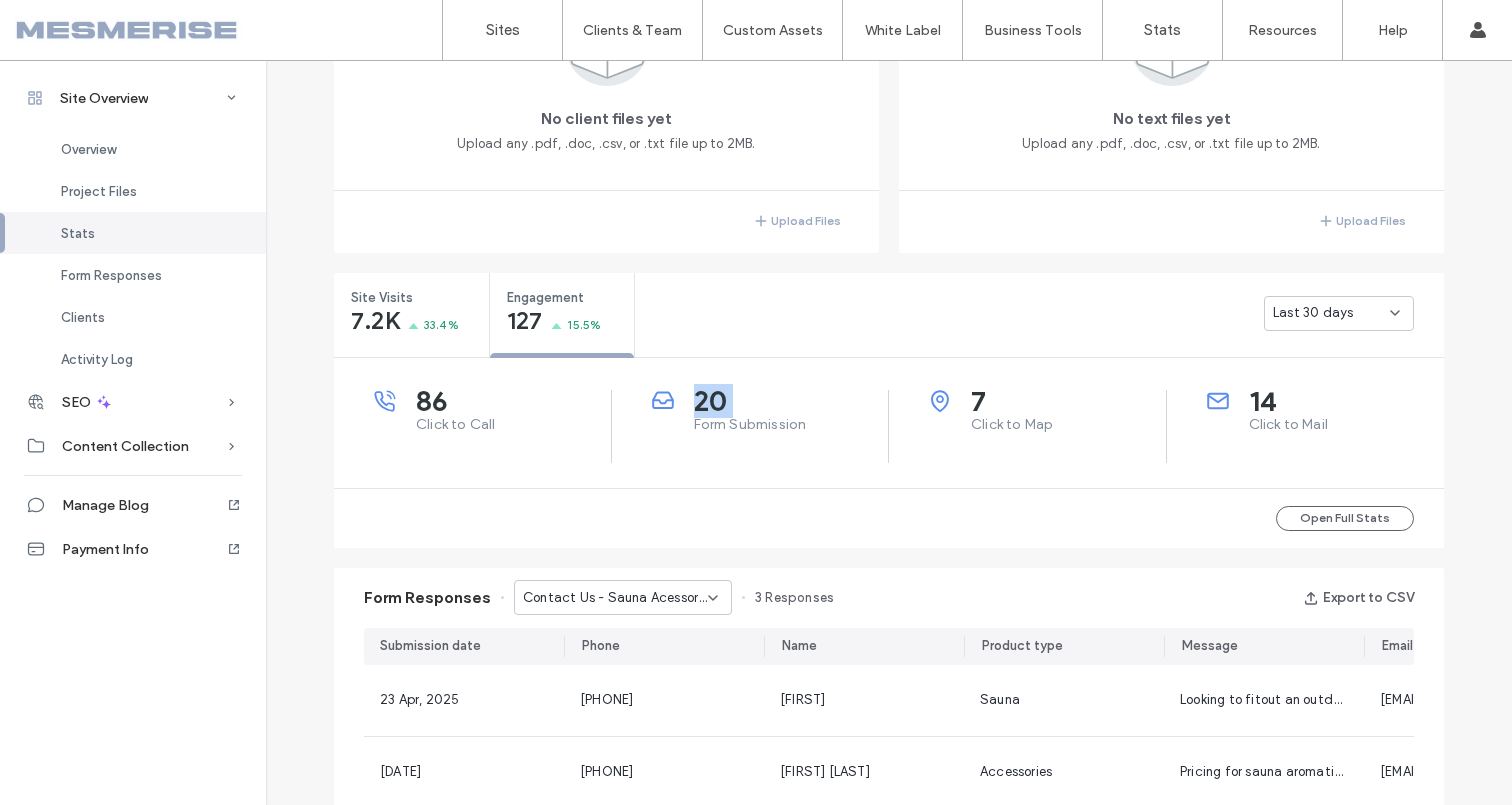 click on "20" at bounding box center [791, 401] 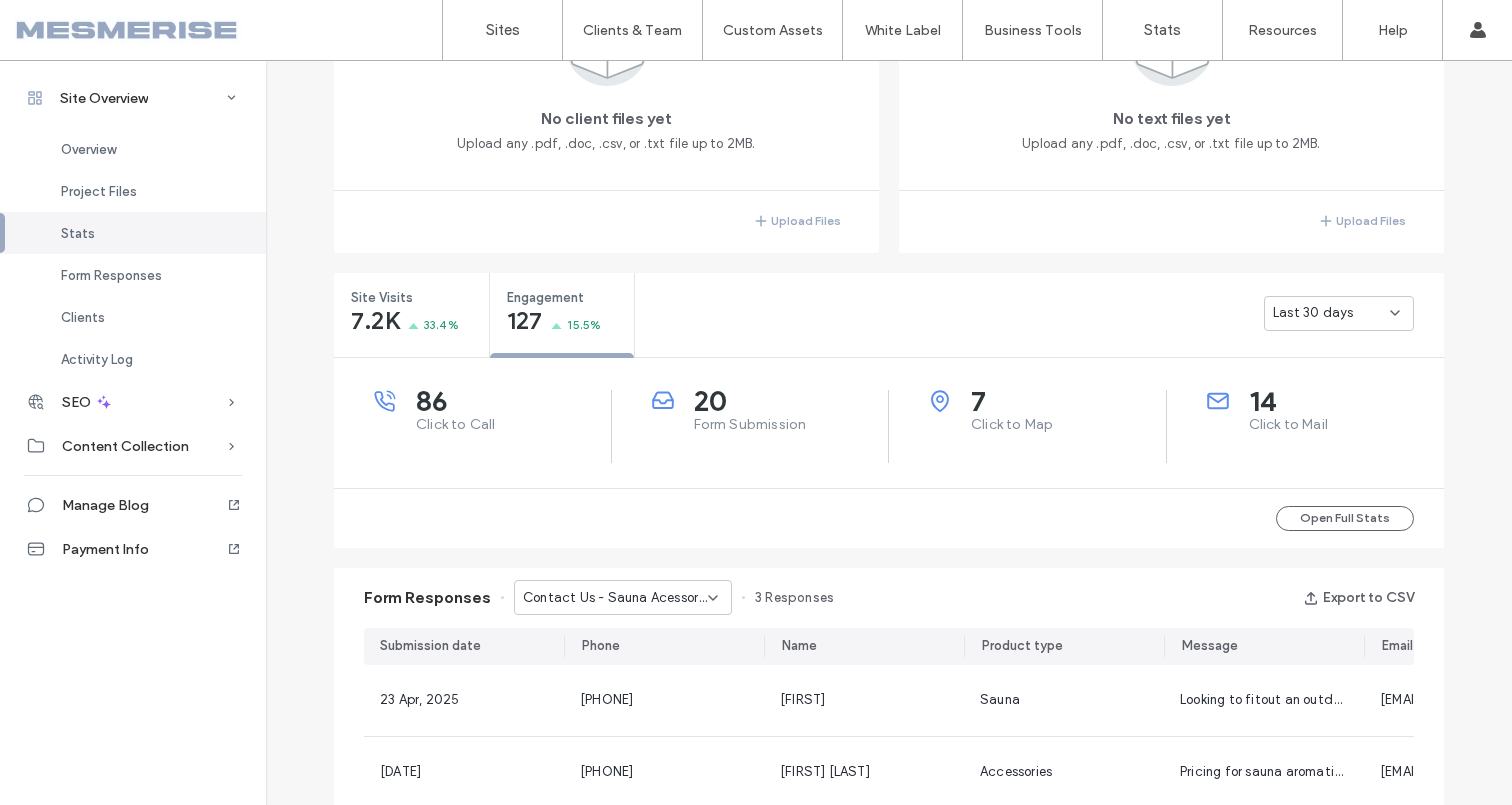 click on "Form Submission" at bounding box center (791, 425) 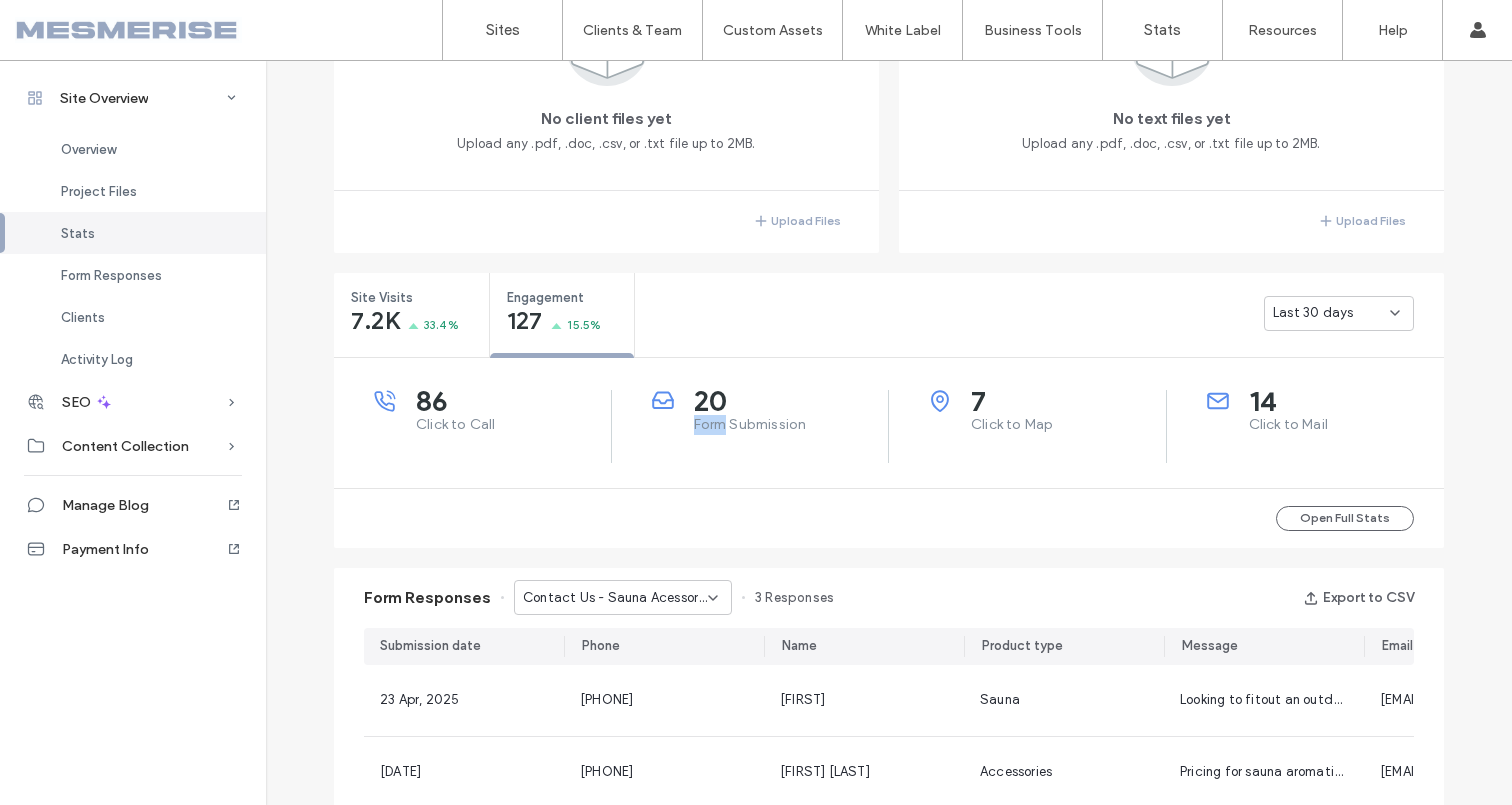 click on "Form Submission" at bounding box center (791, 425) 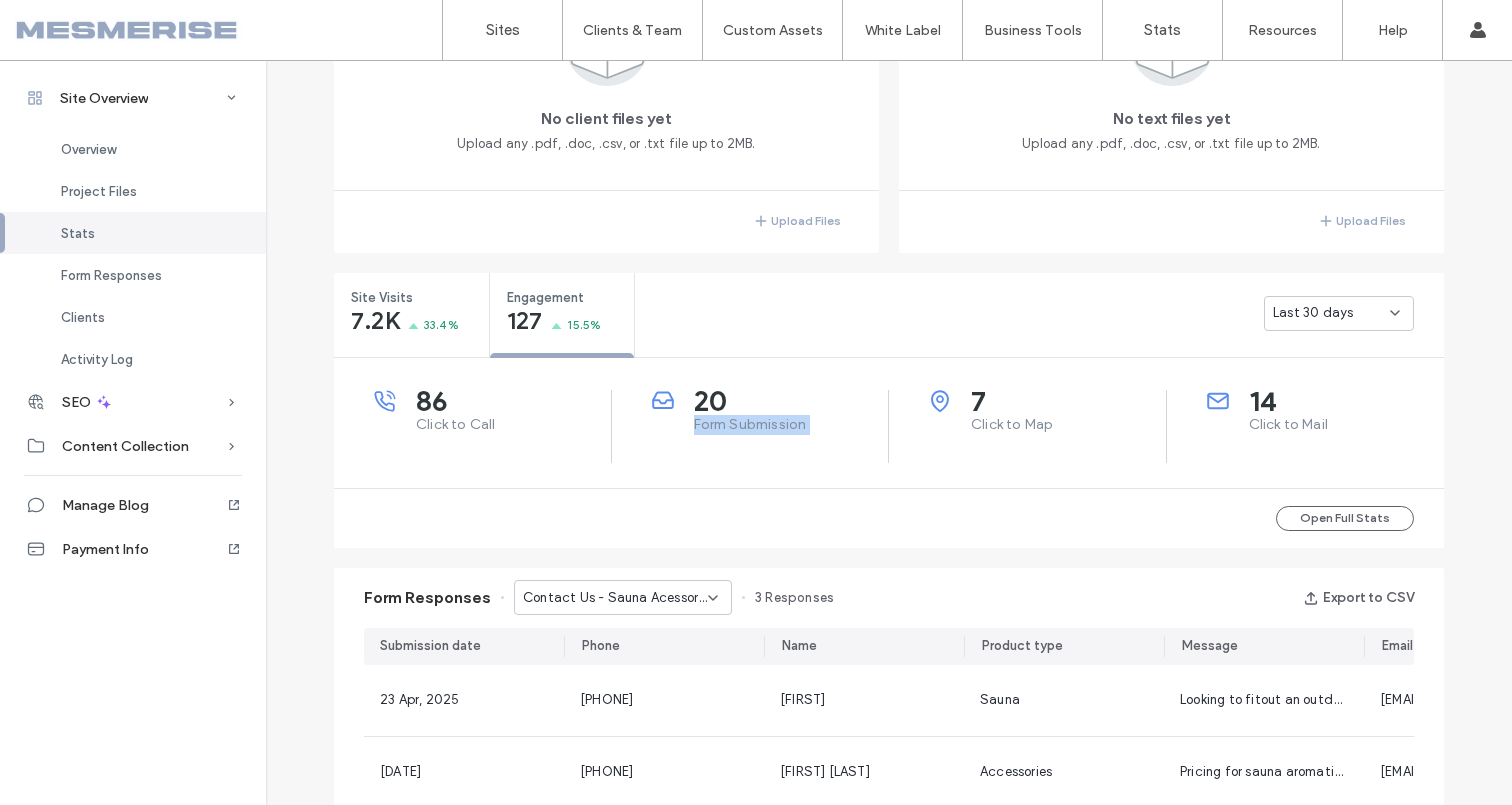 click on "Form Submission" at bounding box center (791, 425) 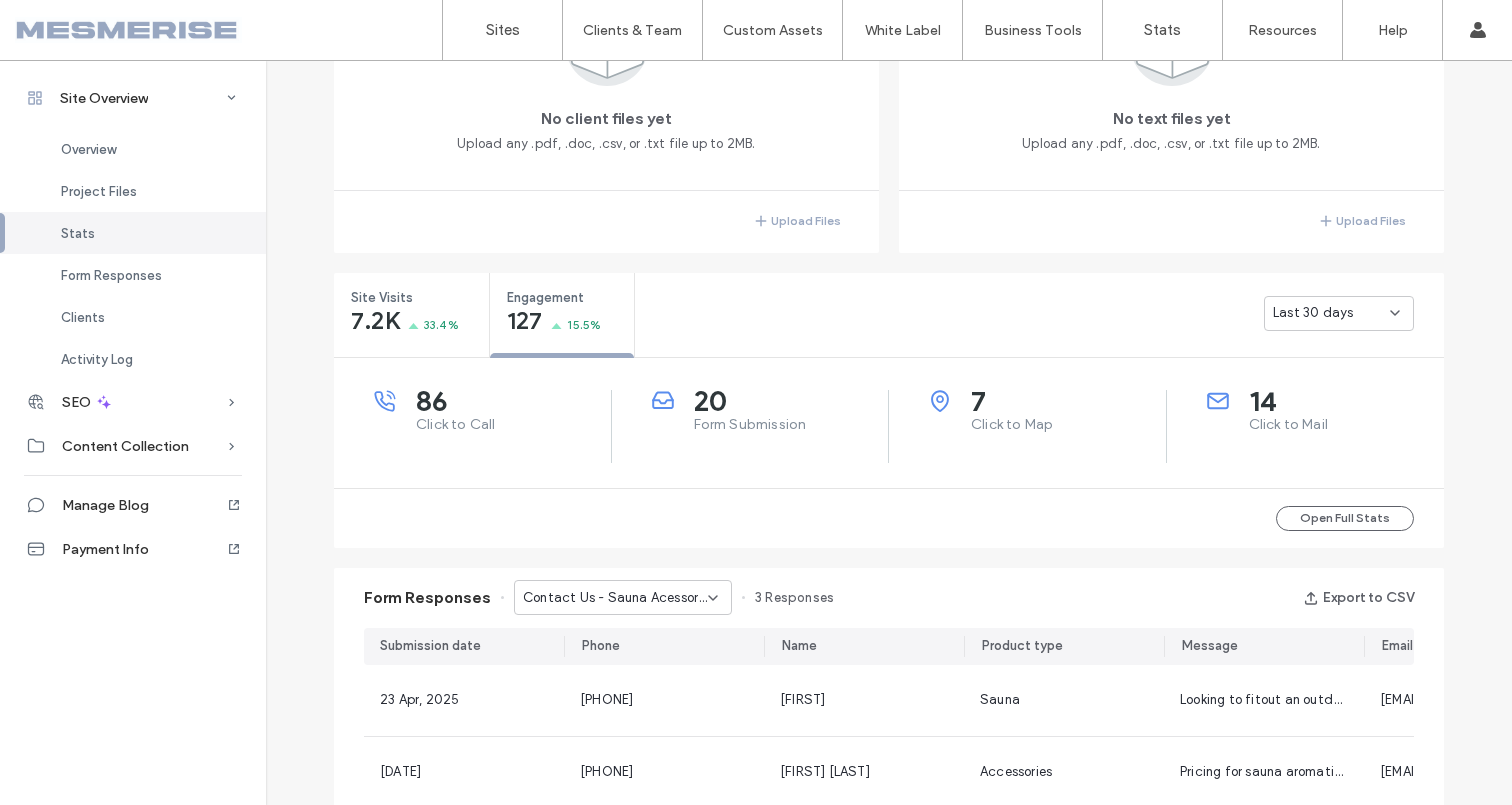 click on "20" at bounding box center (791, 401) 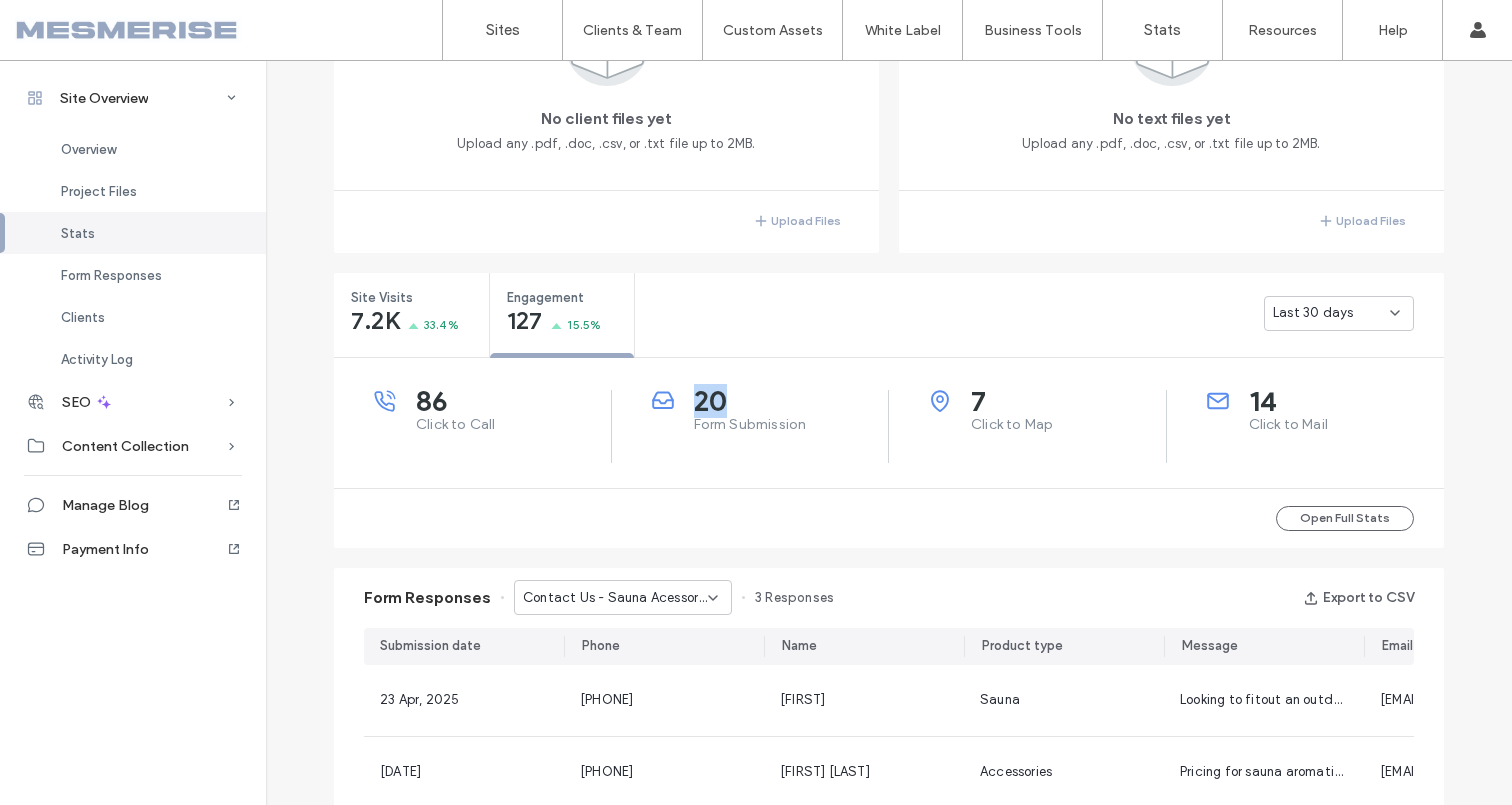 click on "20" at bounding box center [791, 401] 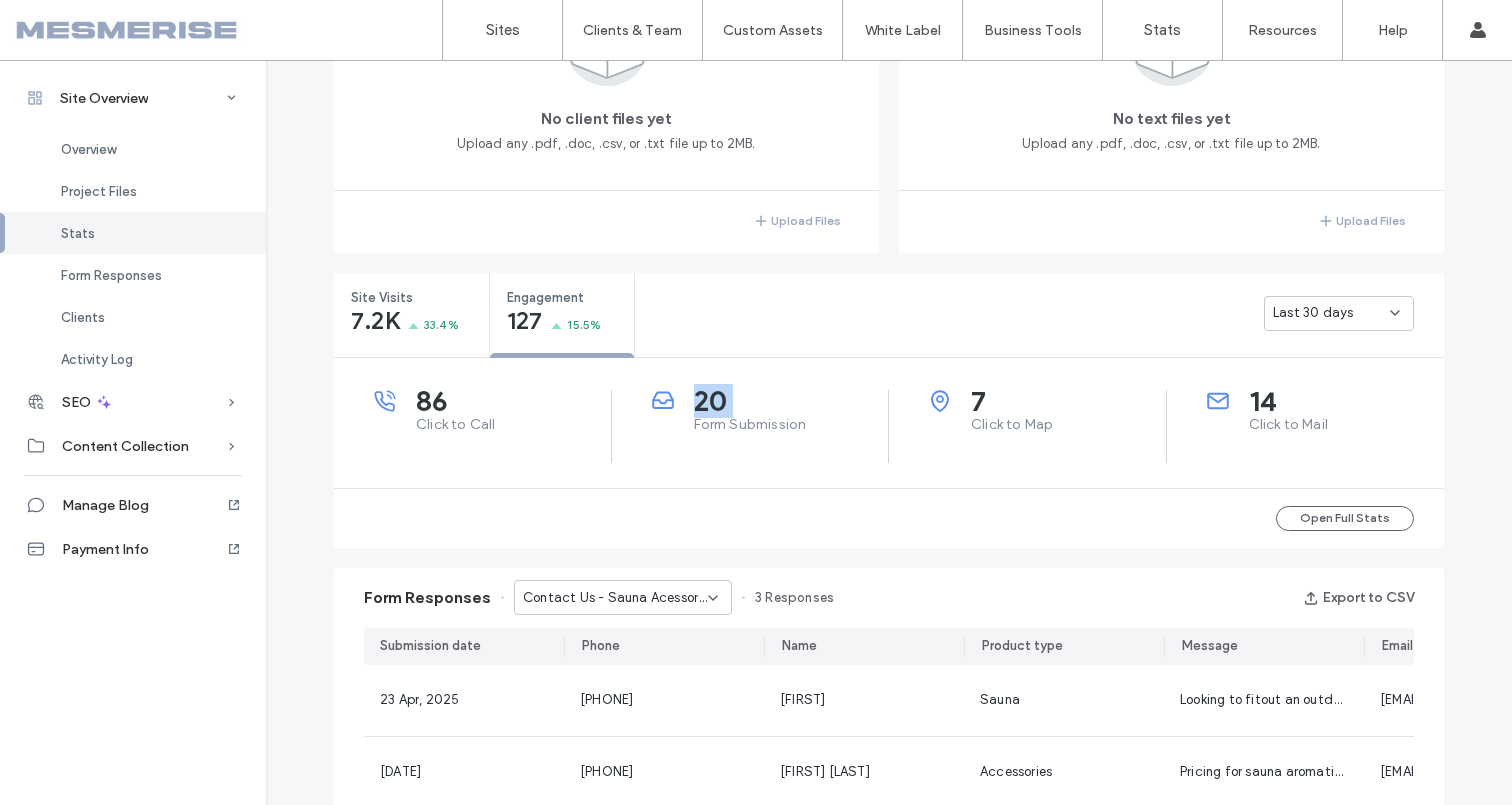 click on "20" at bounding box center [791, 401] 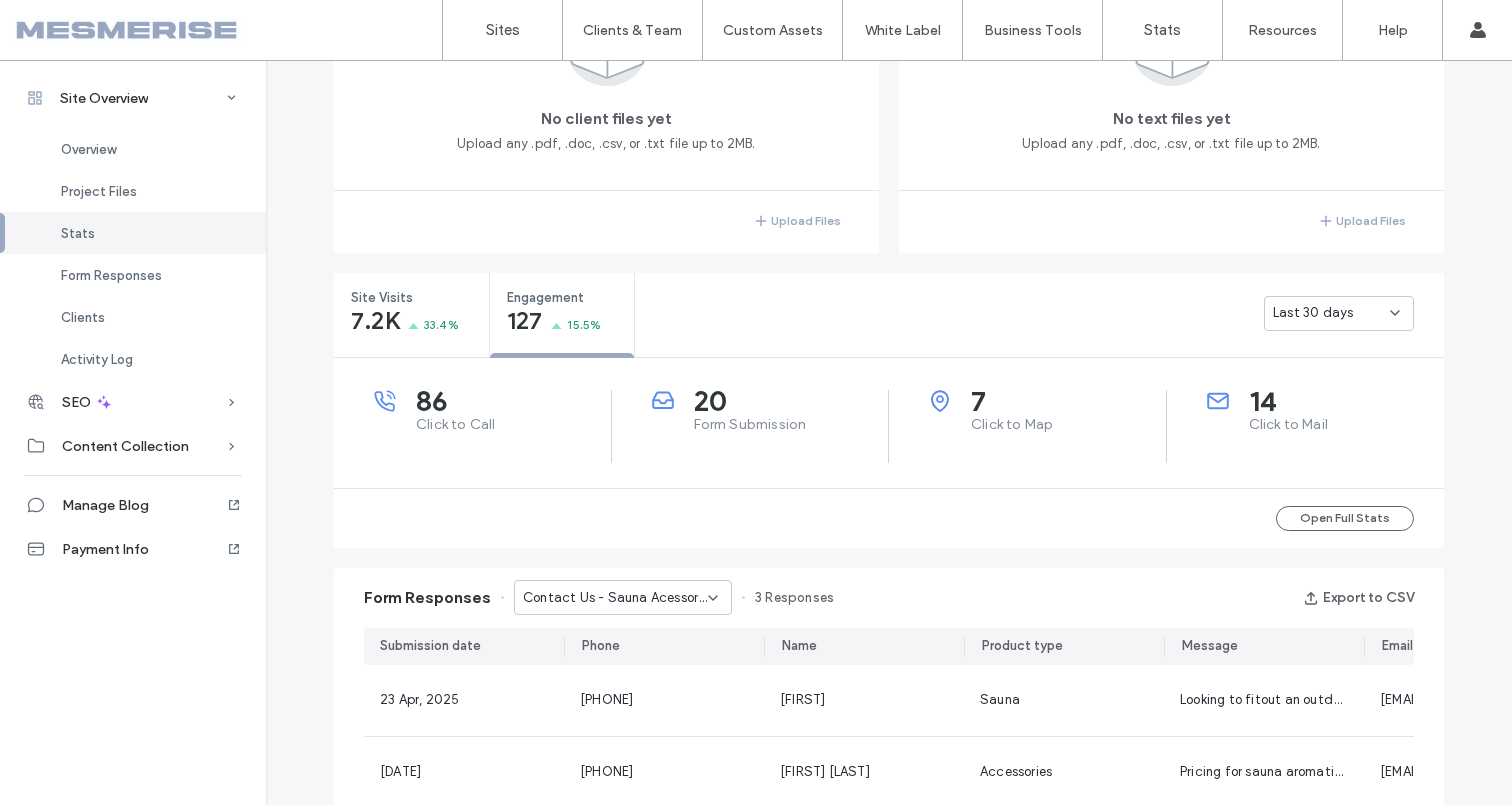 click on "20 Form Submission" at bounding box center [751, 426] 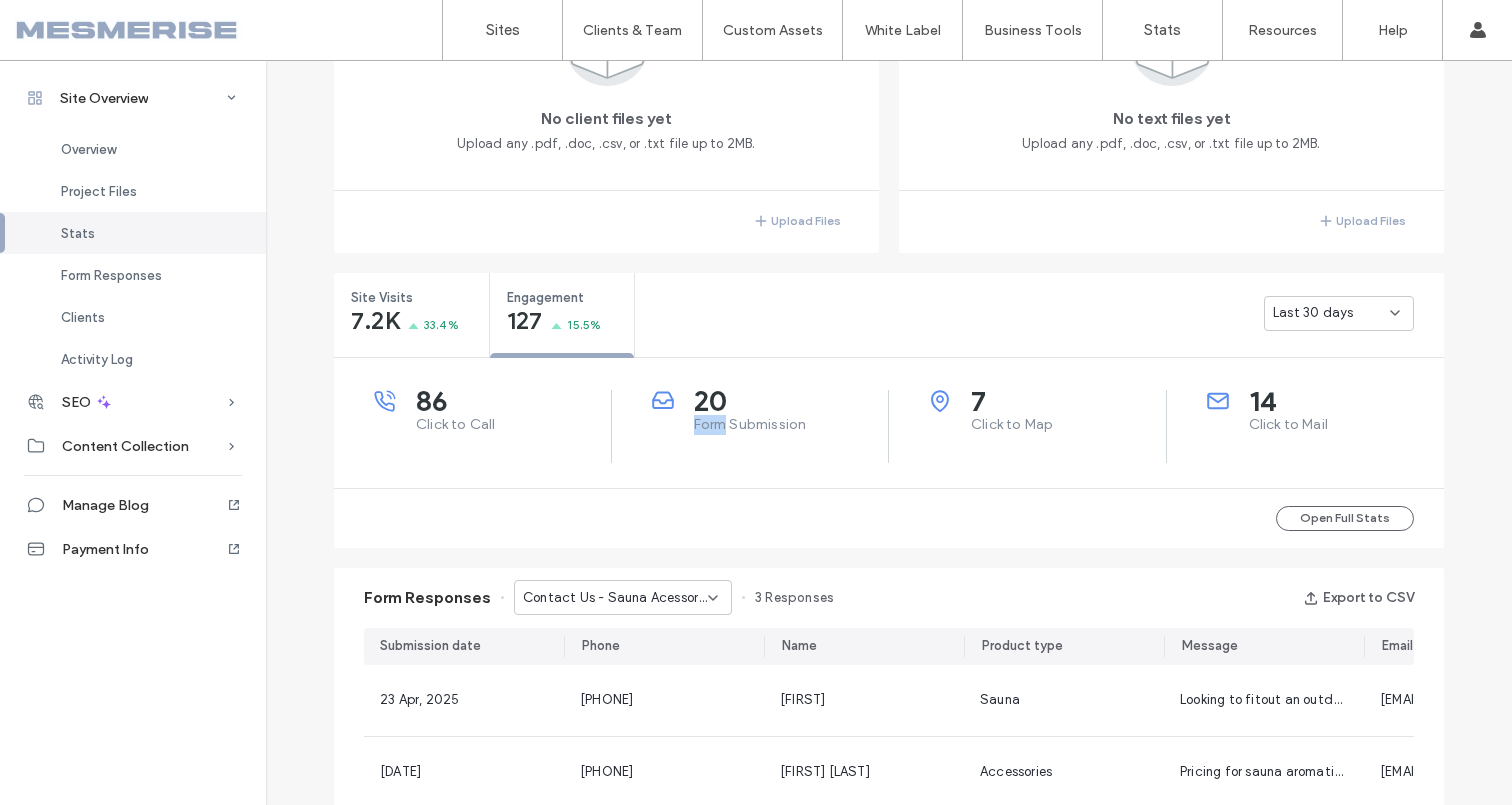 click on "Form Submission" at bounding box center [791, 425] 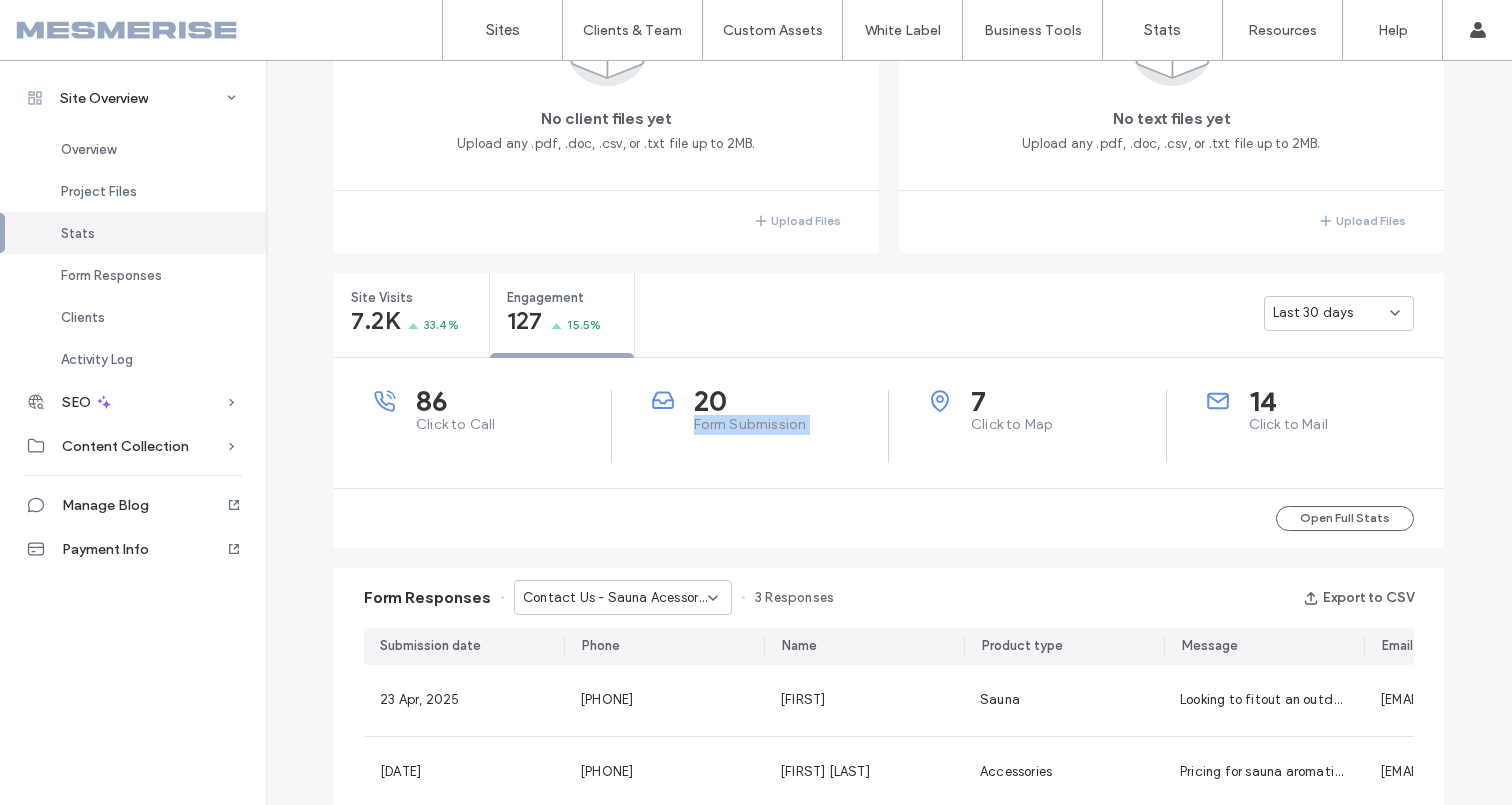 click on "Form Submission" at bounding box center [791, 425] 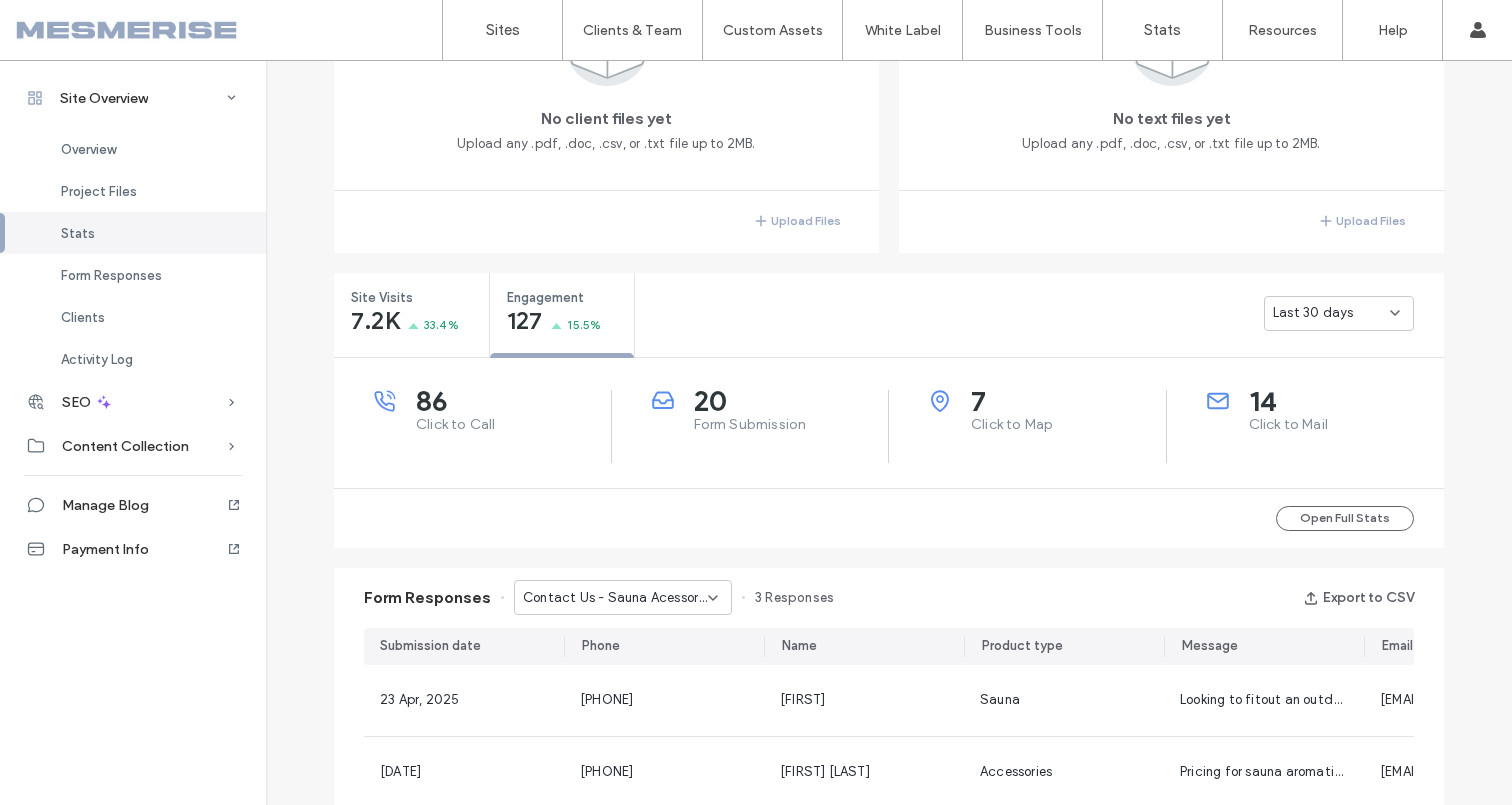 click on "Click to Map" at bounding box center [1068, 425] 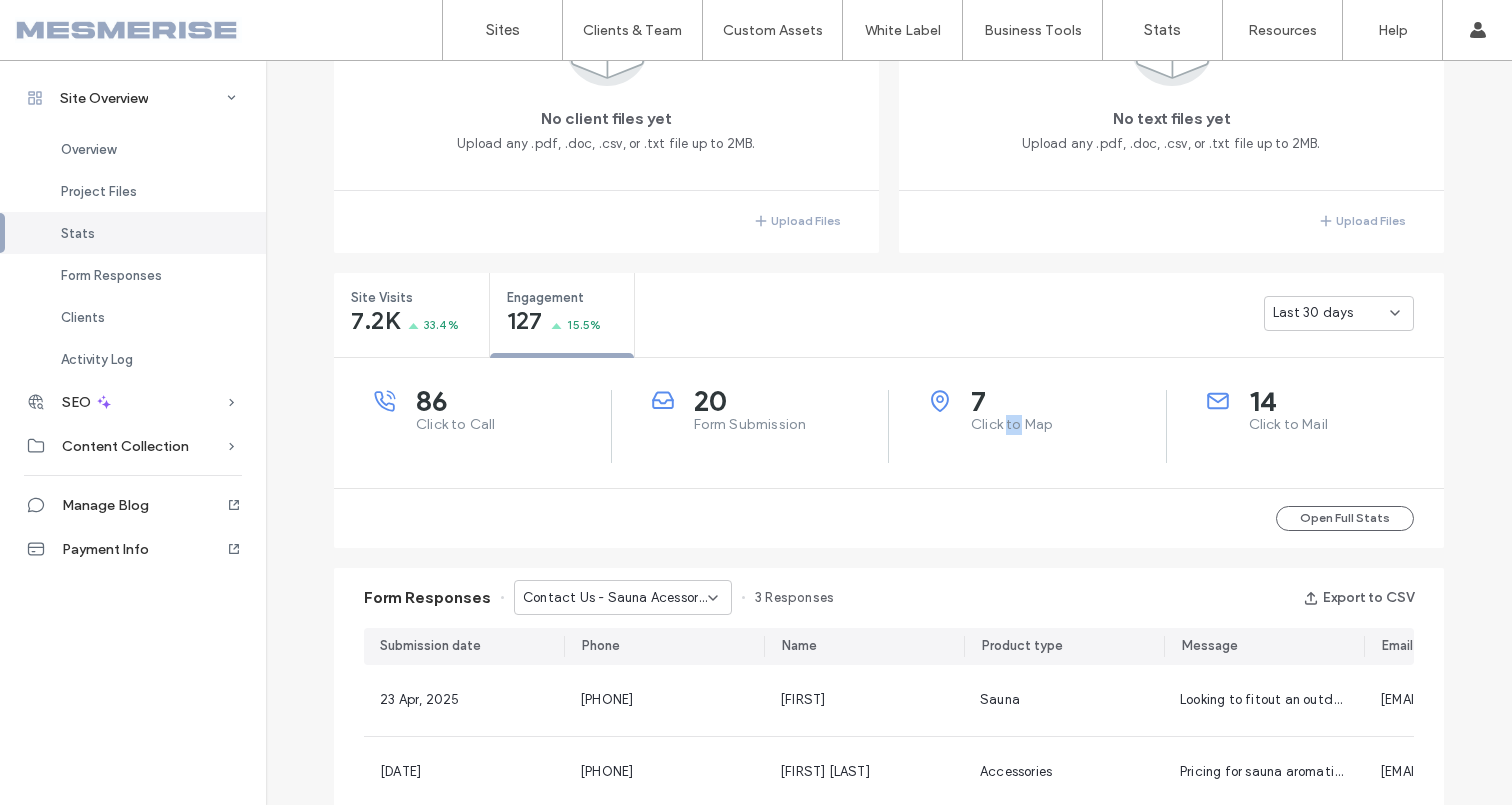 click on "Click to Map" at bounding box center (1068, 425) 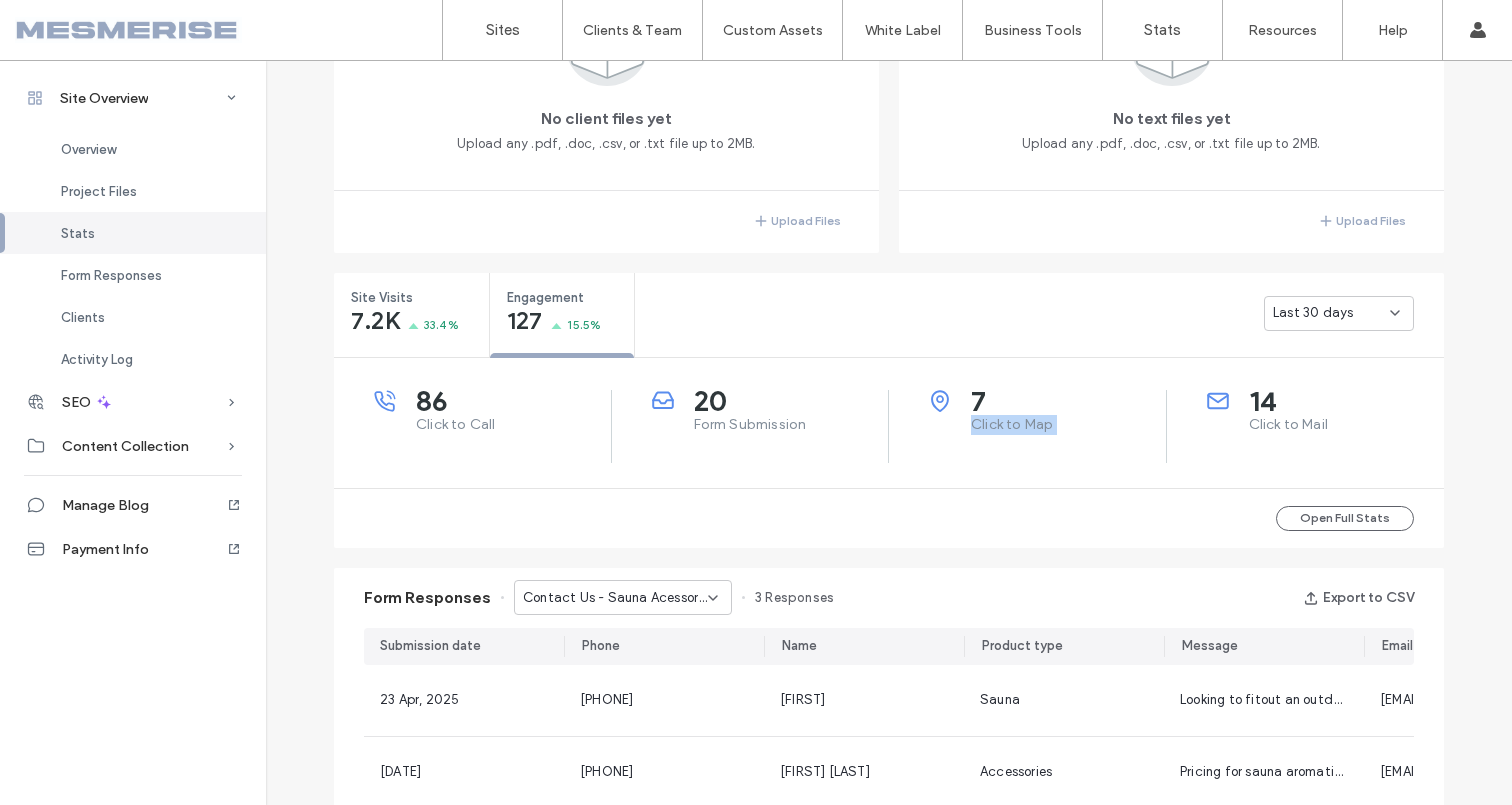 click on "Click to Map" at bounding box center (1068, 425) 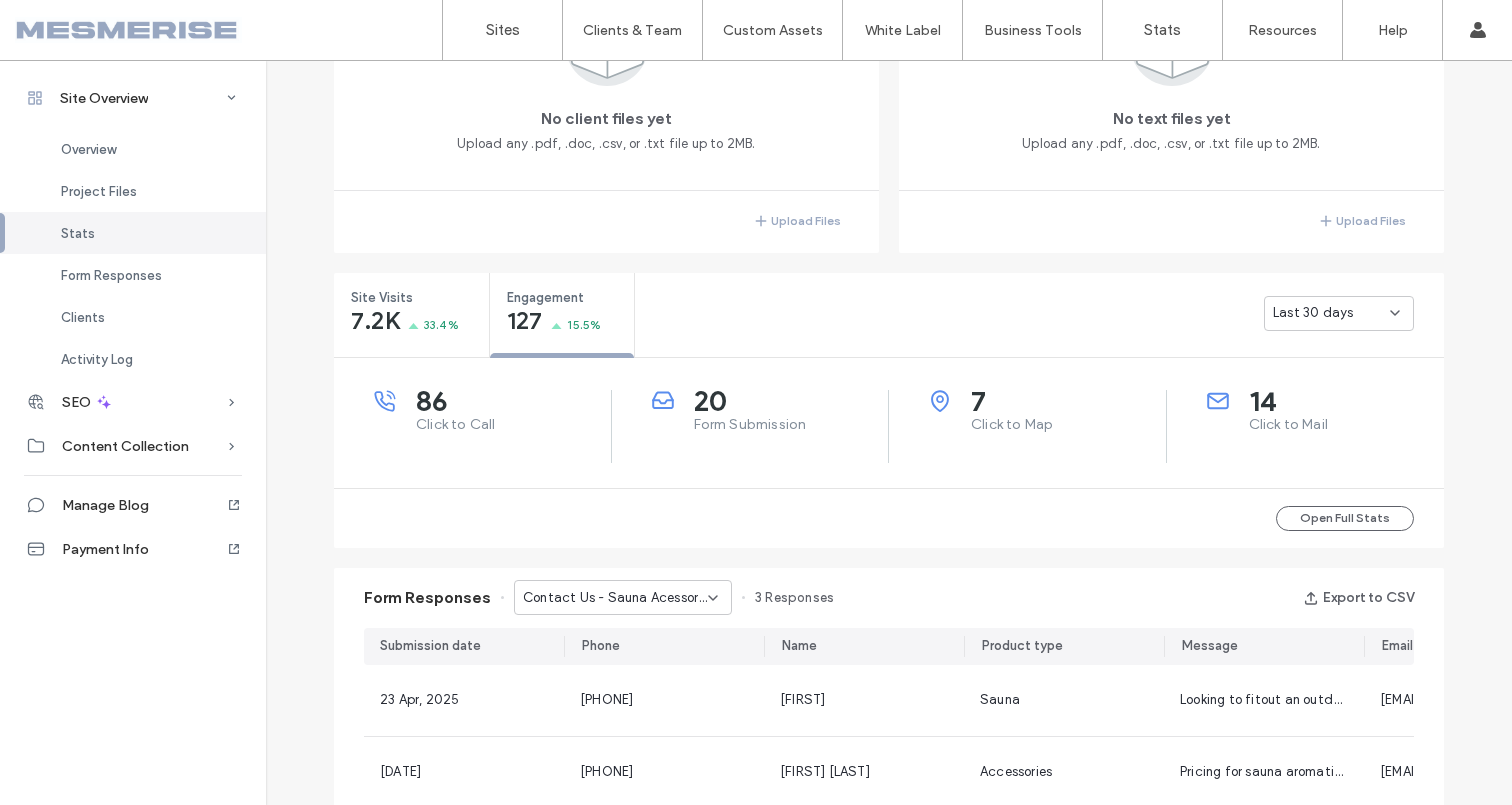 drag, startPoint x: 1345, startPoint y: 427, endPoint x: 1285, endPoint y: 430, distance: 60.074955 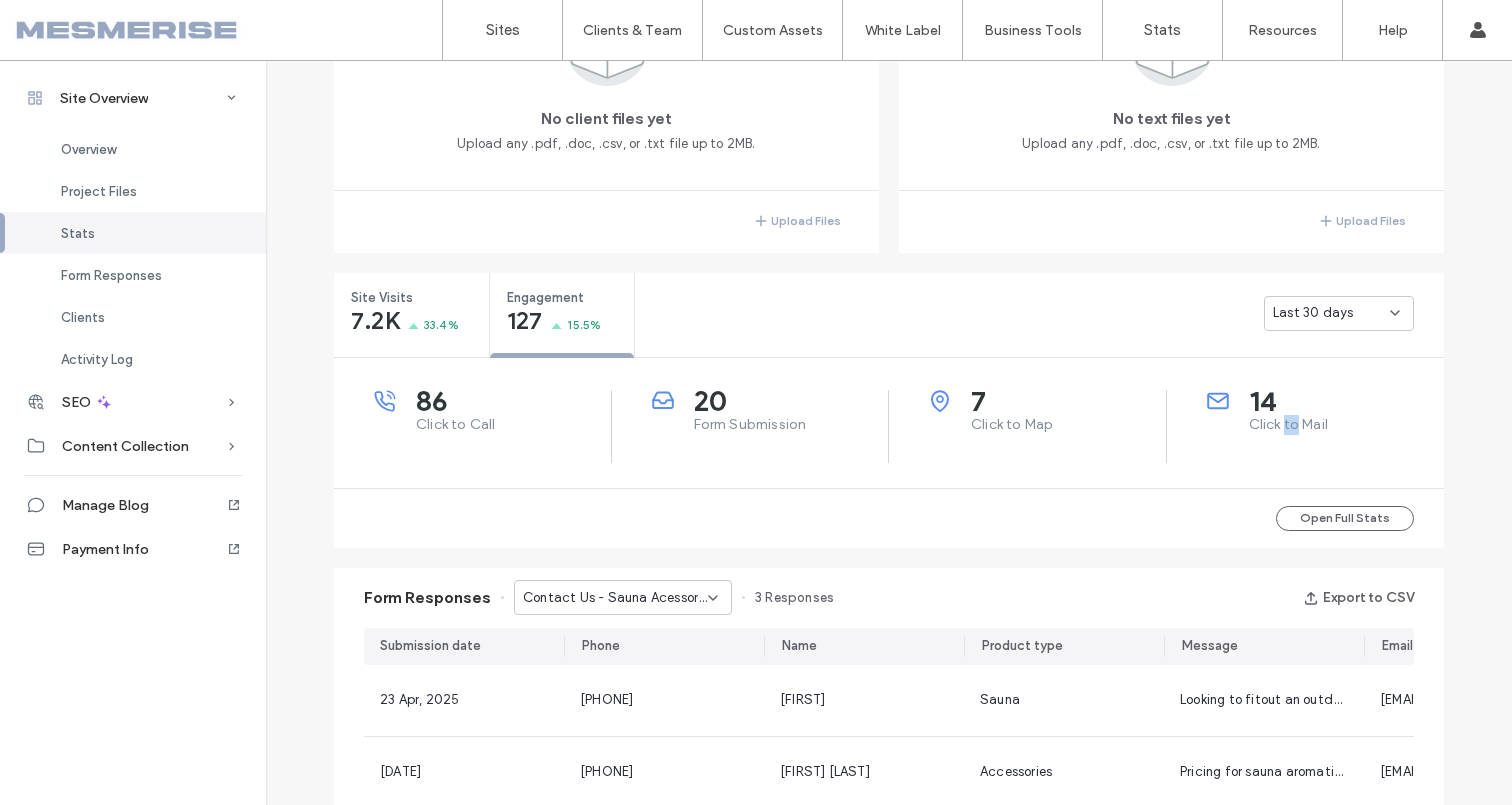 click on "Click to Mail" at bounding box center (1347, 425) 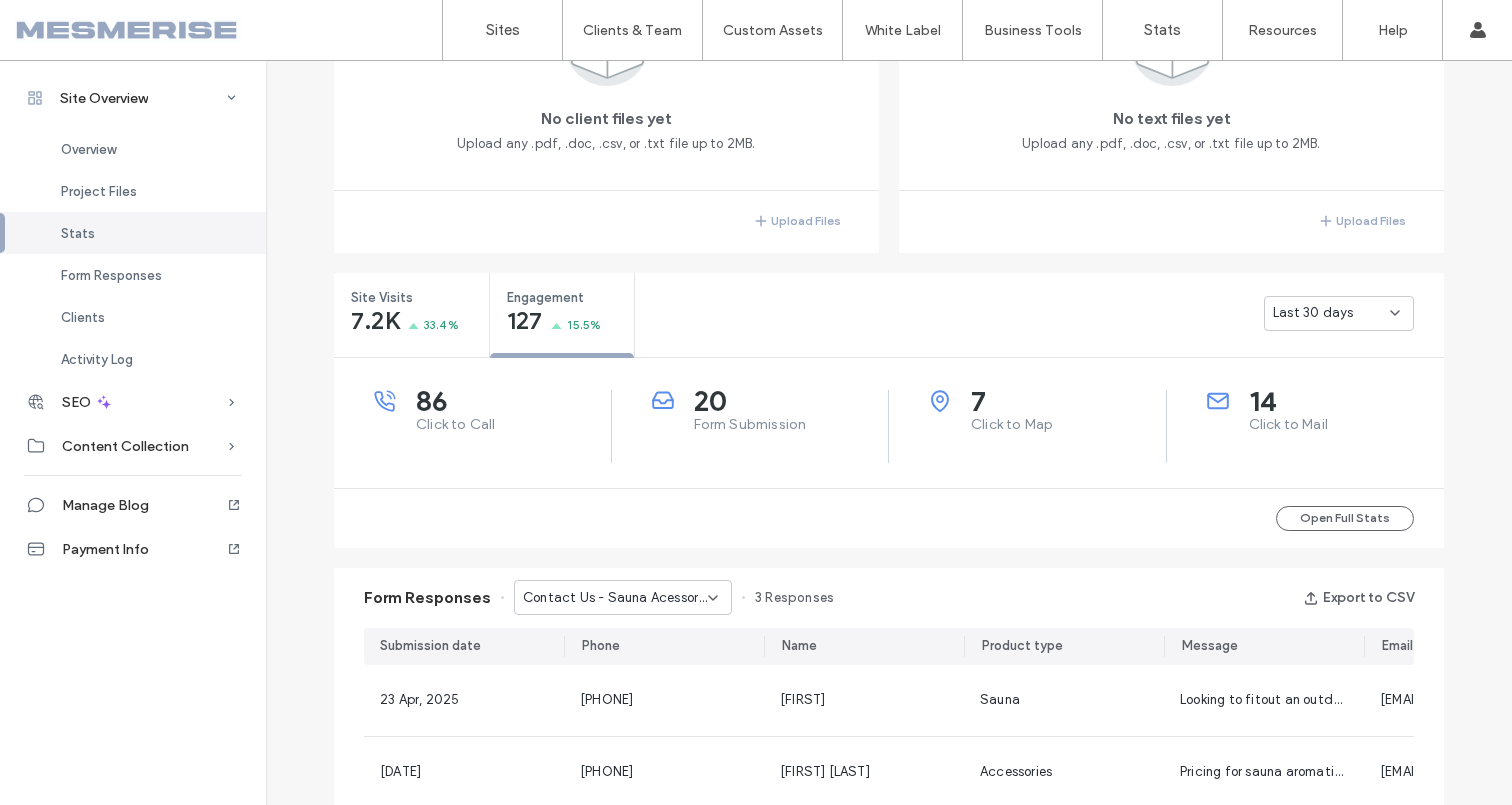 click on "14" at bounding box center (1347, 401) 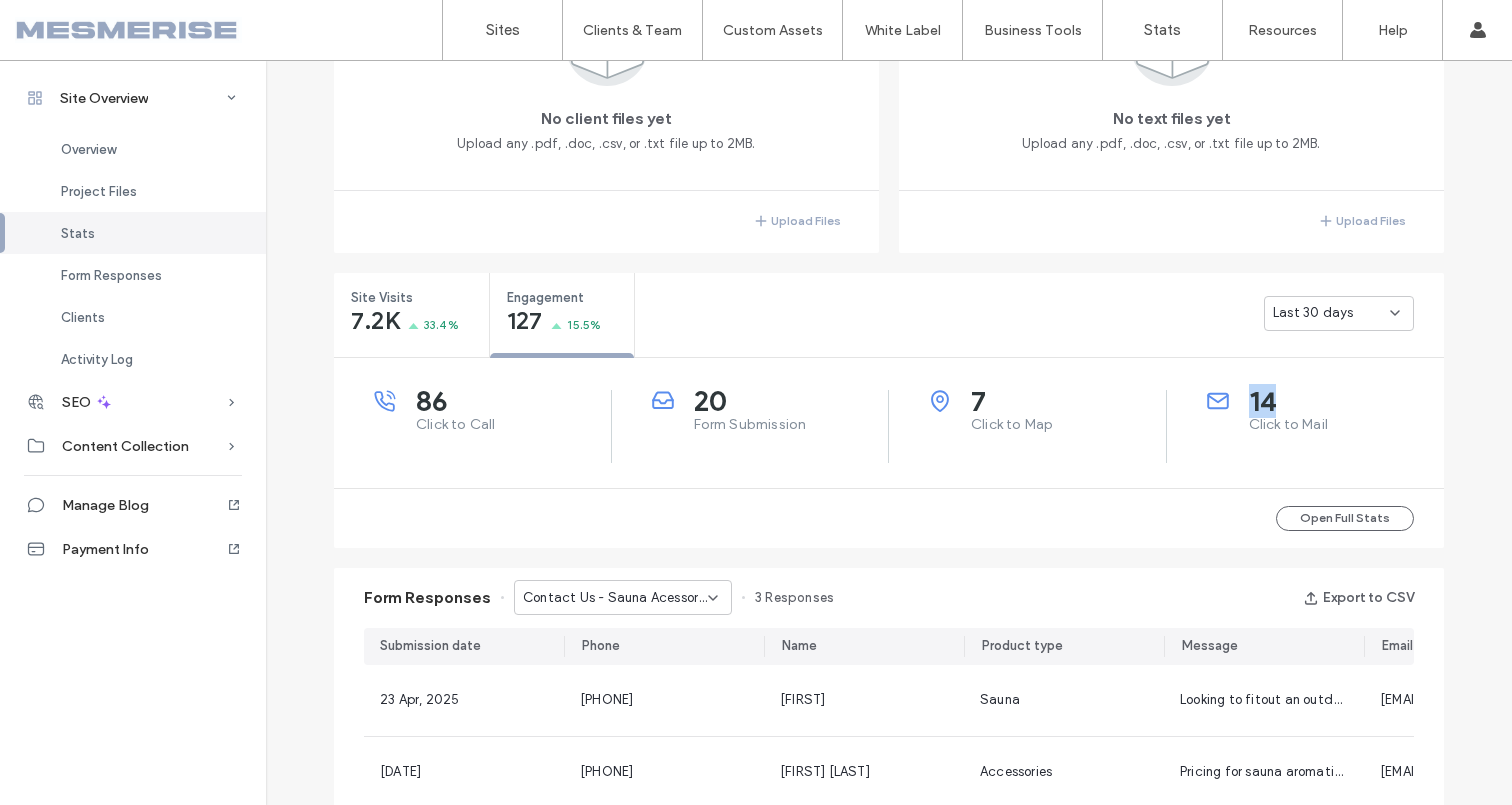 click on "14" at bounding box center (1347, 401) 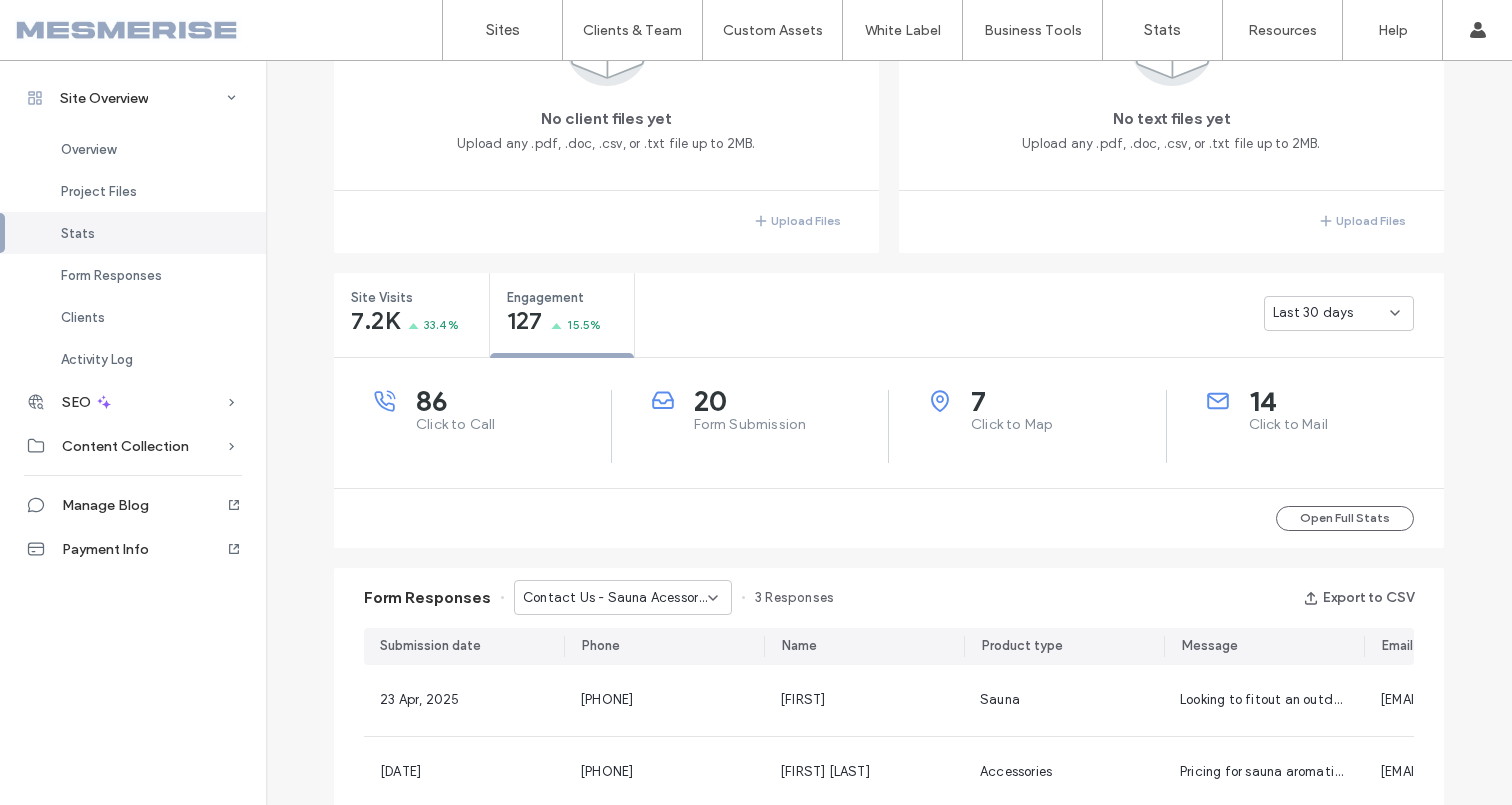 click on "14 Click to Mail" at bounding box center [1306, 426] 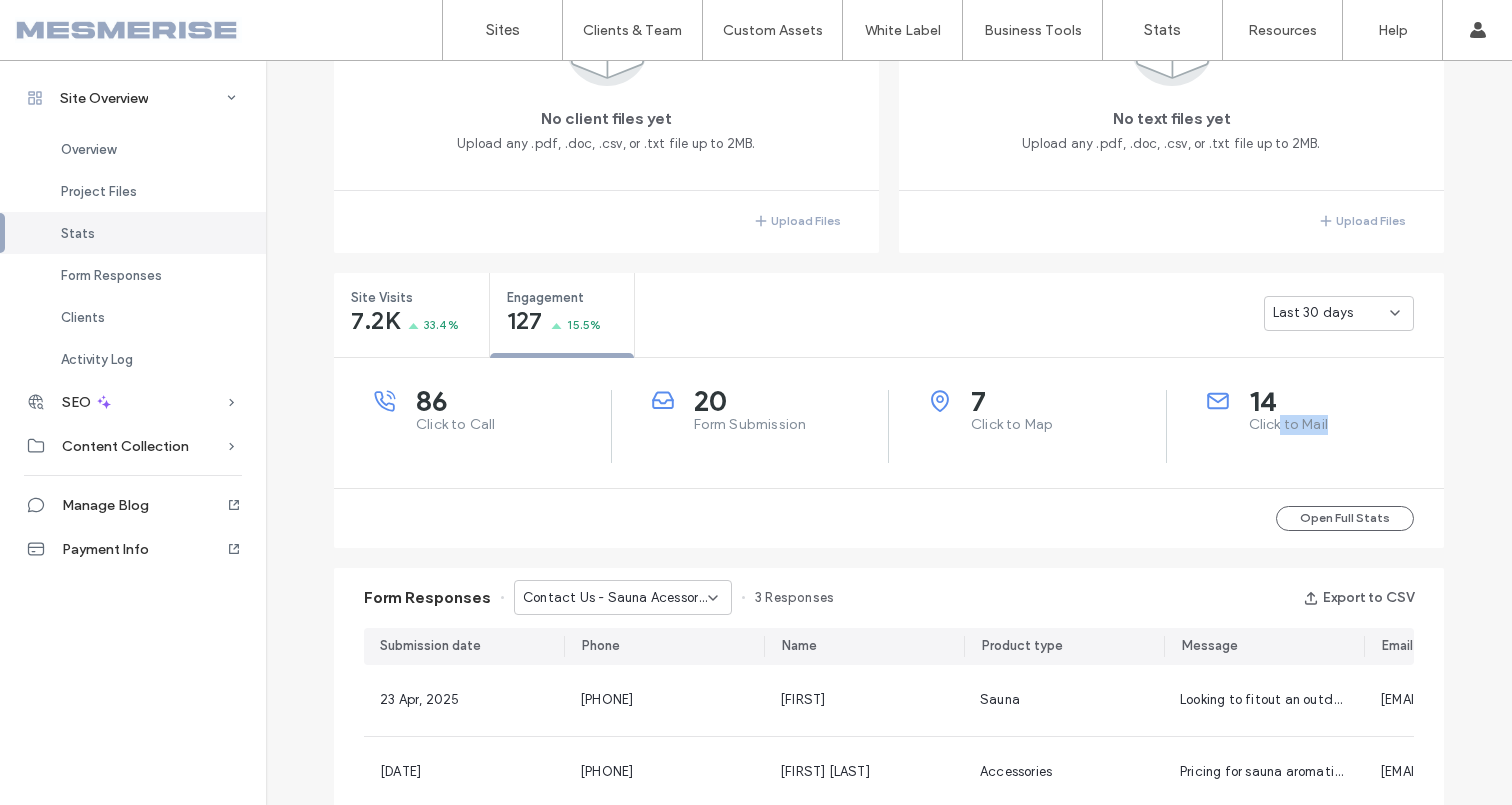 drag, startPoint x: 1320, startPoint y: 429, endPoint x: 1258, endPoint y: 433, distance: 62.1289 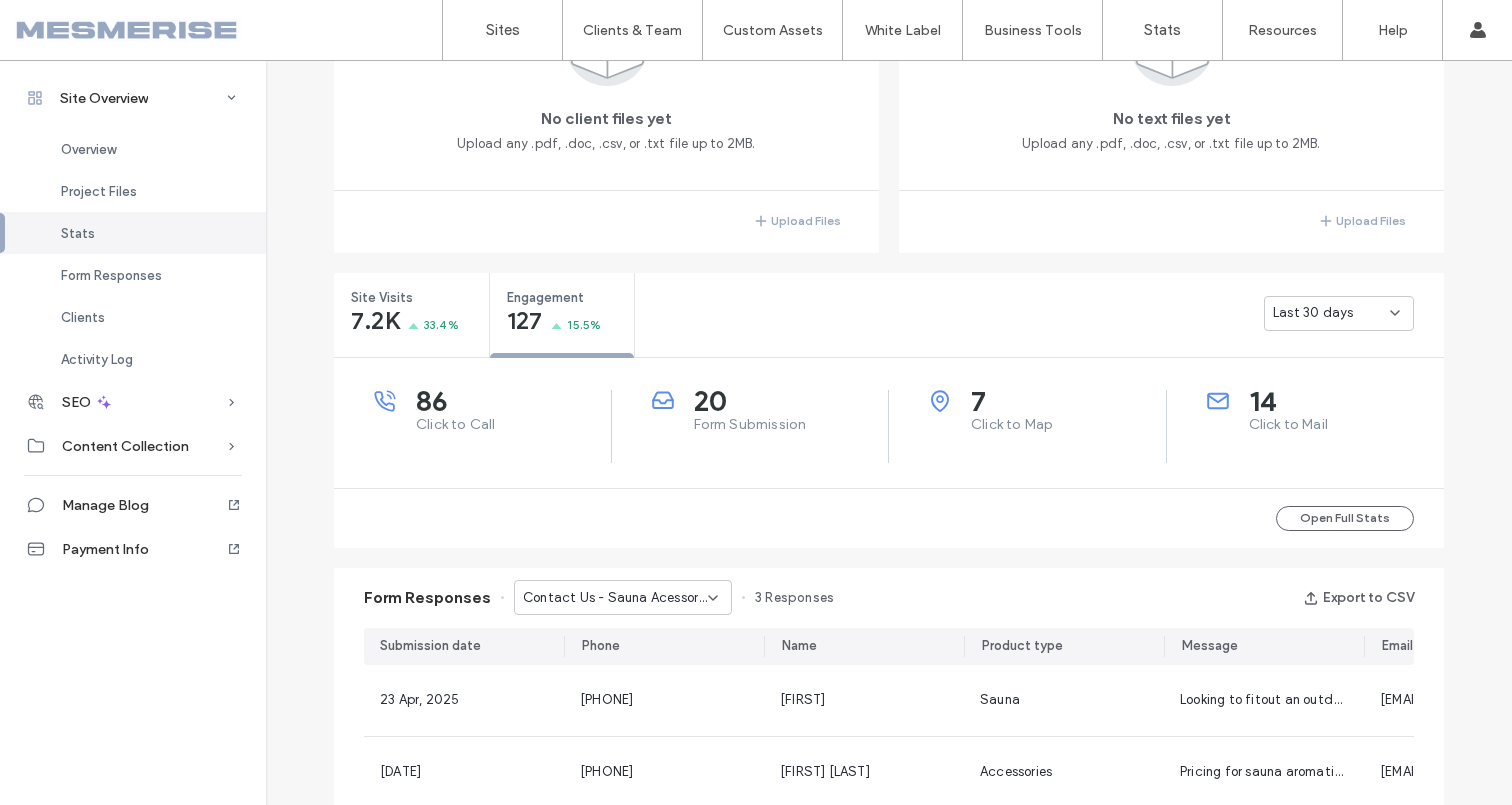click on "Click to Mail" at bounding box center [1347, 425] 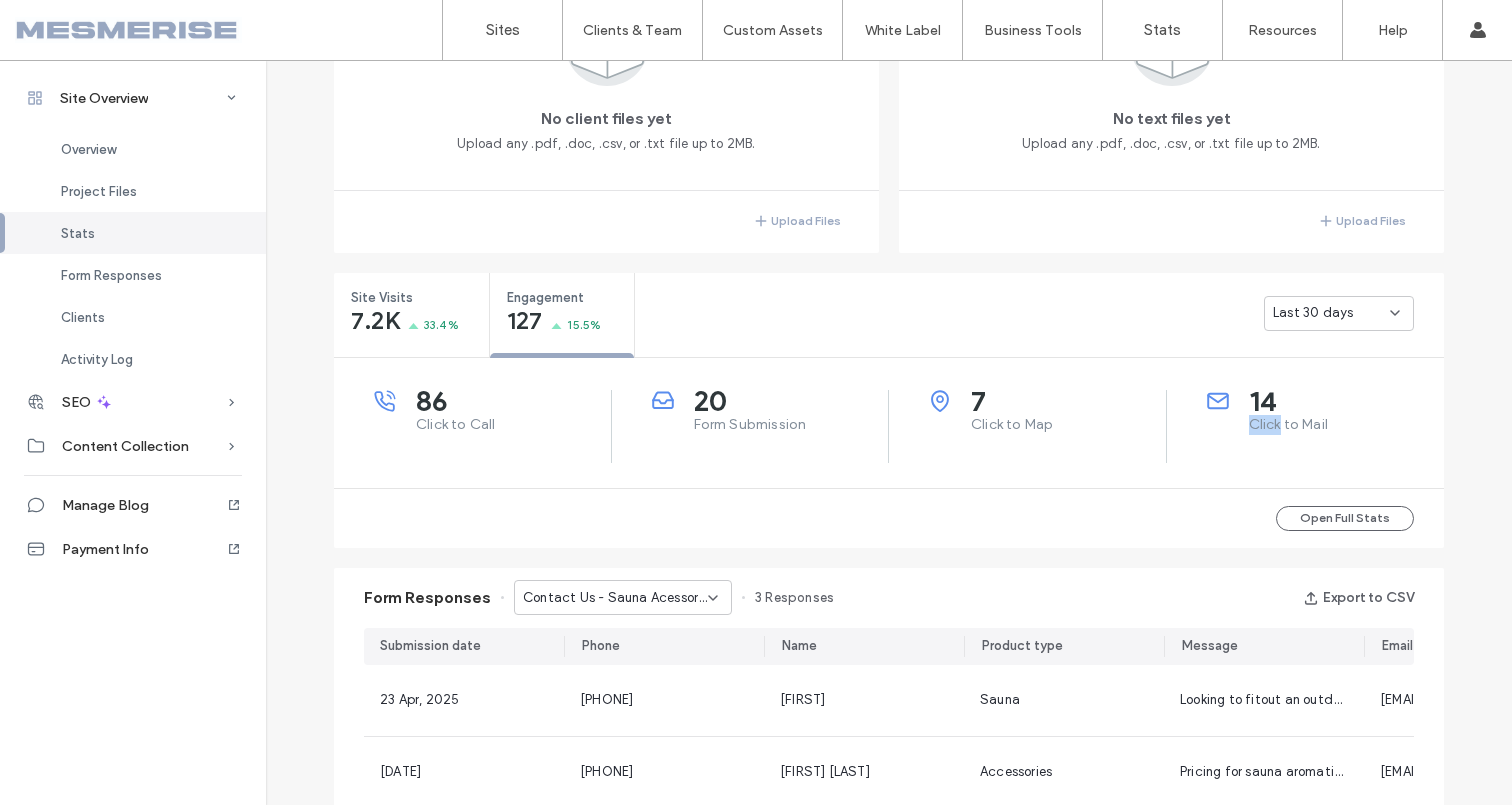 click on "Click to Mail" at bounding box center (1347, 425) 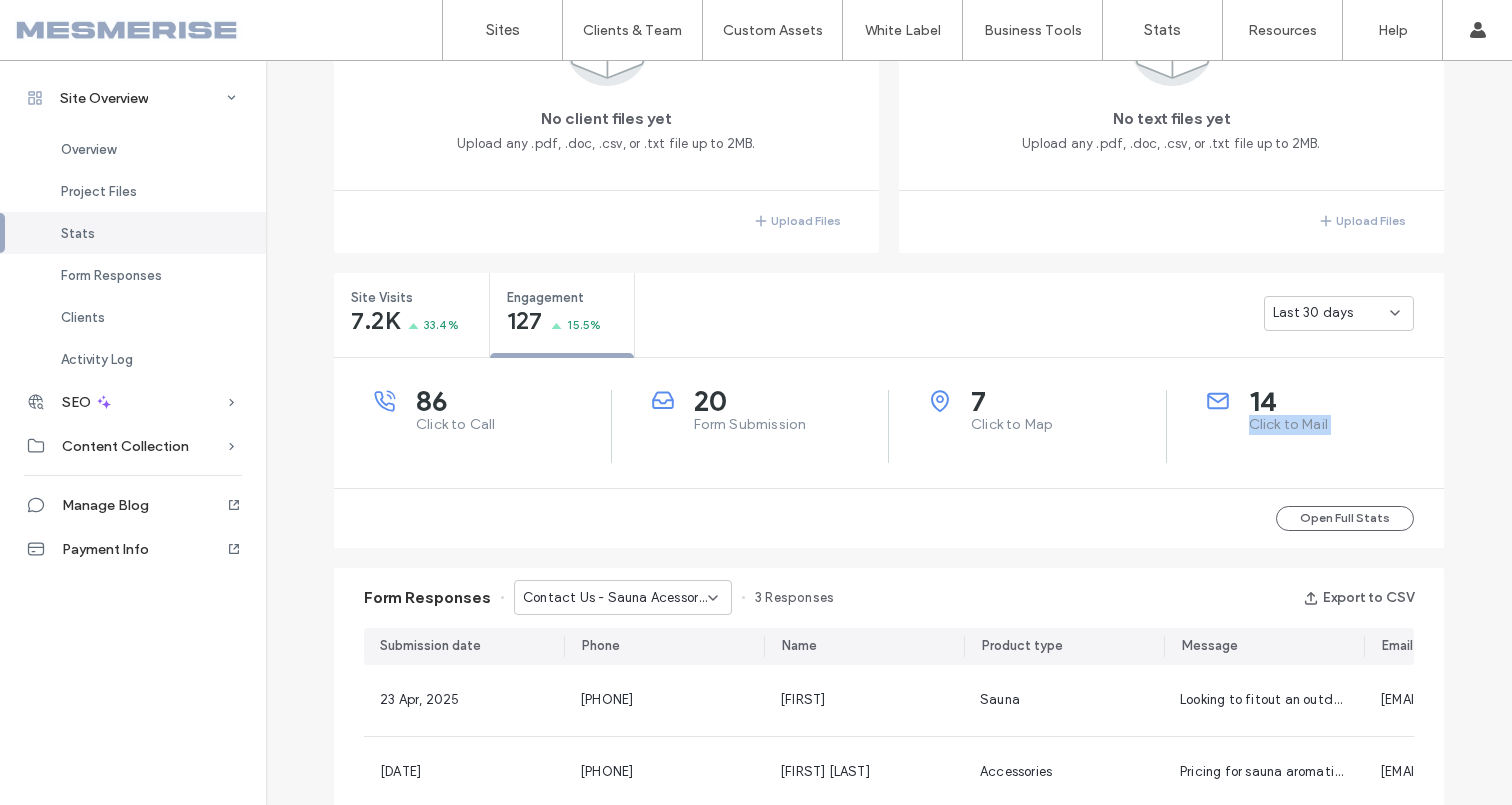 click on "Click to Mail" at bounding box center [1347, 425] 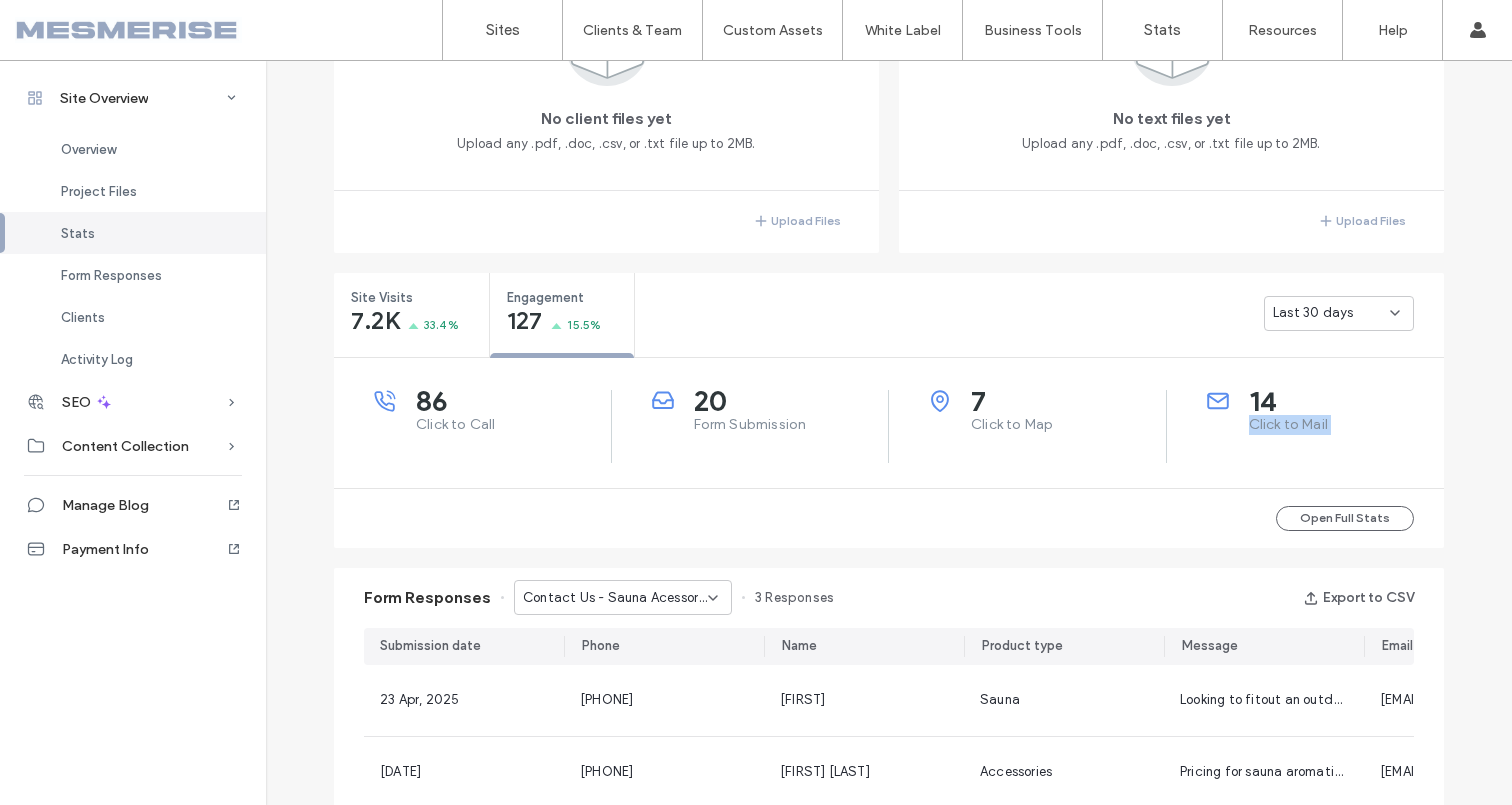 click on "Last 30 days" at bounding box center [1039, 313] 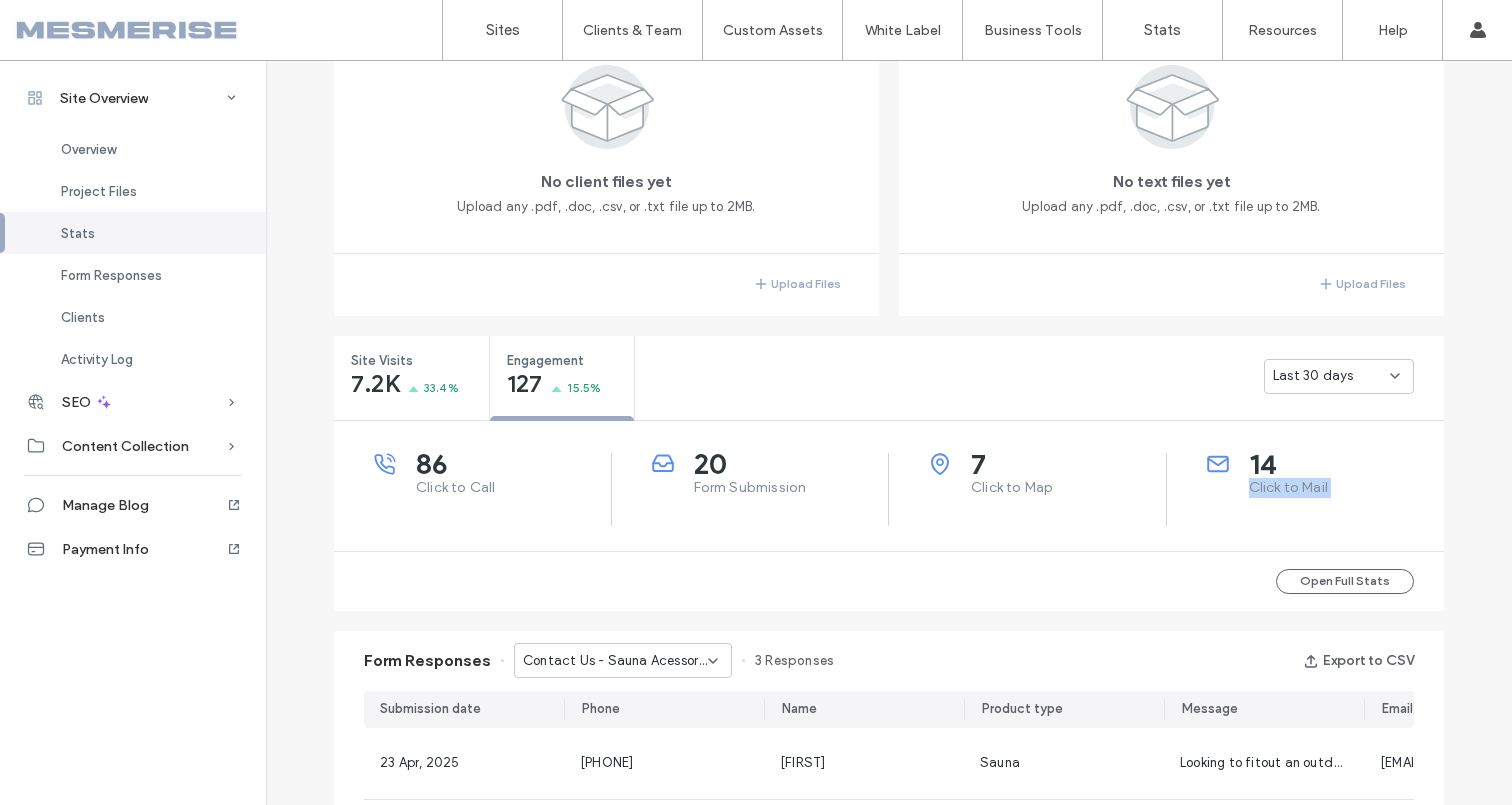 scroll, scrollTop: 0, scrollLeft: 0, axis: both 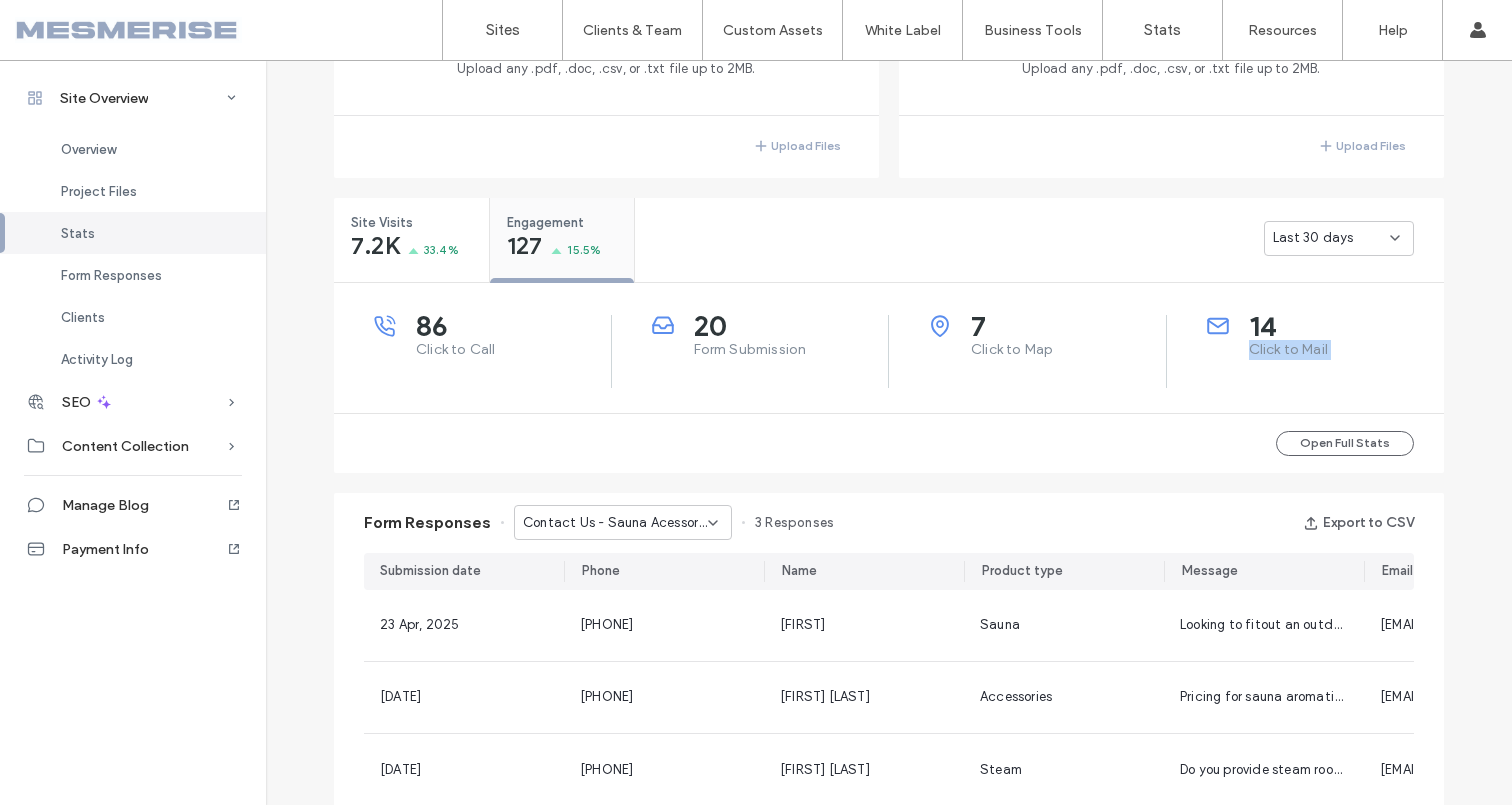 click on "127" at bounding box center [525, 246] 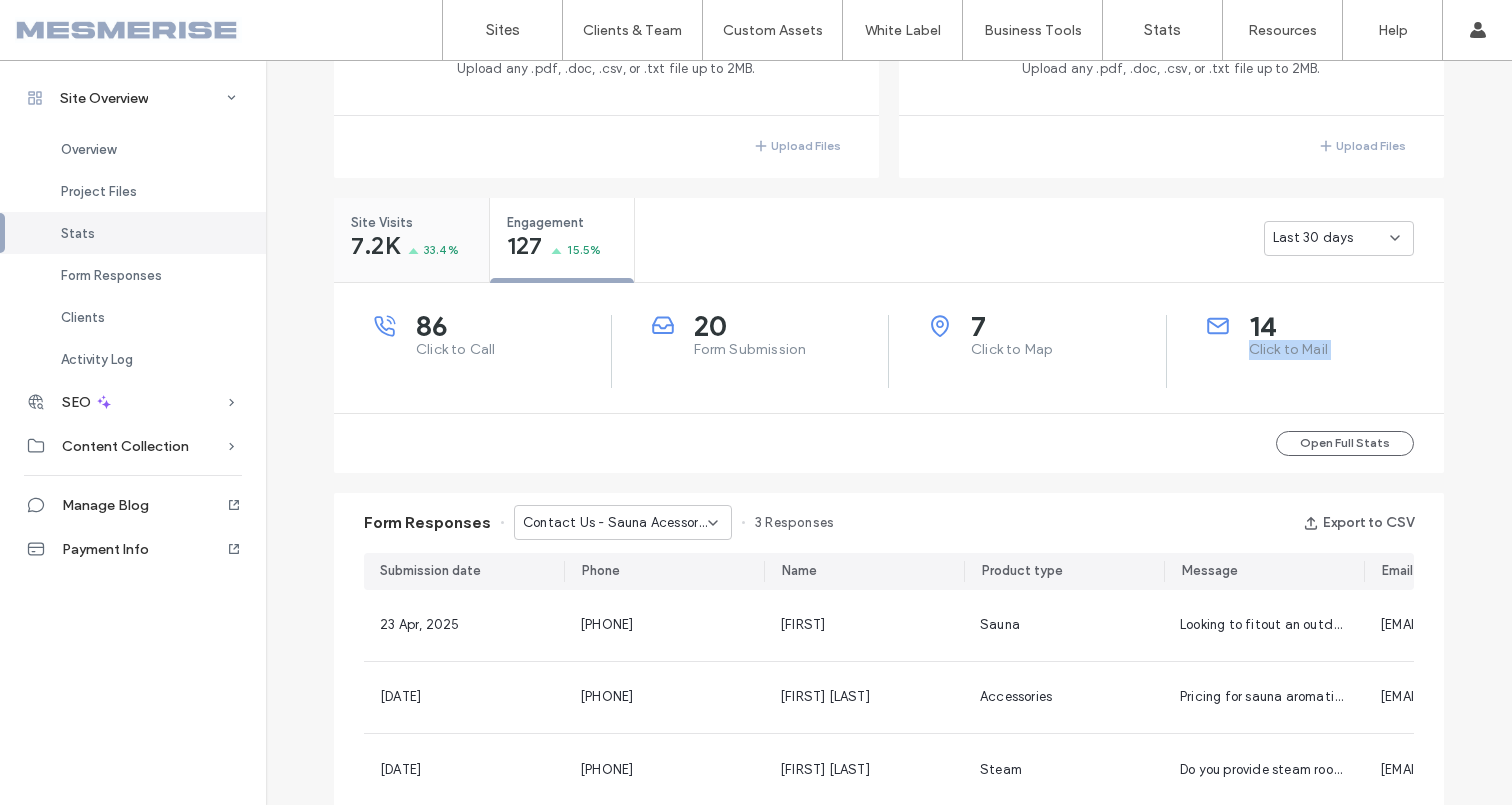 click on "7.2K 33.4%" at bounding box center [405, 248] 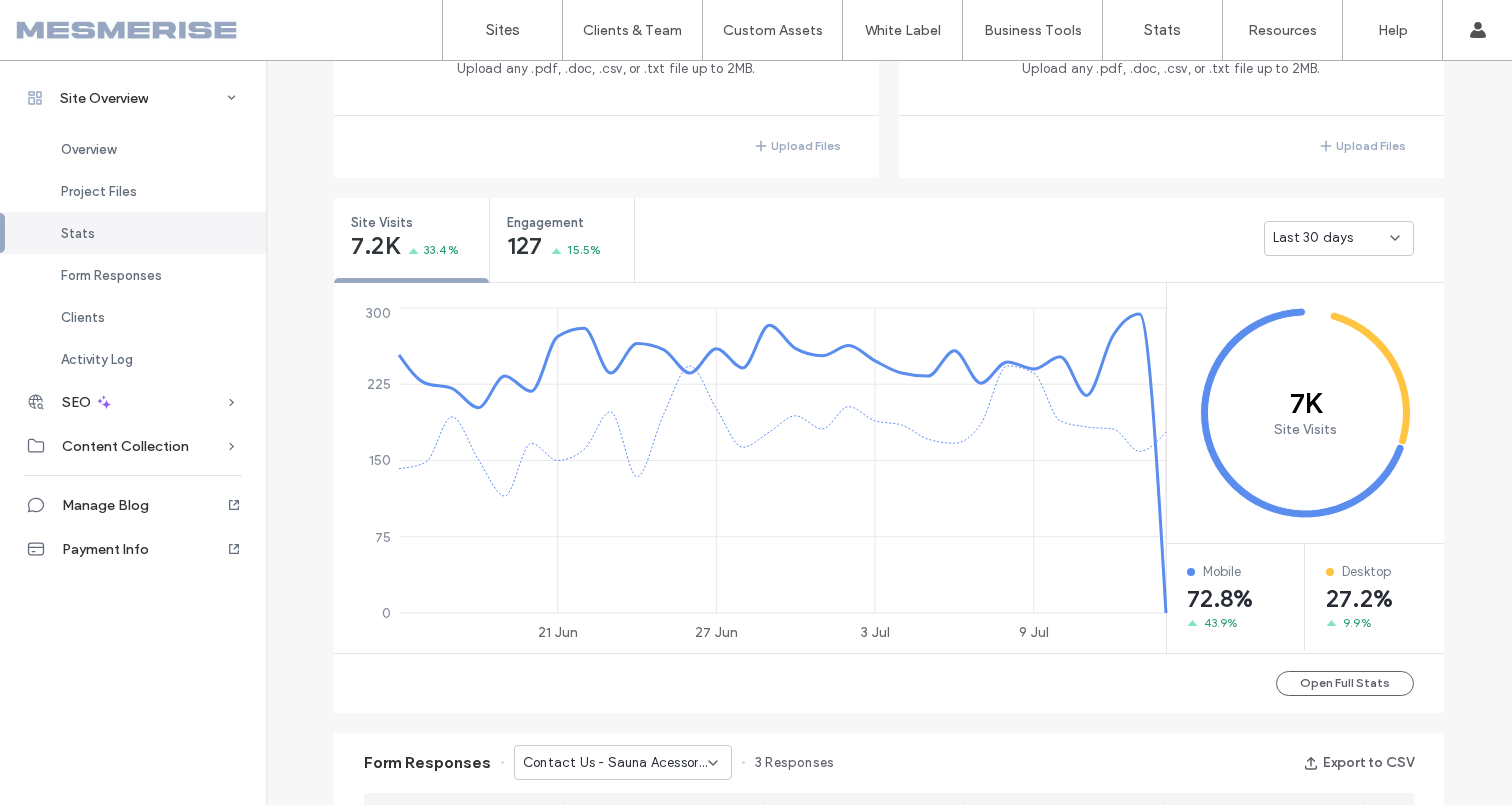 click on "Site Visits 7.2K 33.4% Engagement 127 15.5% Last 30 days 21 Jun 27 Jun 3 Jul 9 Jul 0 75 150 225 300 7K Site Visits Mobile 72.8% 43.9% Desktop 27.2% 9.9% Open Full Stats" at bounding box center [889, 455] 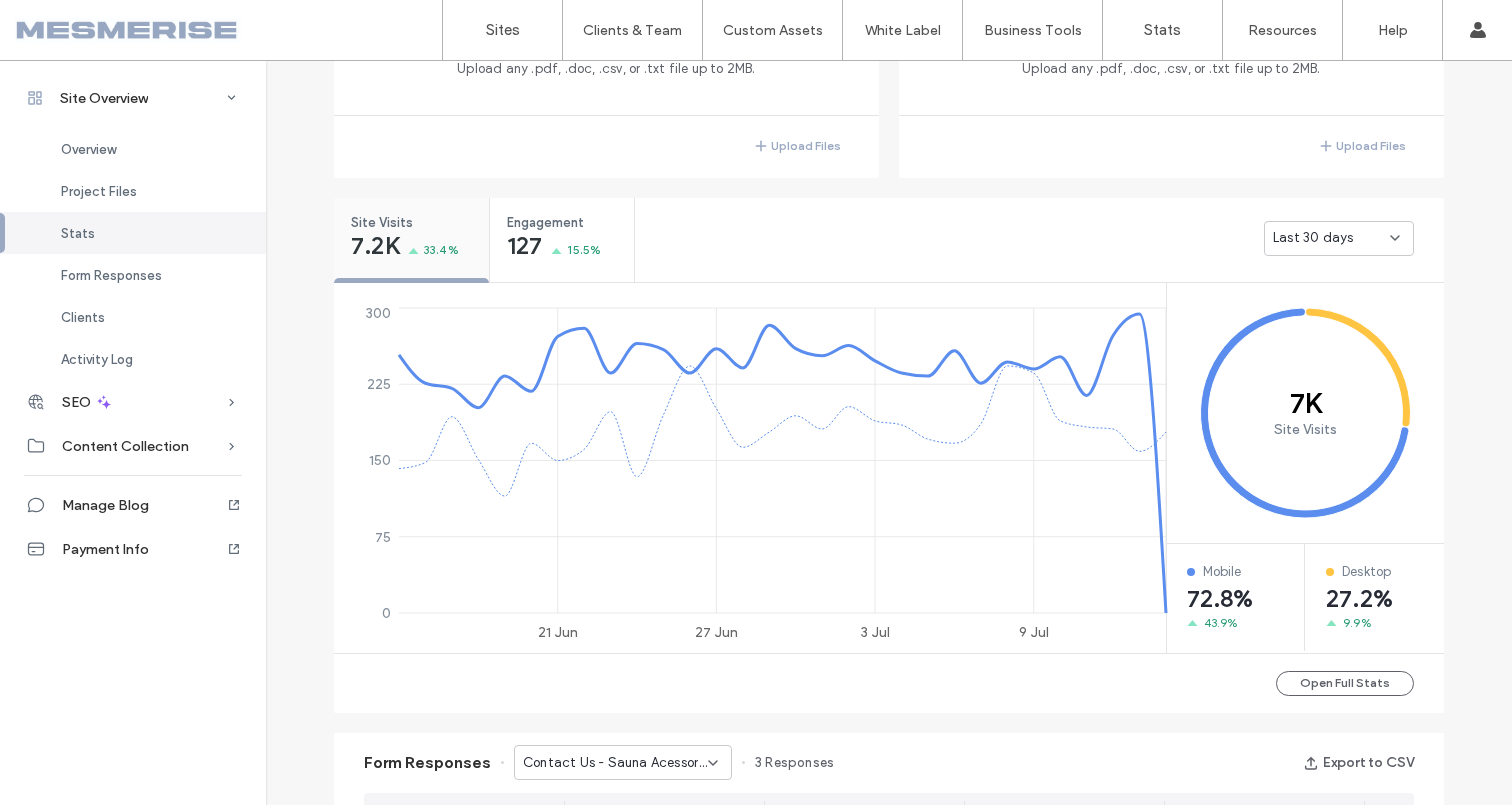 click on "33.4%" at bounding box center (441, 250) 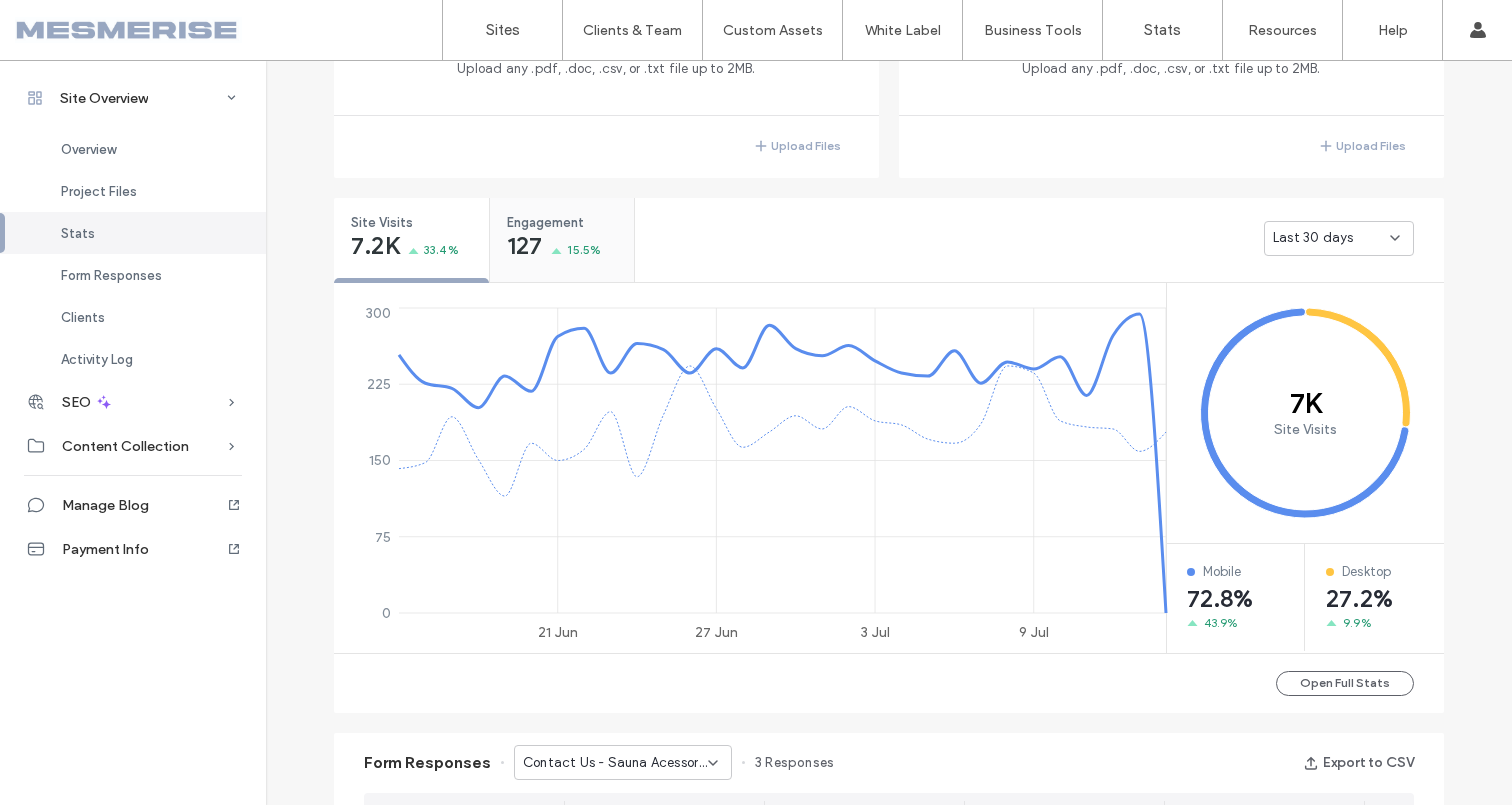 click on "127" at bounding box center (525, 246) 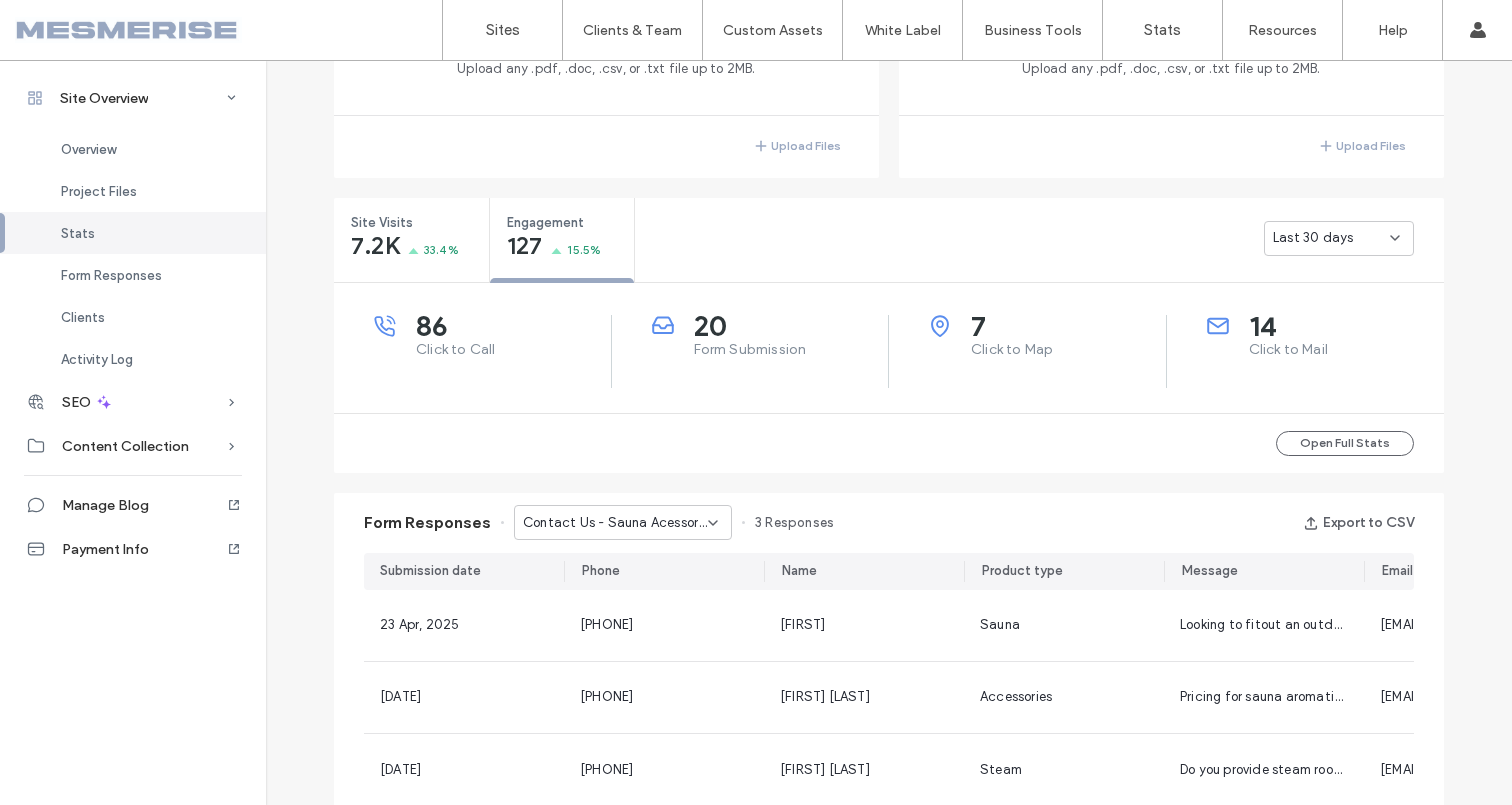 click on "Click to Call" at bounding box center [513, 350] 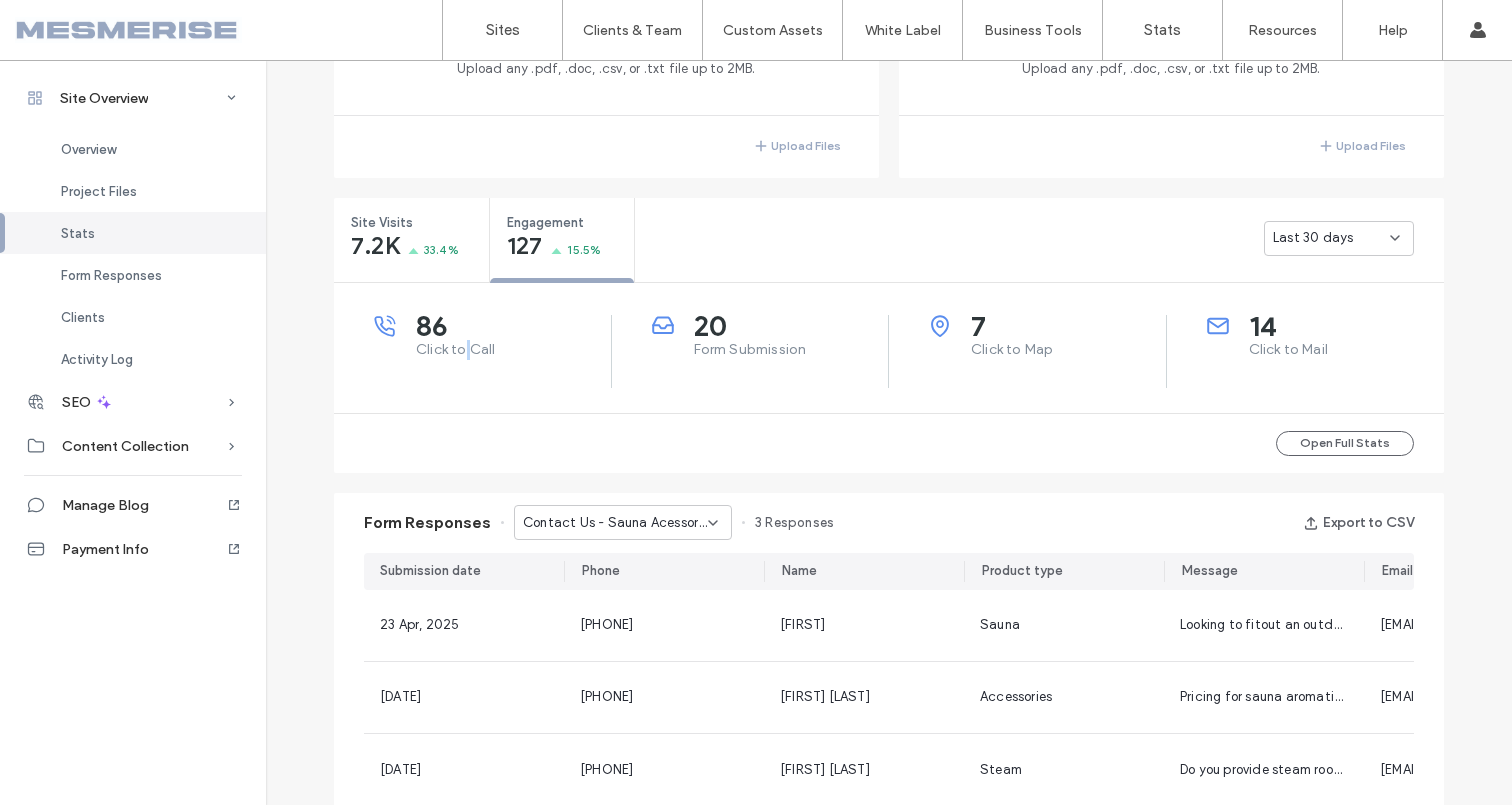 click on "Click to Call" at bounding box center [513, 350] 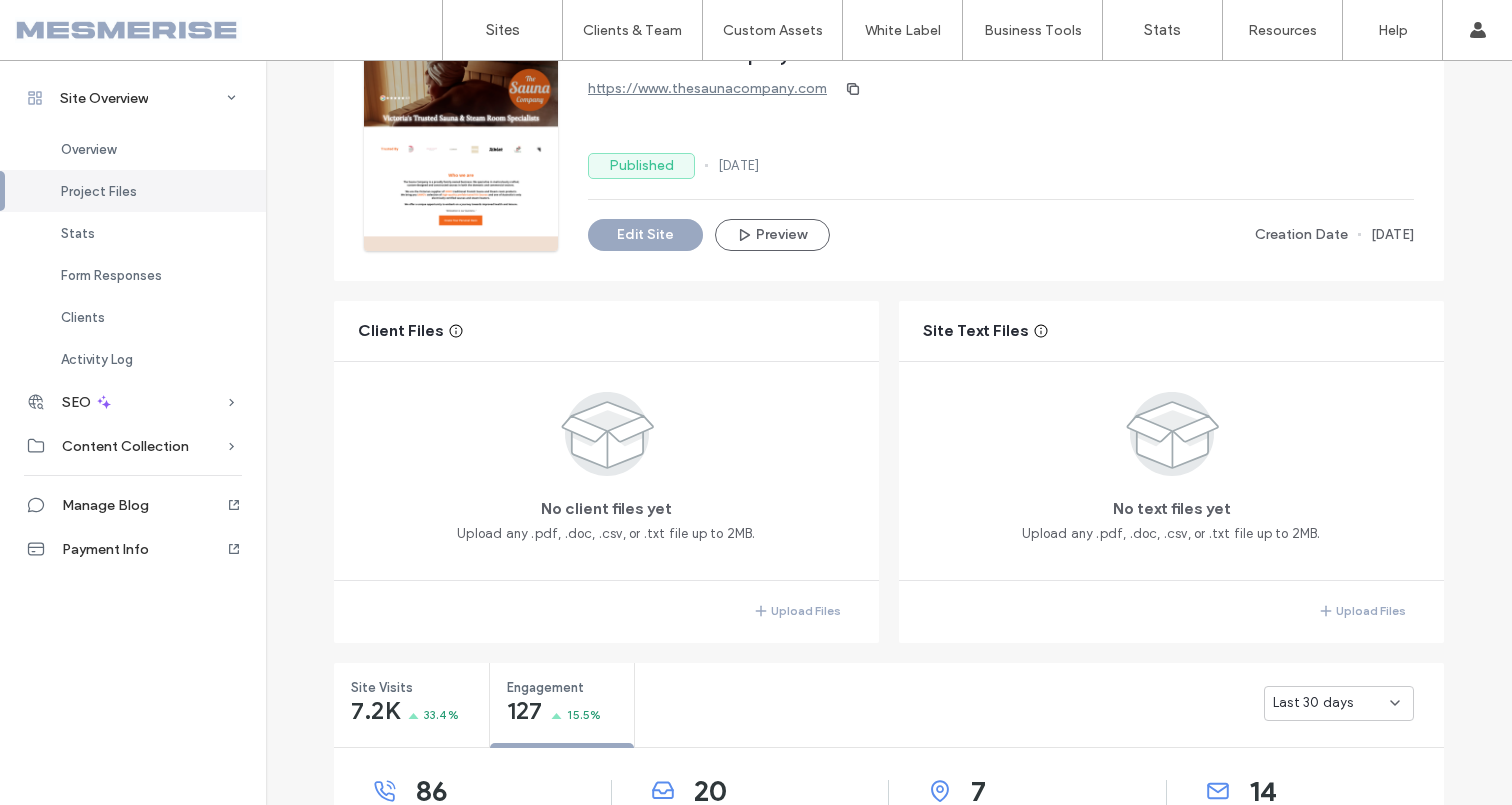 scroll, scrollTop: 126, scrollLeft: 0, axis: vertical 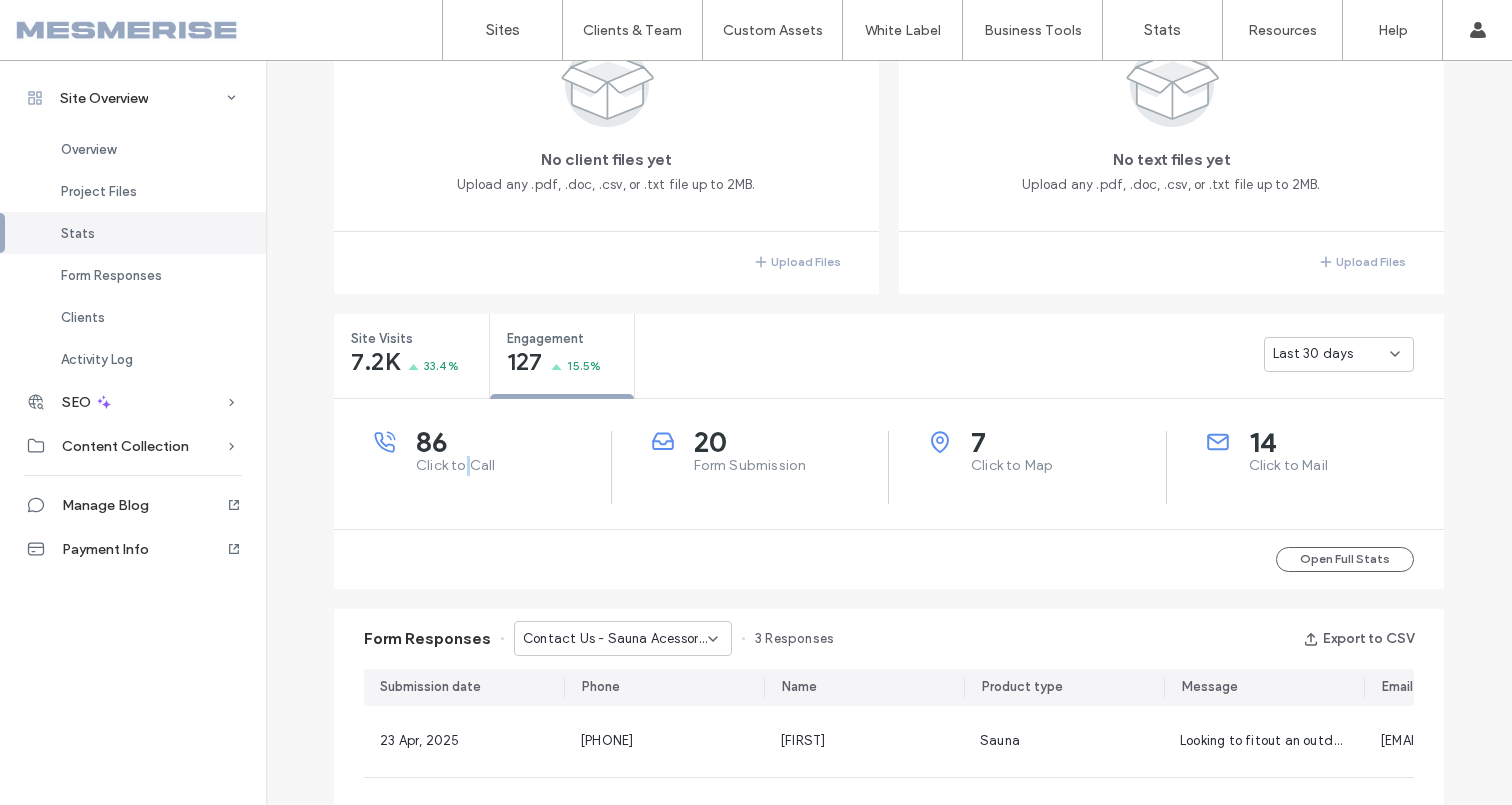 click on "Last 30 days" at bounding box center [1039, 354] 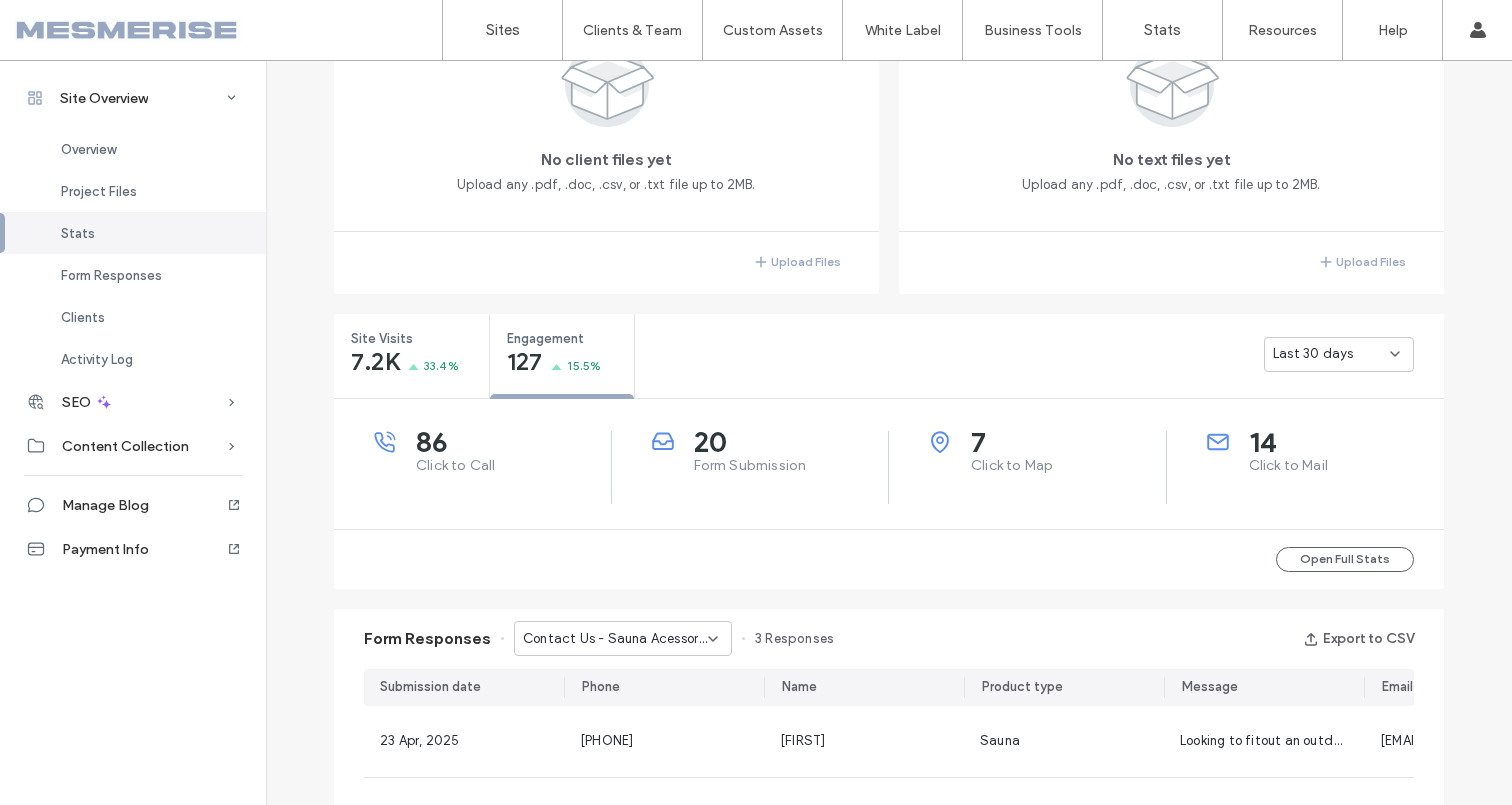 click on "Click to Call" at bounding box center (513, 466) 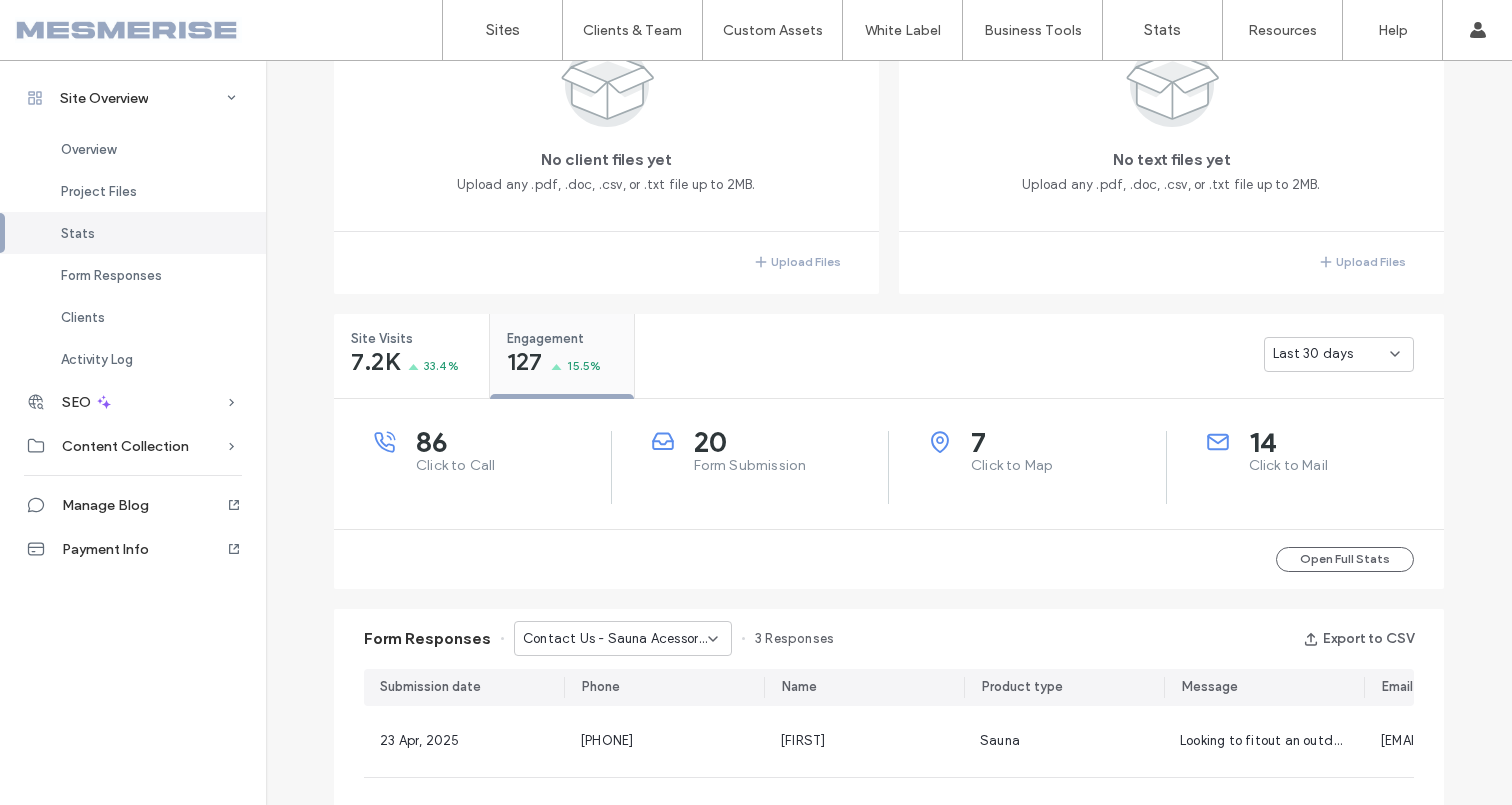 scroll, scrollTop: 491, scrollLeft: 0, axis: vertical 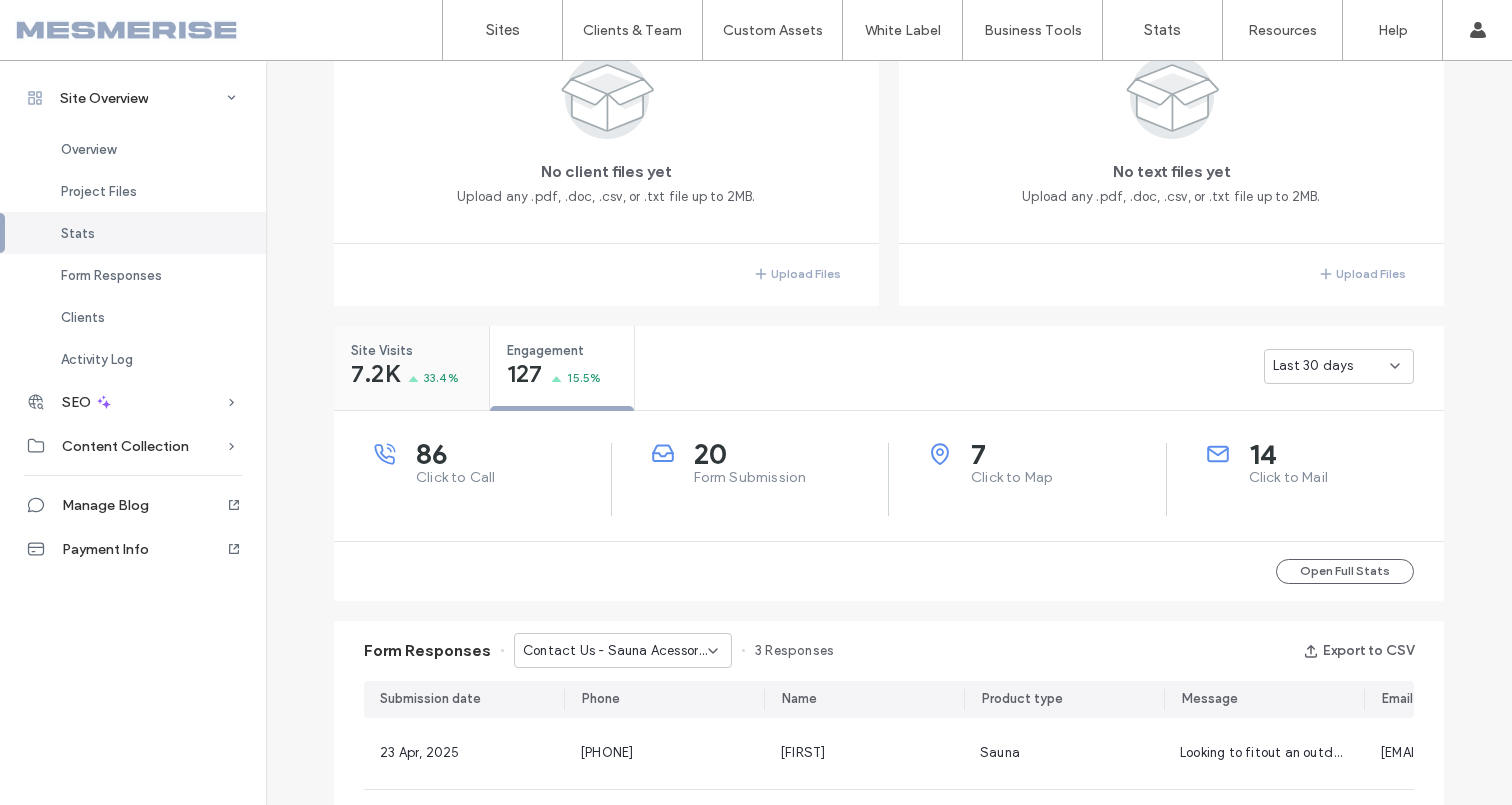 click on "33.4%" at bounding box center [441, 378] 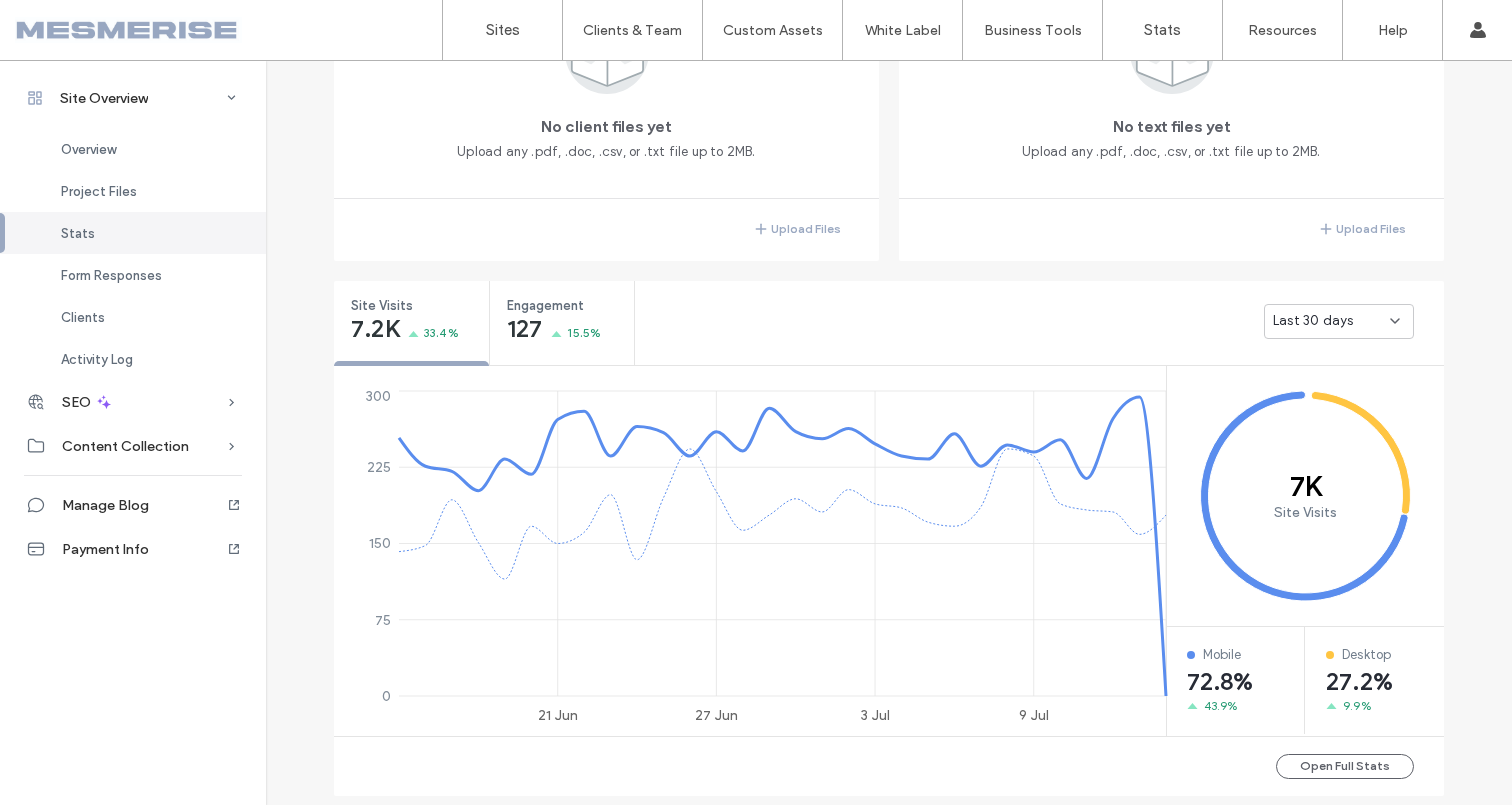 scroll, scrollTop: 631, scrollLeft: 0, axis: vertical 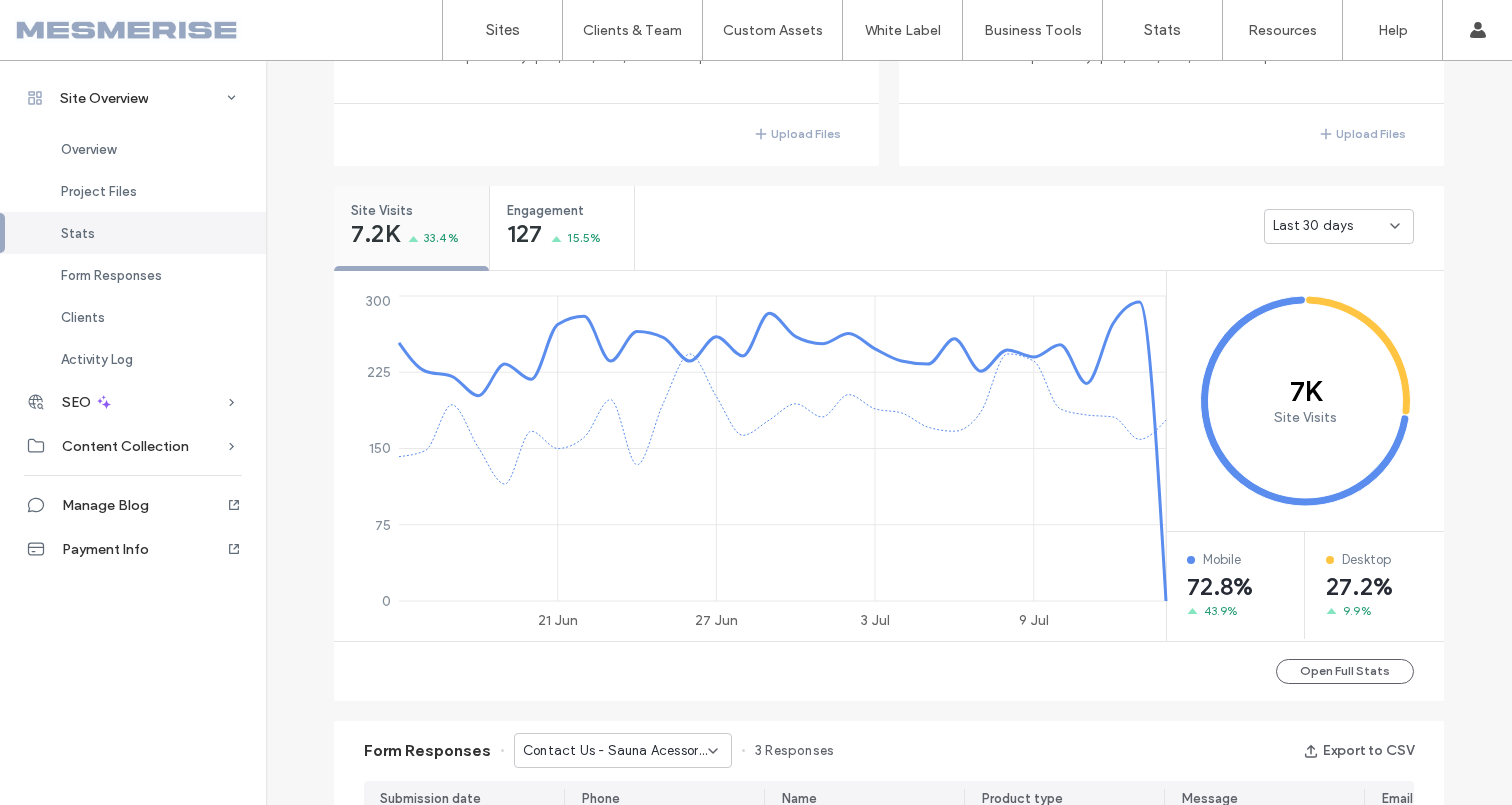 click on "7.2K" at bounding box center [375, 234] 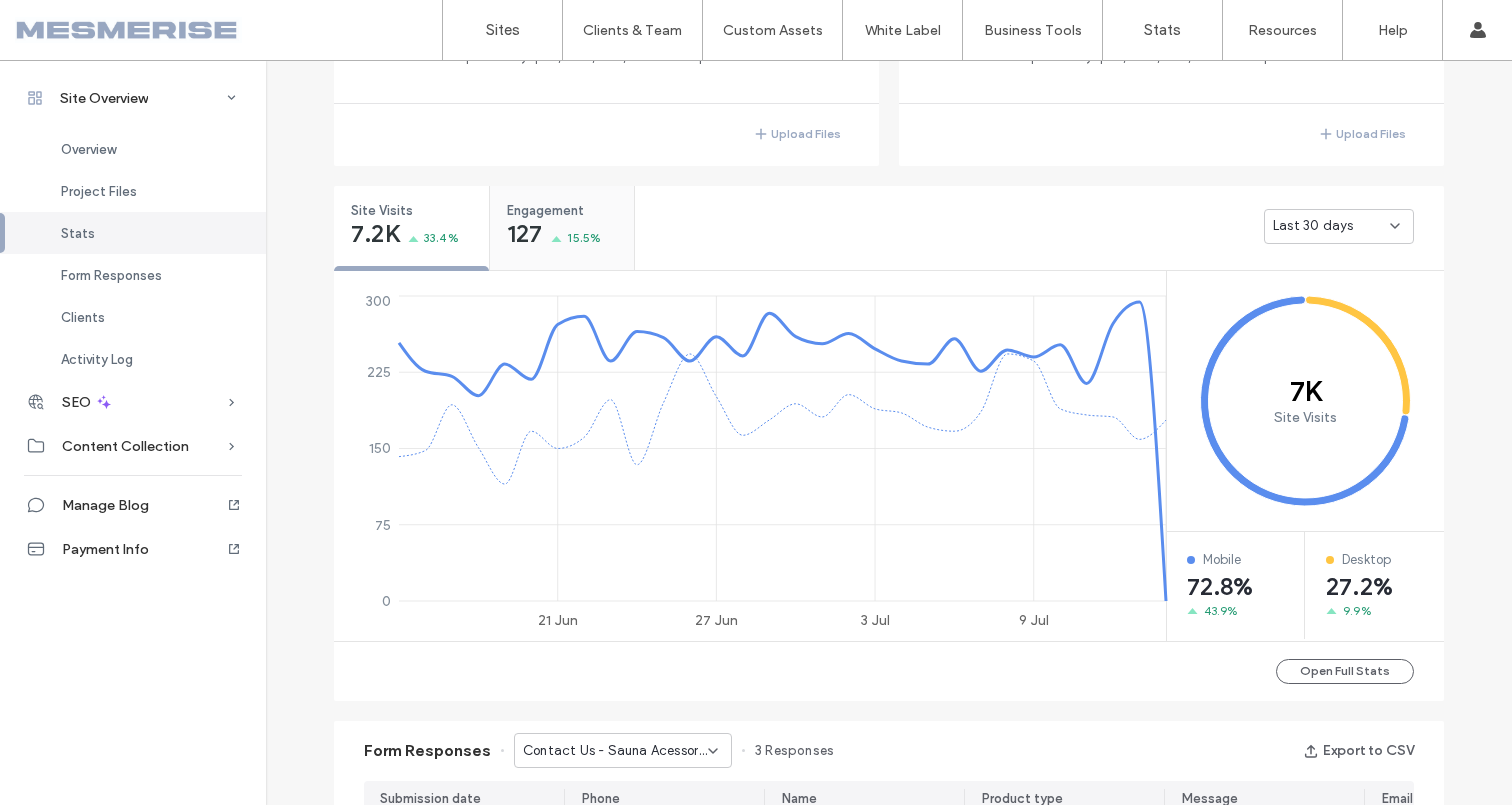 click on "Engagement 127 15.5%" at bounding box center (562, 223) 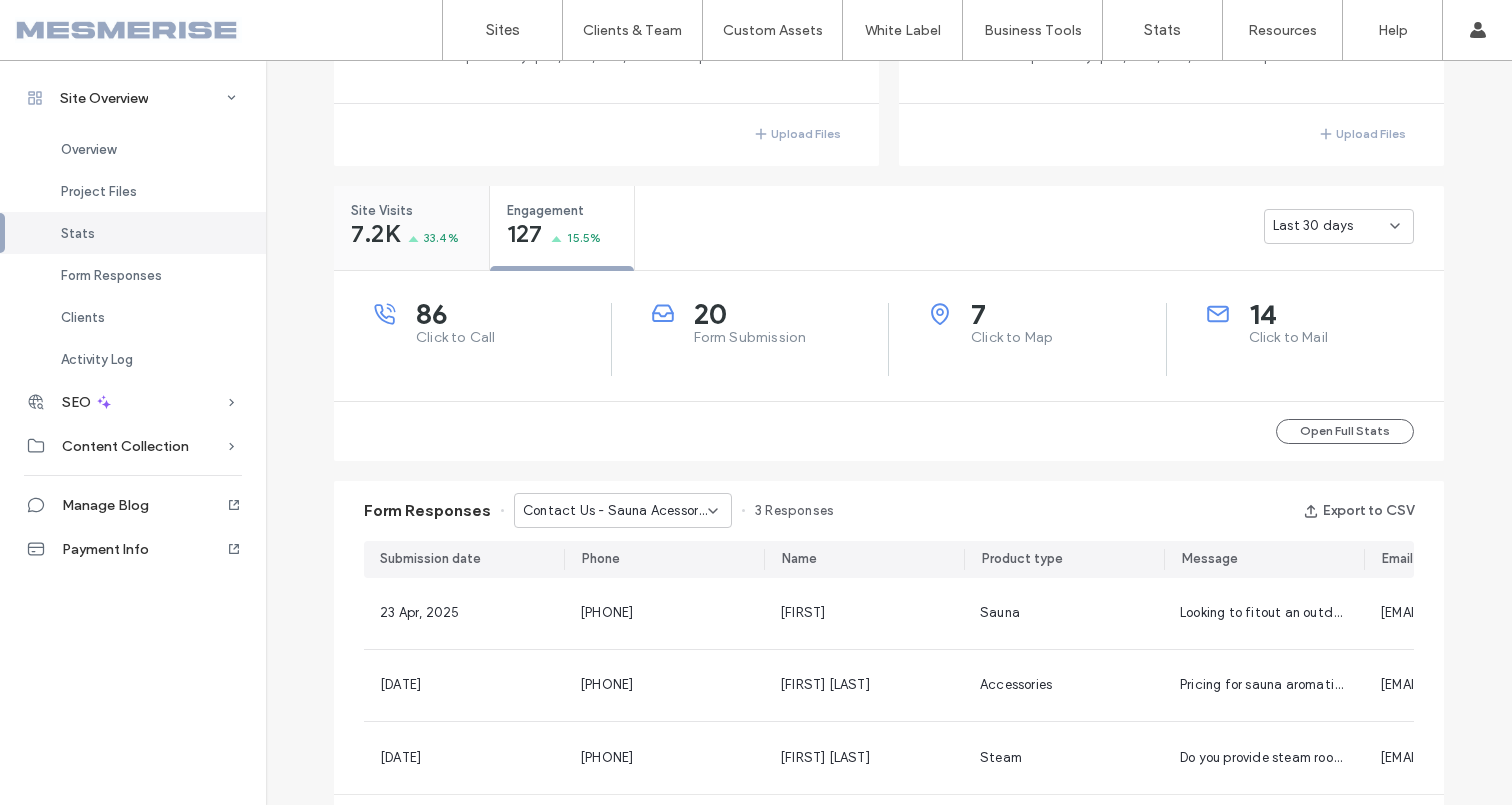 click on "33.4%" at bounding box center [441, 238] 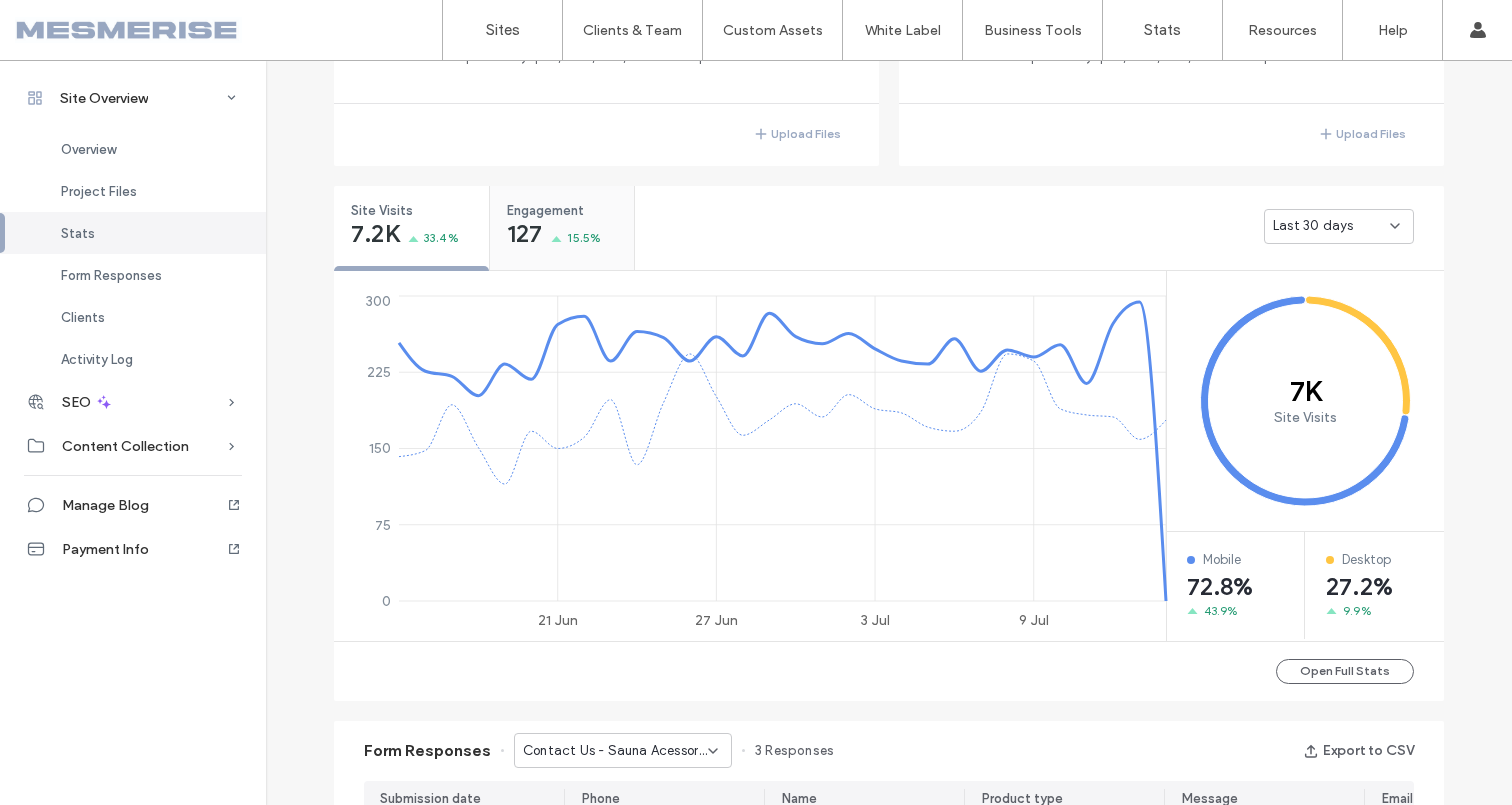 click on "15.5%" at bounding box center [584, 238] 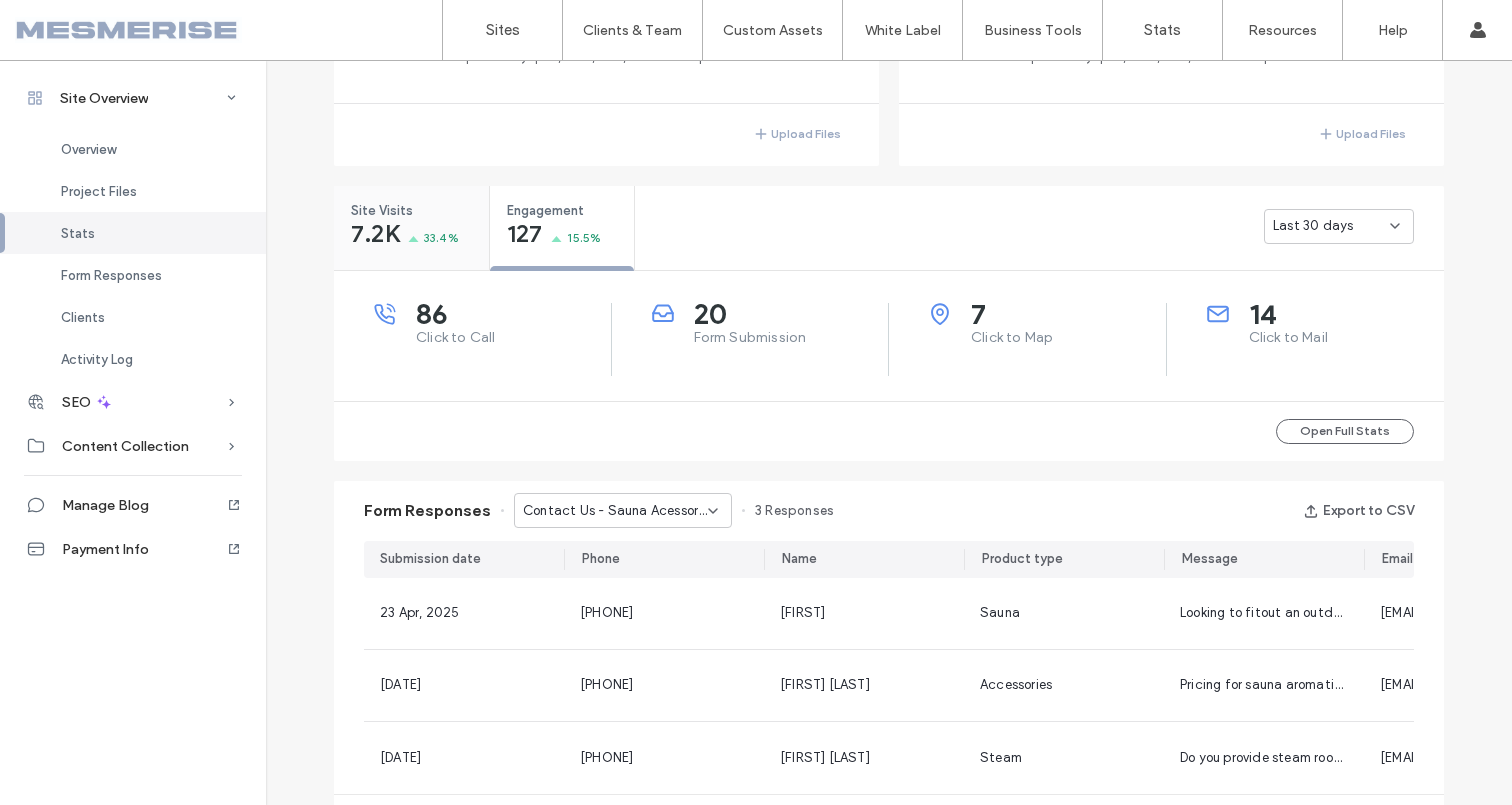 click on "Site Visits 7.2K 33.4%" at bounding box center [411, 223] 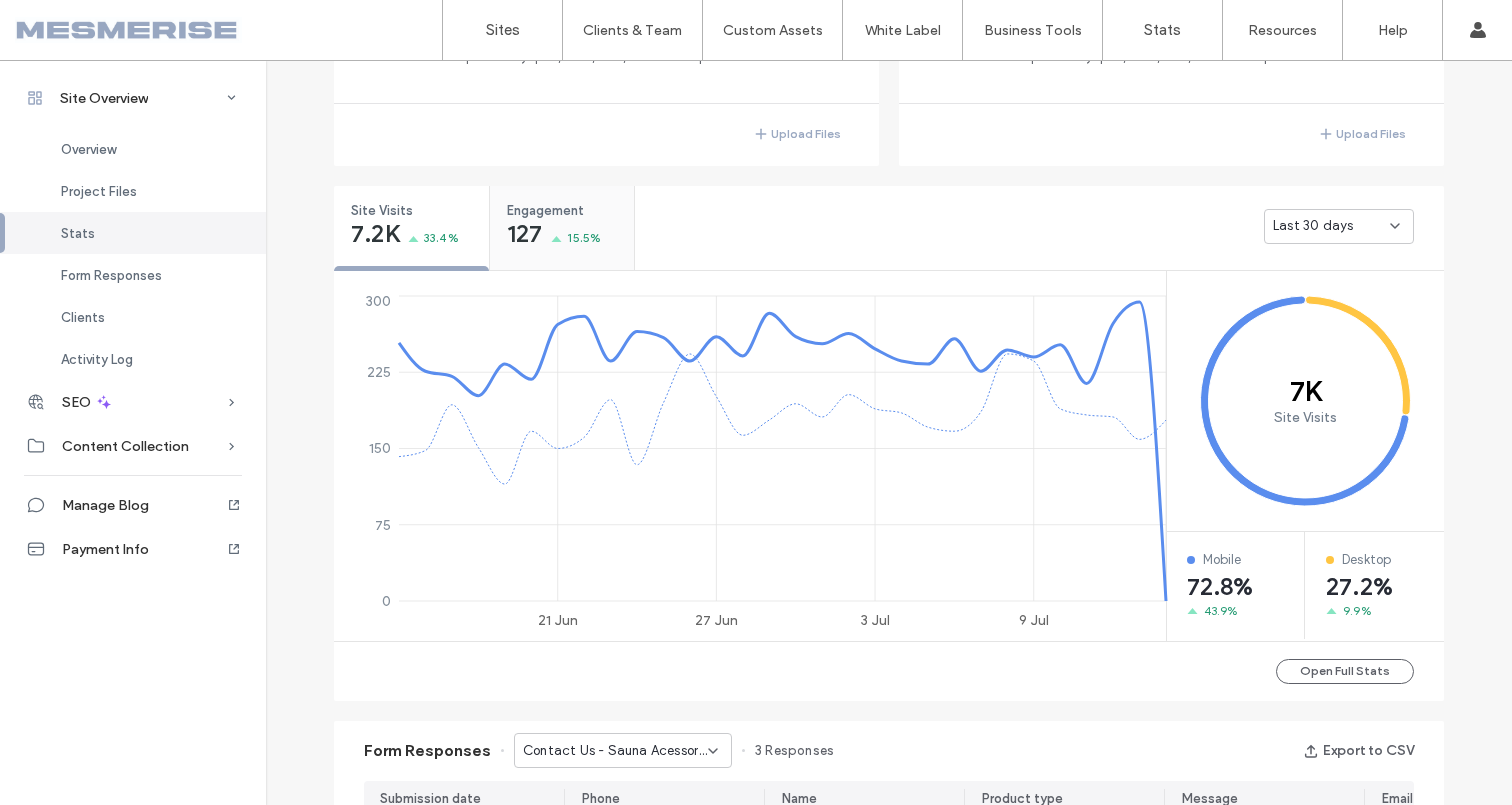 click on "Engagement" at bounding box center [555, 211] 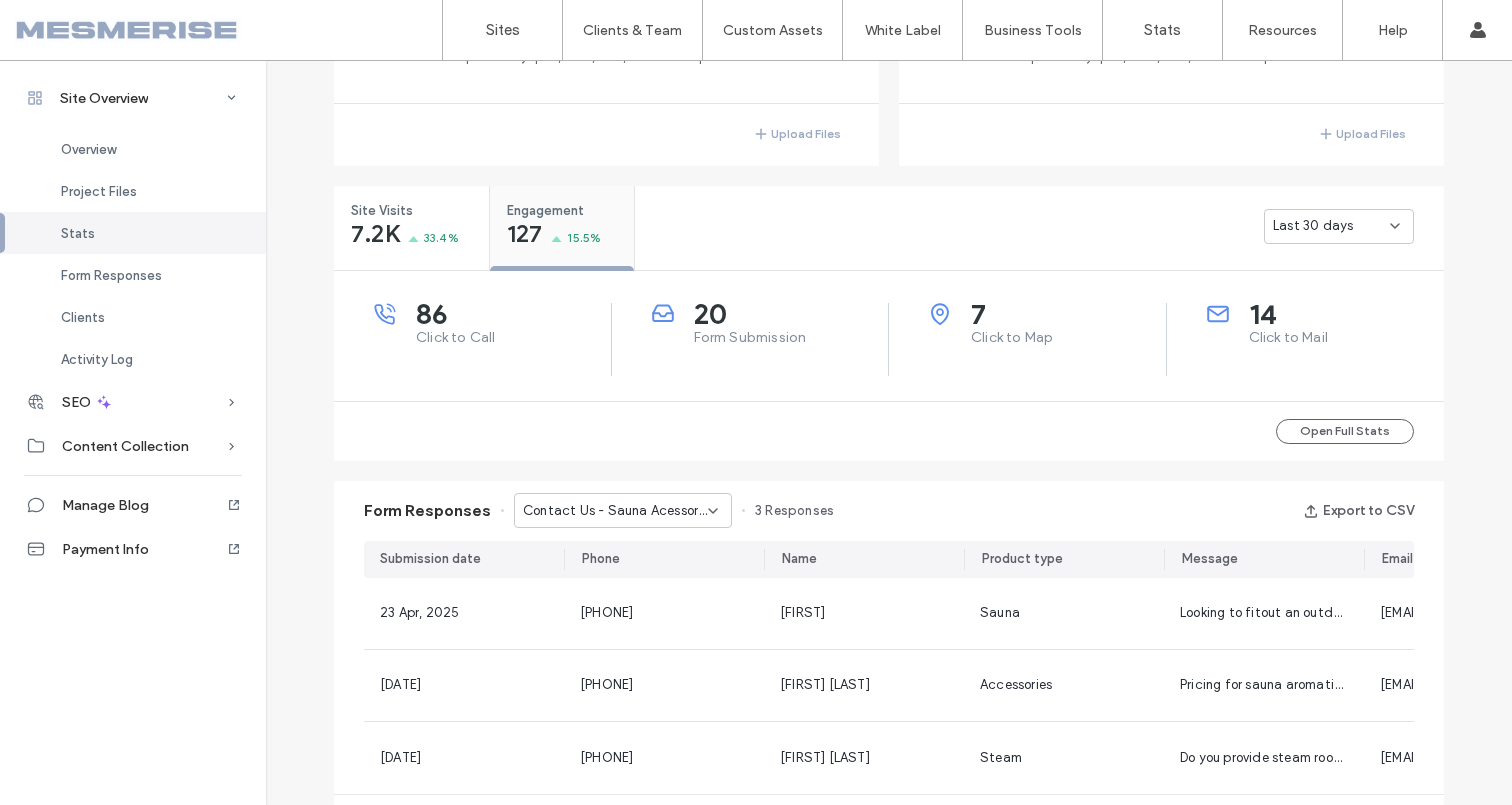 click on "Engagement 127 15.5%" at bounding box center [562, 223] 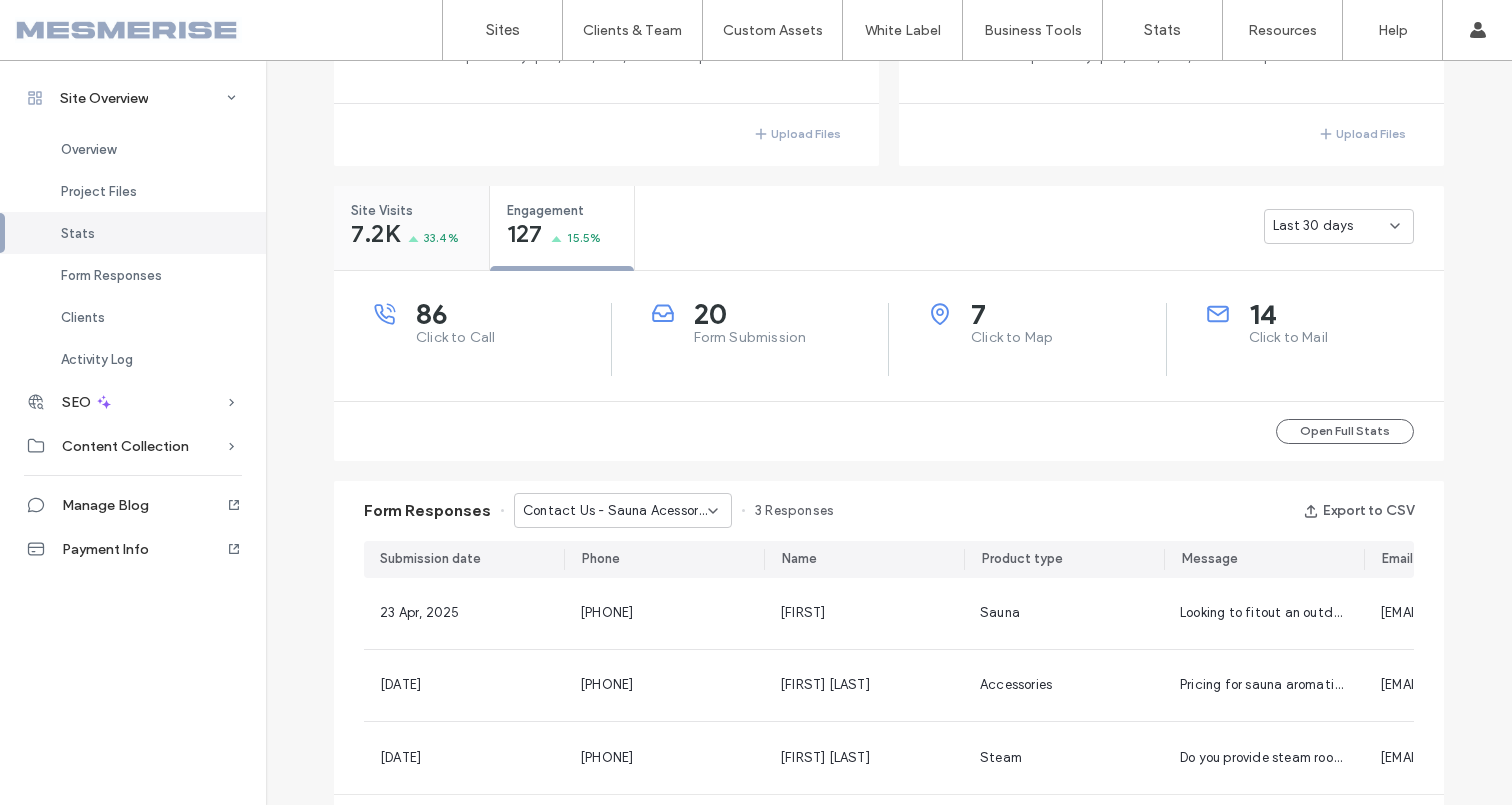 click on "Site Visits 7.2K 33.4%" at bounding box center [411, 223] 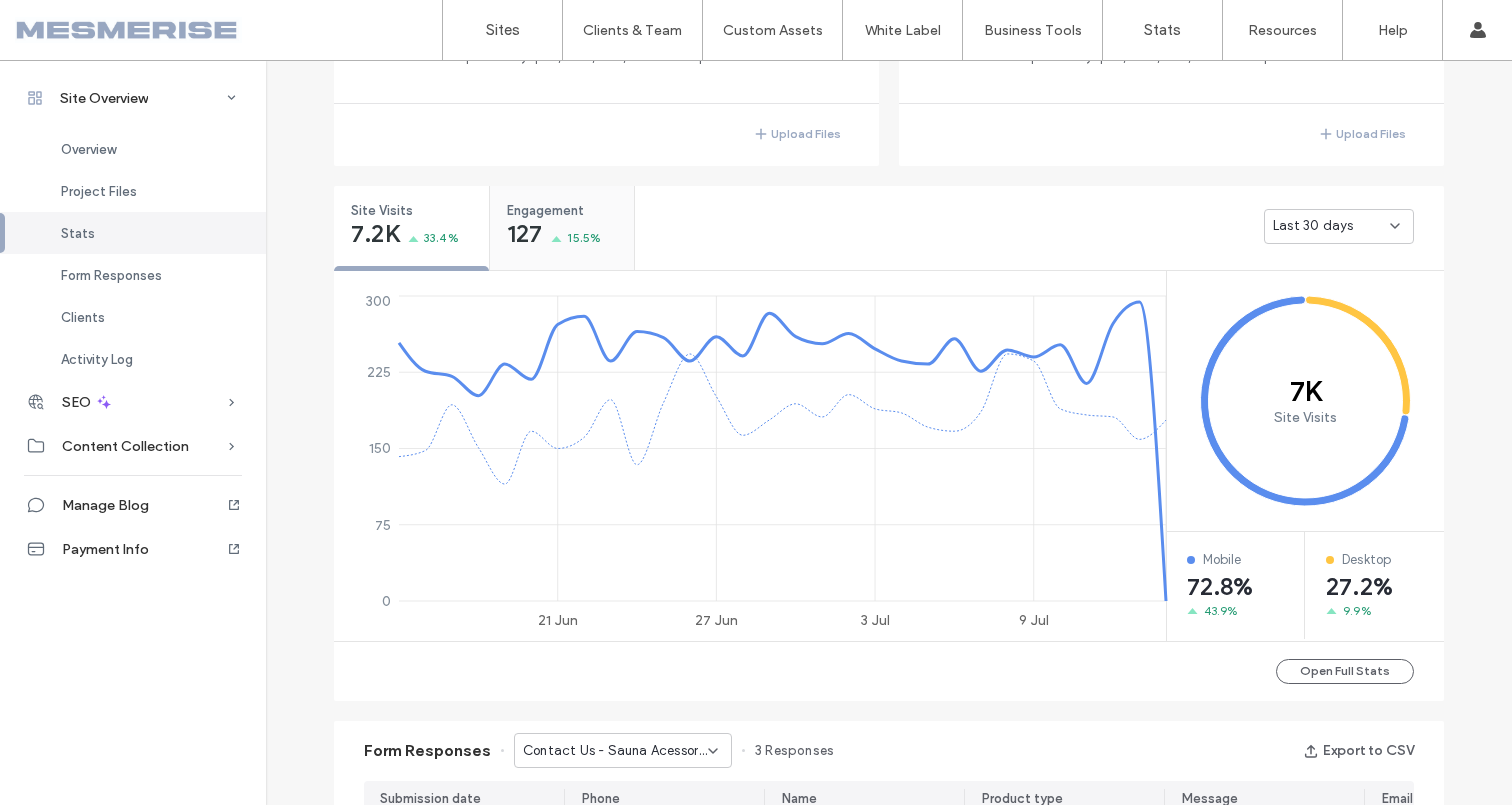 click on "Engagement" at bounding box center [555, 211] 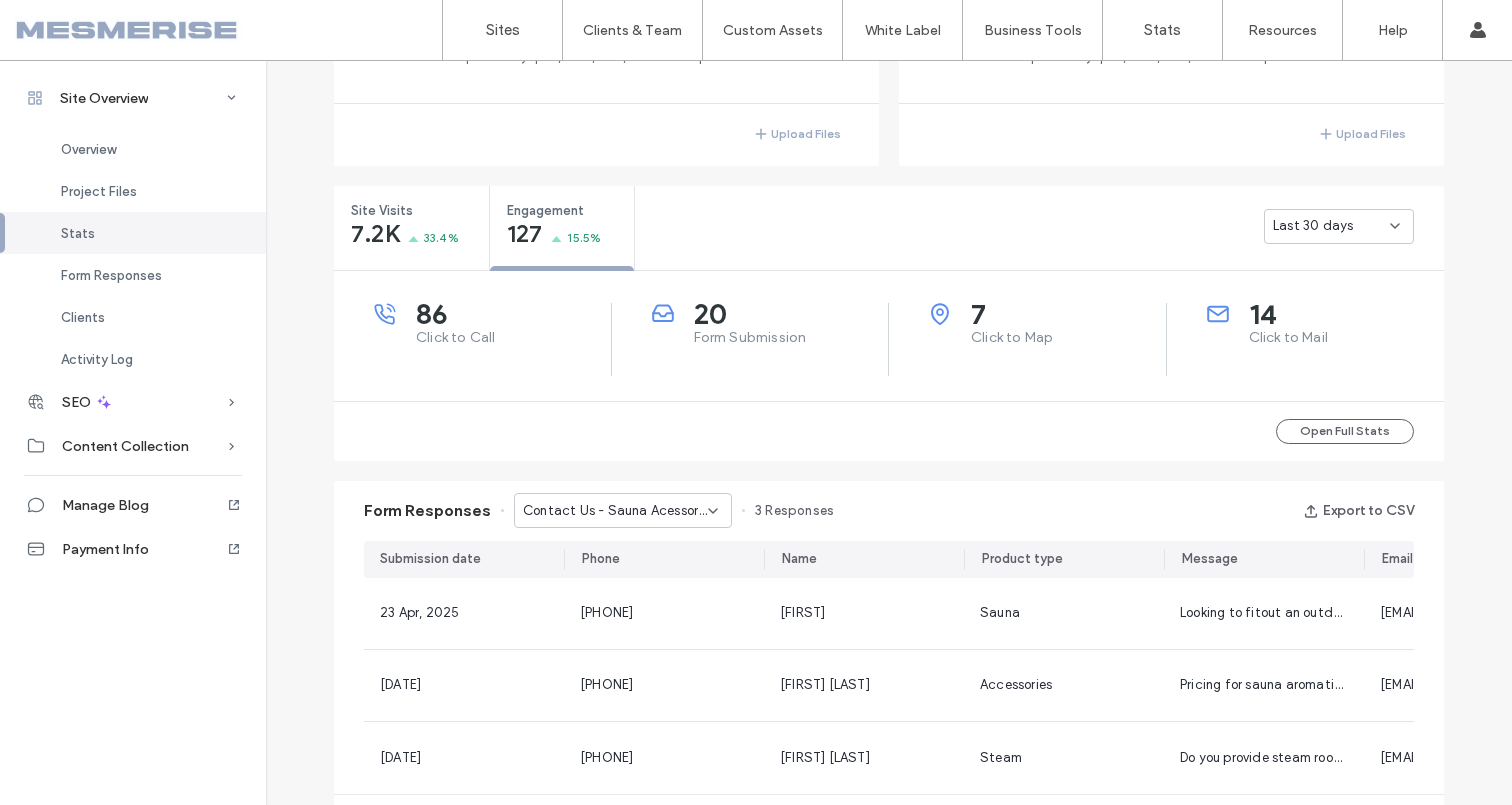 click on "Site Visits 7.2K 33.4% Engagement 127 15.5% Last 30 days 86 Click to Call 20 Form Submission 7 Click to Map 14 Click to Mail Open Full Stats" at bounding box center [889, 323] 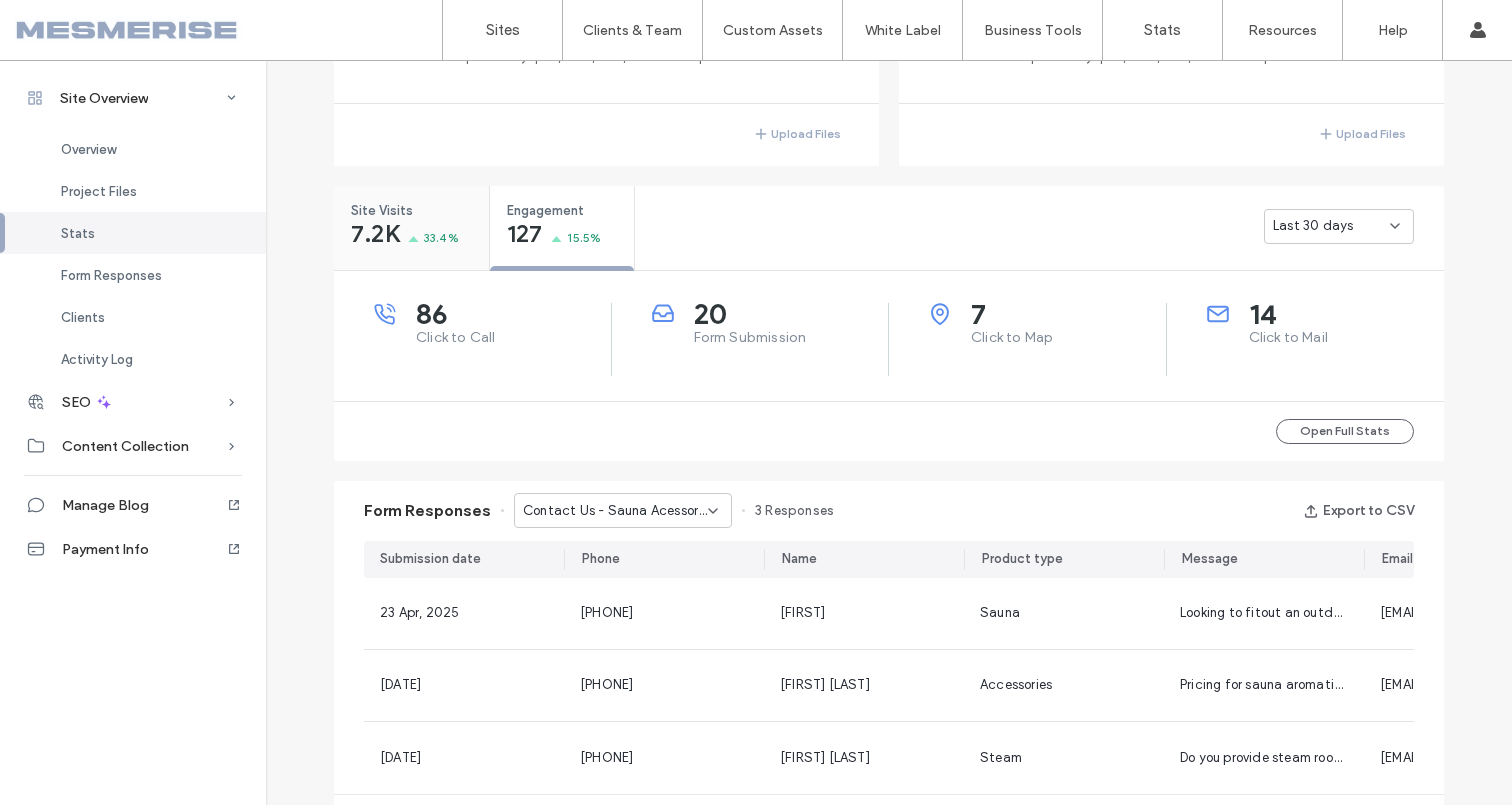 click on "Site Visits" at bounding box center (405, 211) 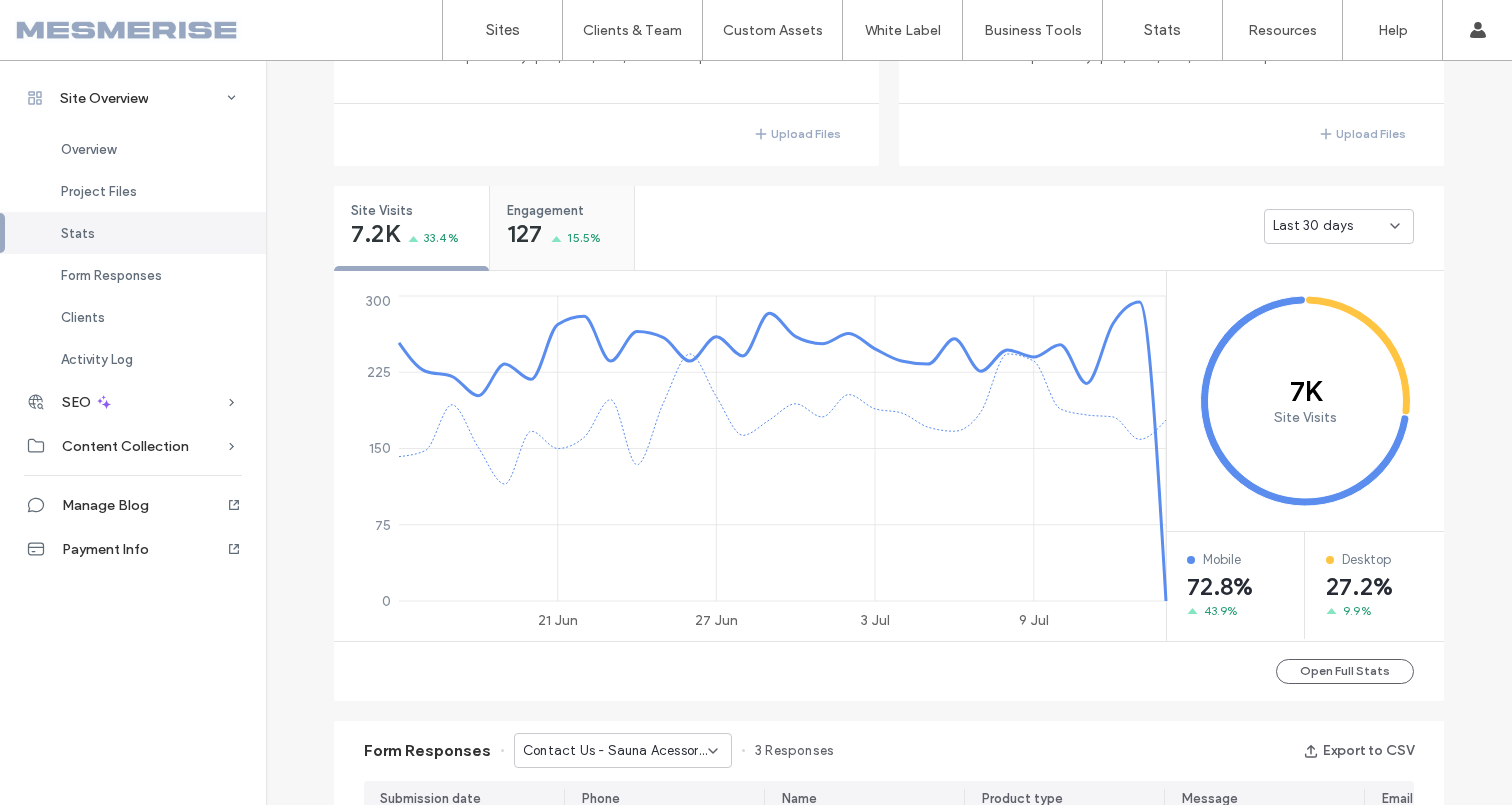 click on "Engagement 127 15.5%" at bounding box center [562, 223] 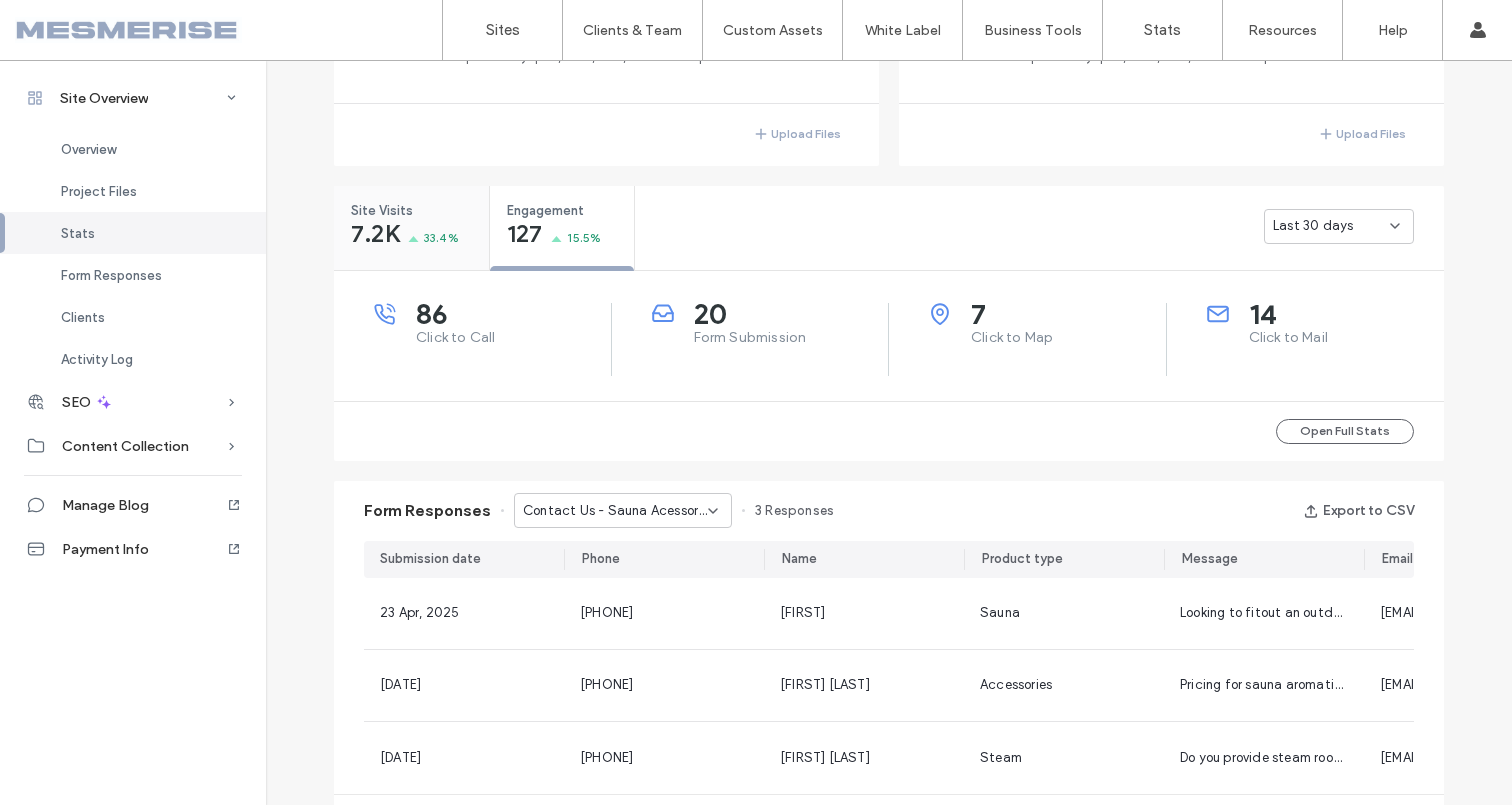 click on "33.4%" at bounding box center [441, 238] 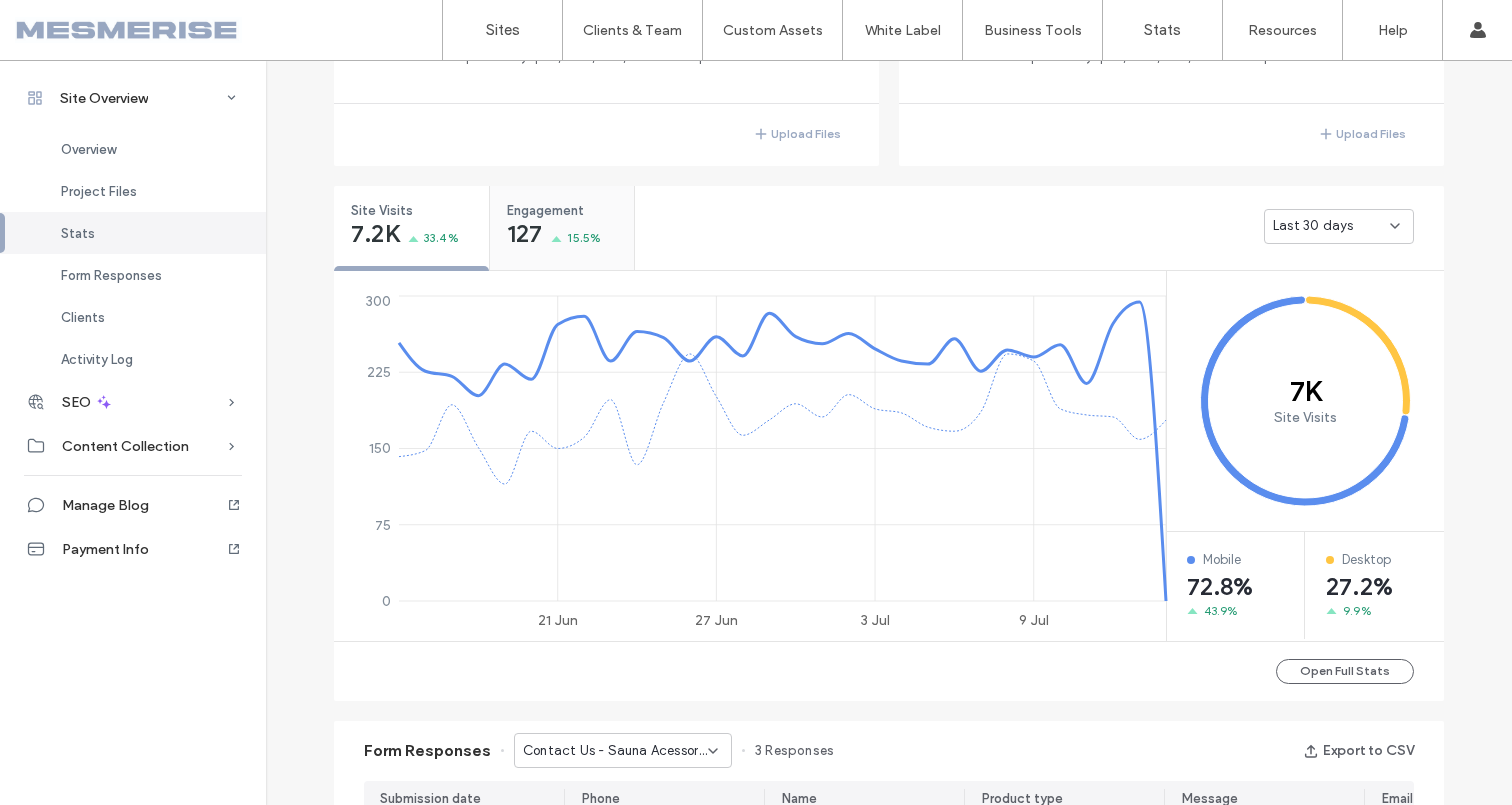 click on "127 15.5%" at bounding box center (554, 236) 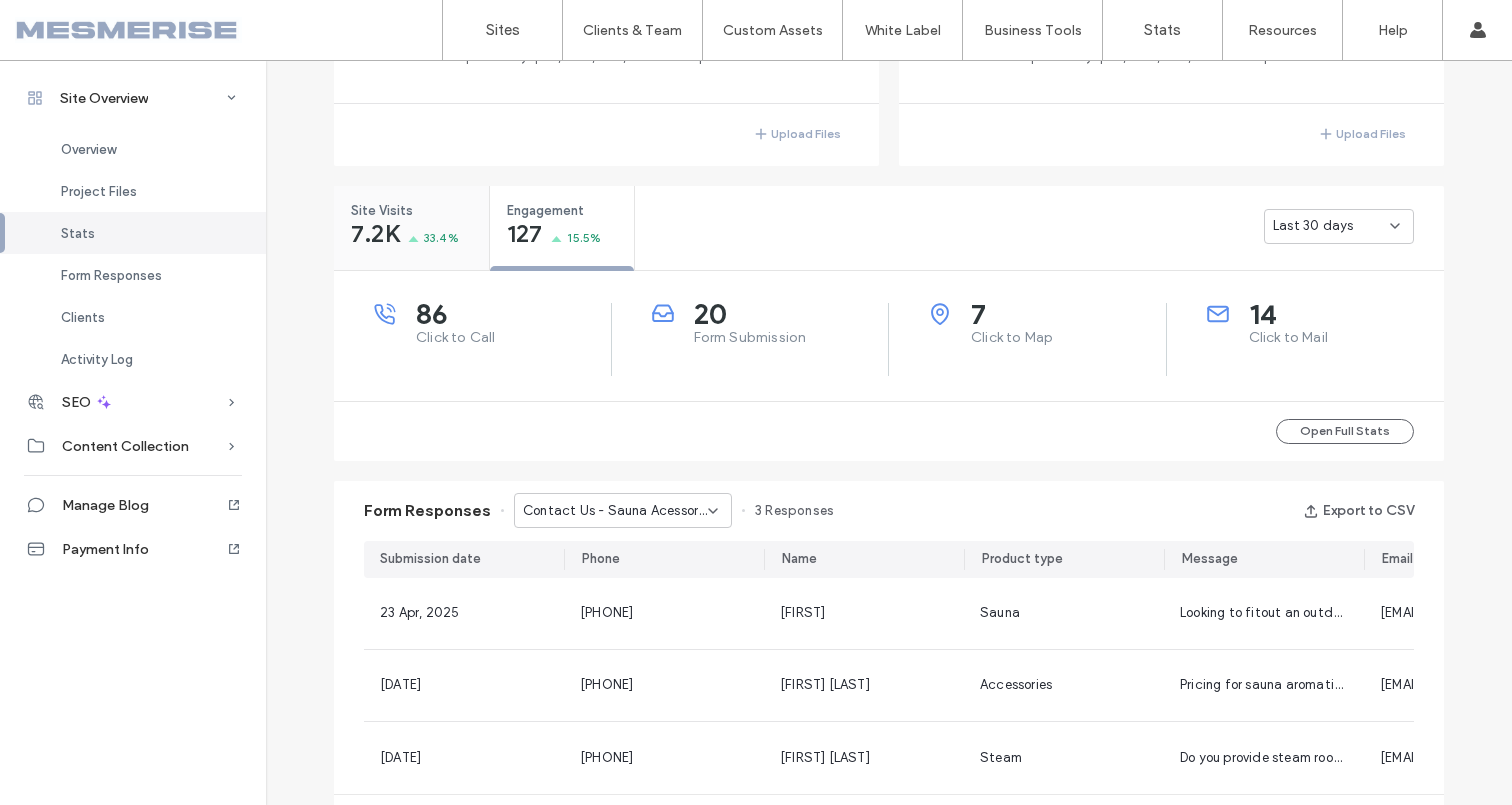 click on "Site Visits 7.2K 33.4%" at bounding box center [411, 223] 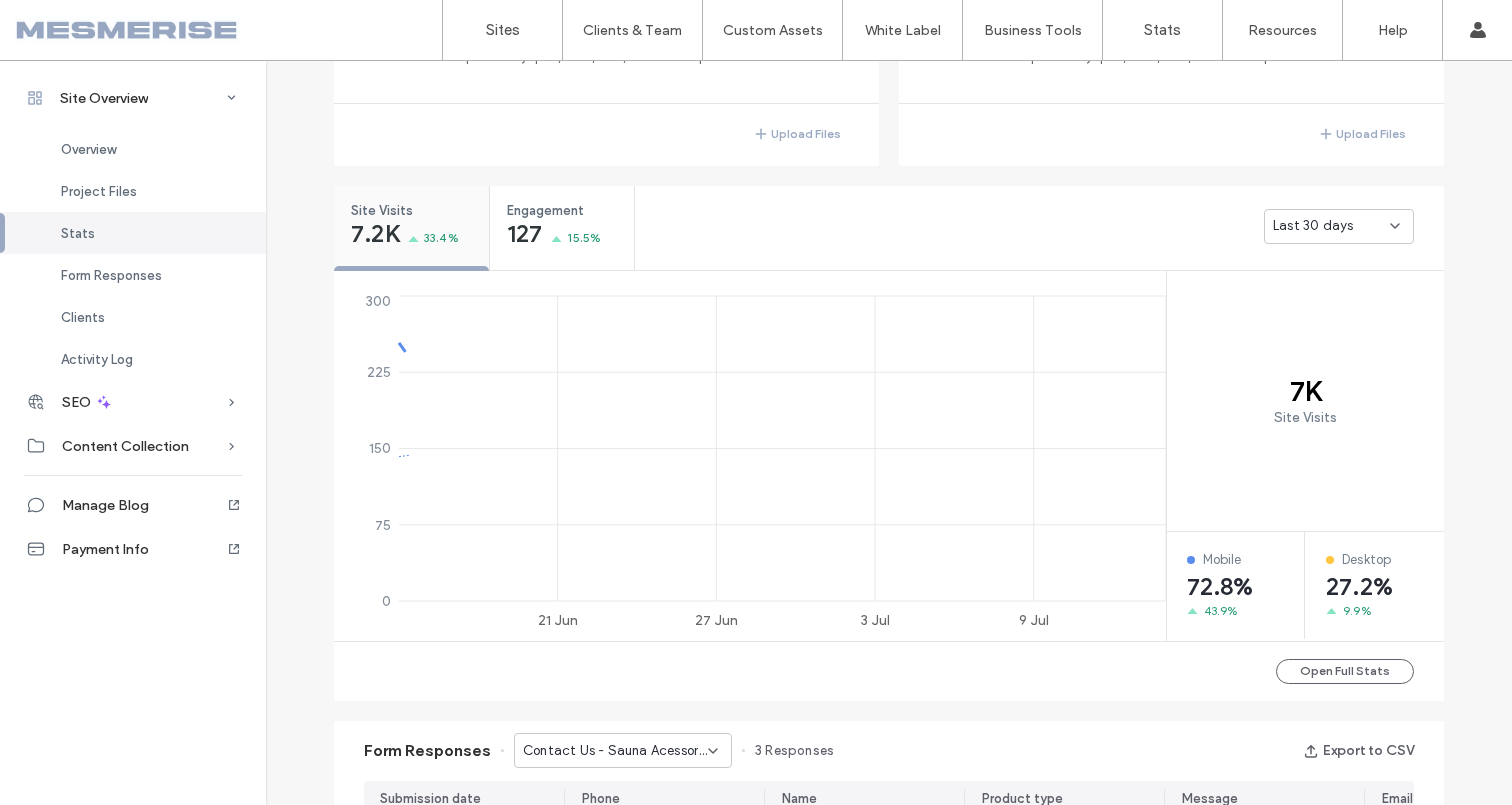 click on "33.4%" at bounding box center (441, 238) 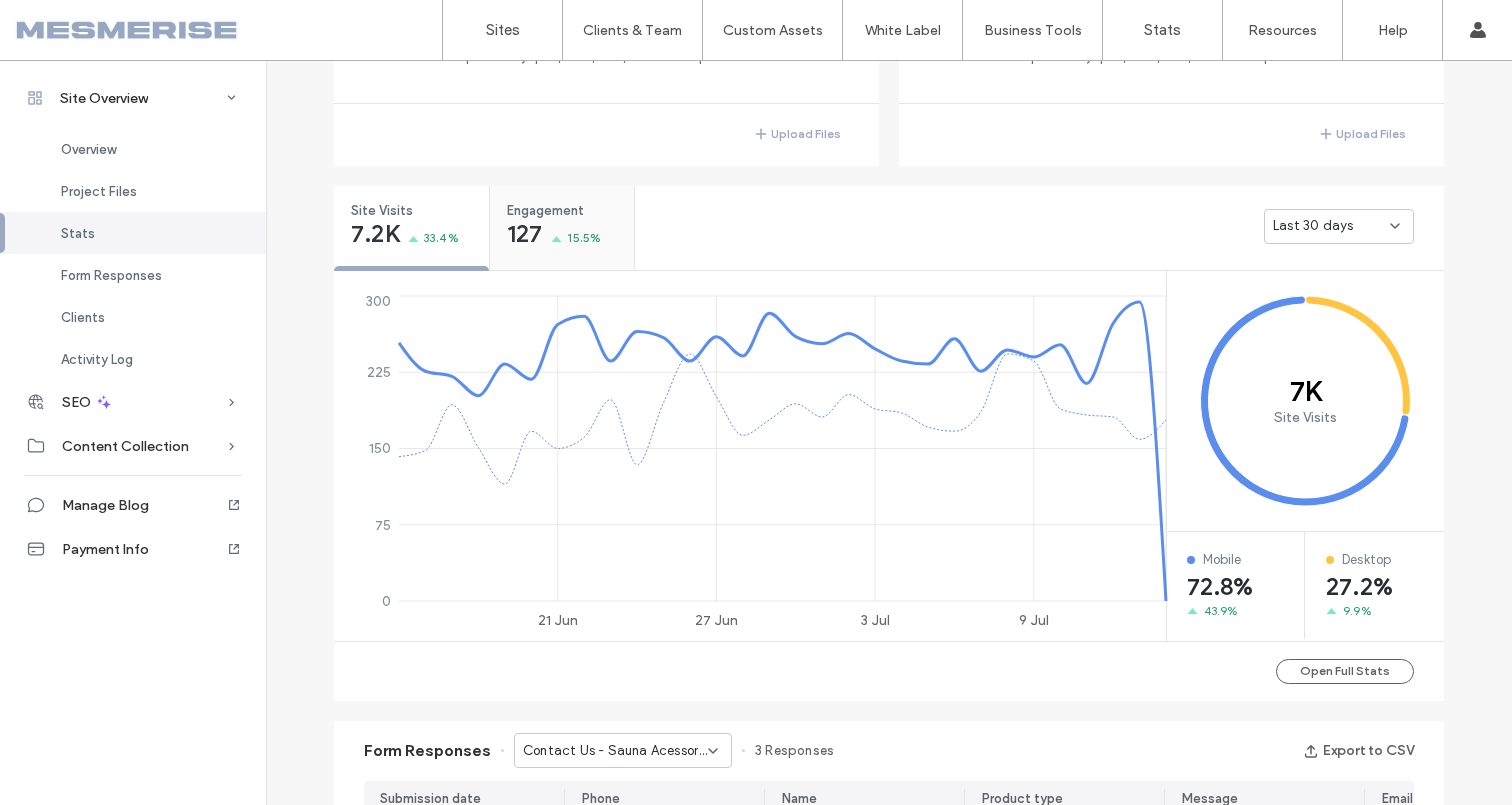 click on "15.5%" at bounding box center (584, 238) 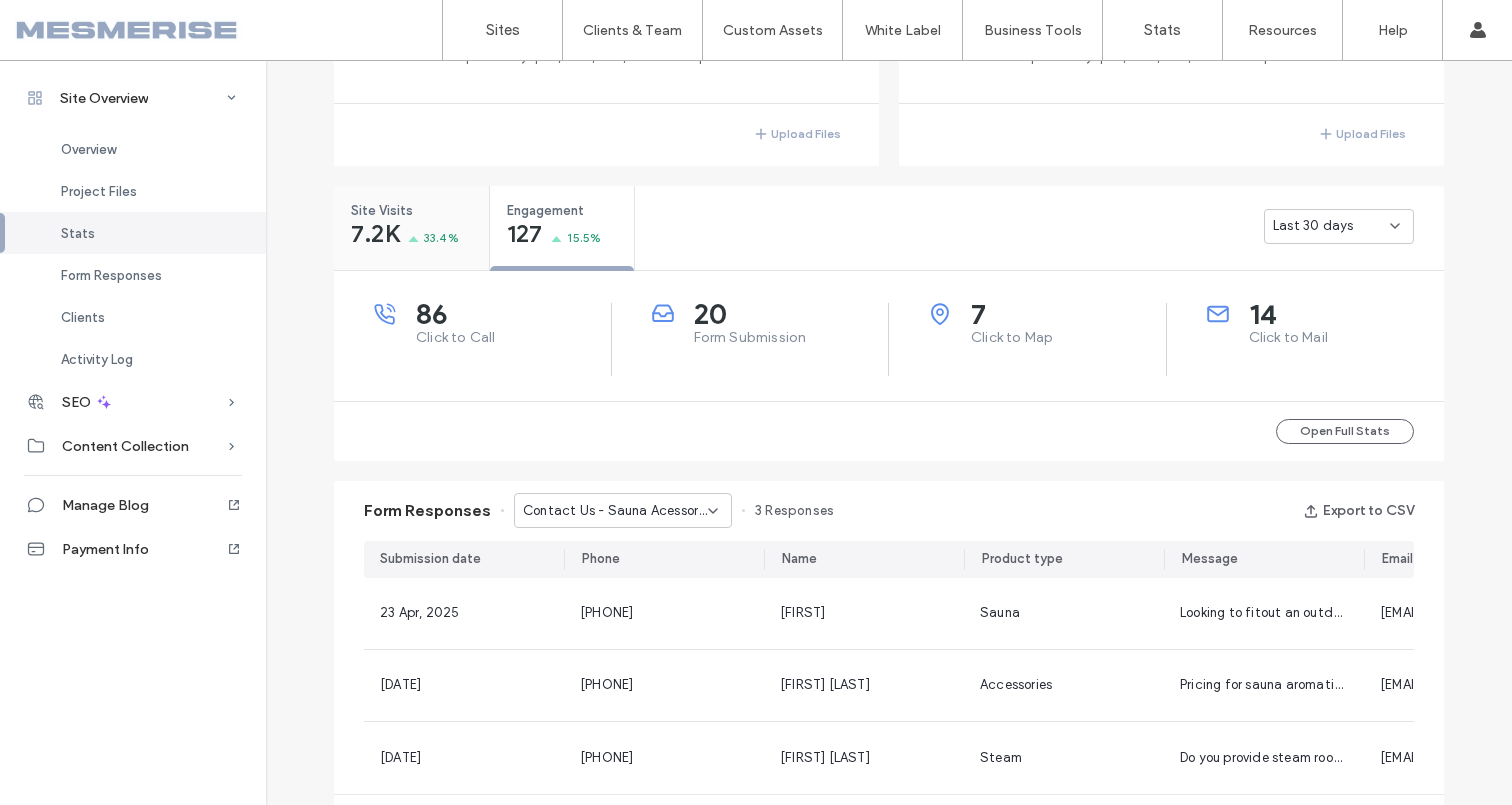 click on "7.2K 33.4%" at bounding box center [405, 236] 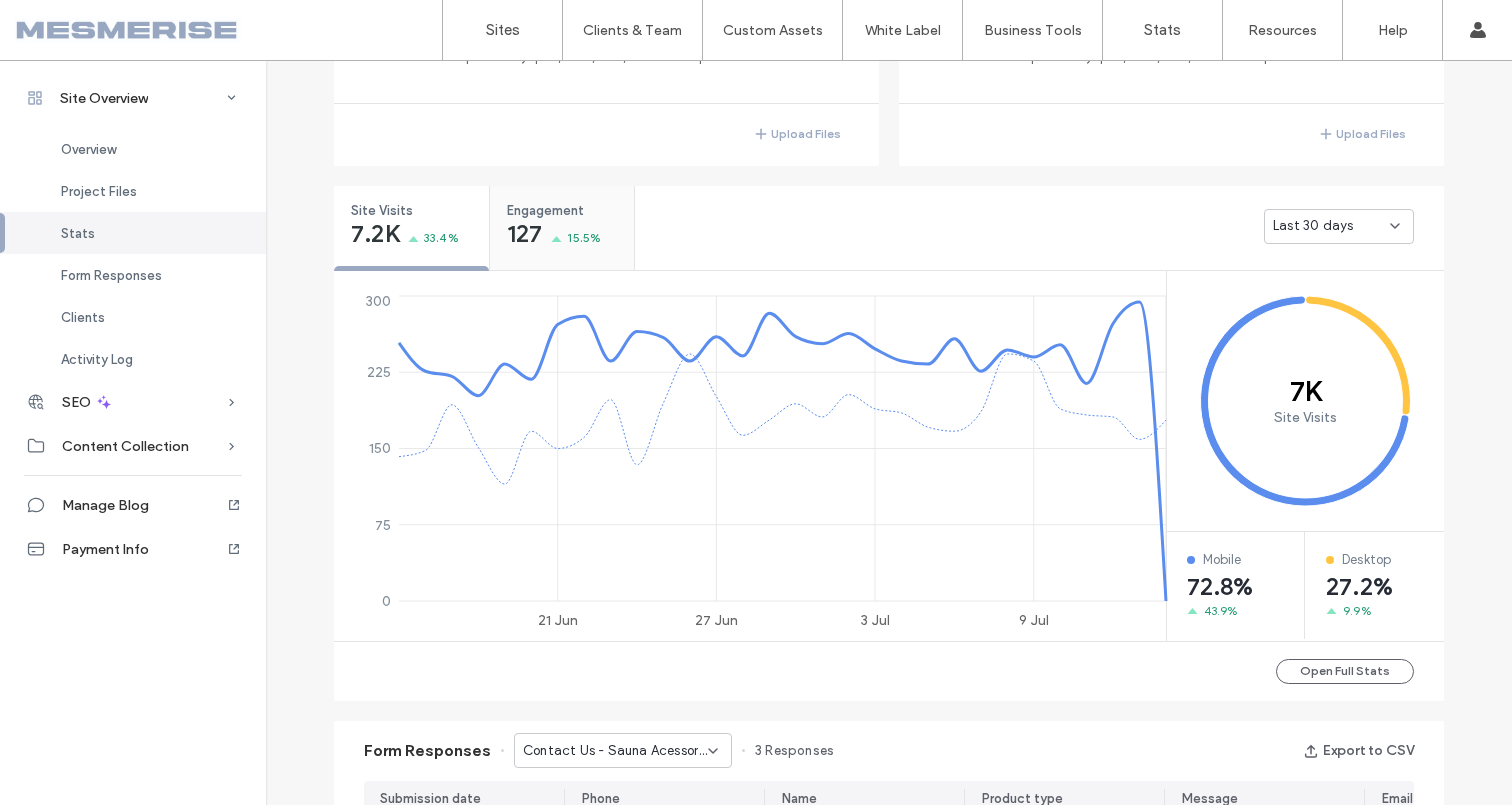 click on "127" at bounding box center [525, 234] 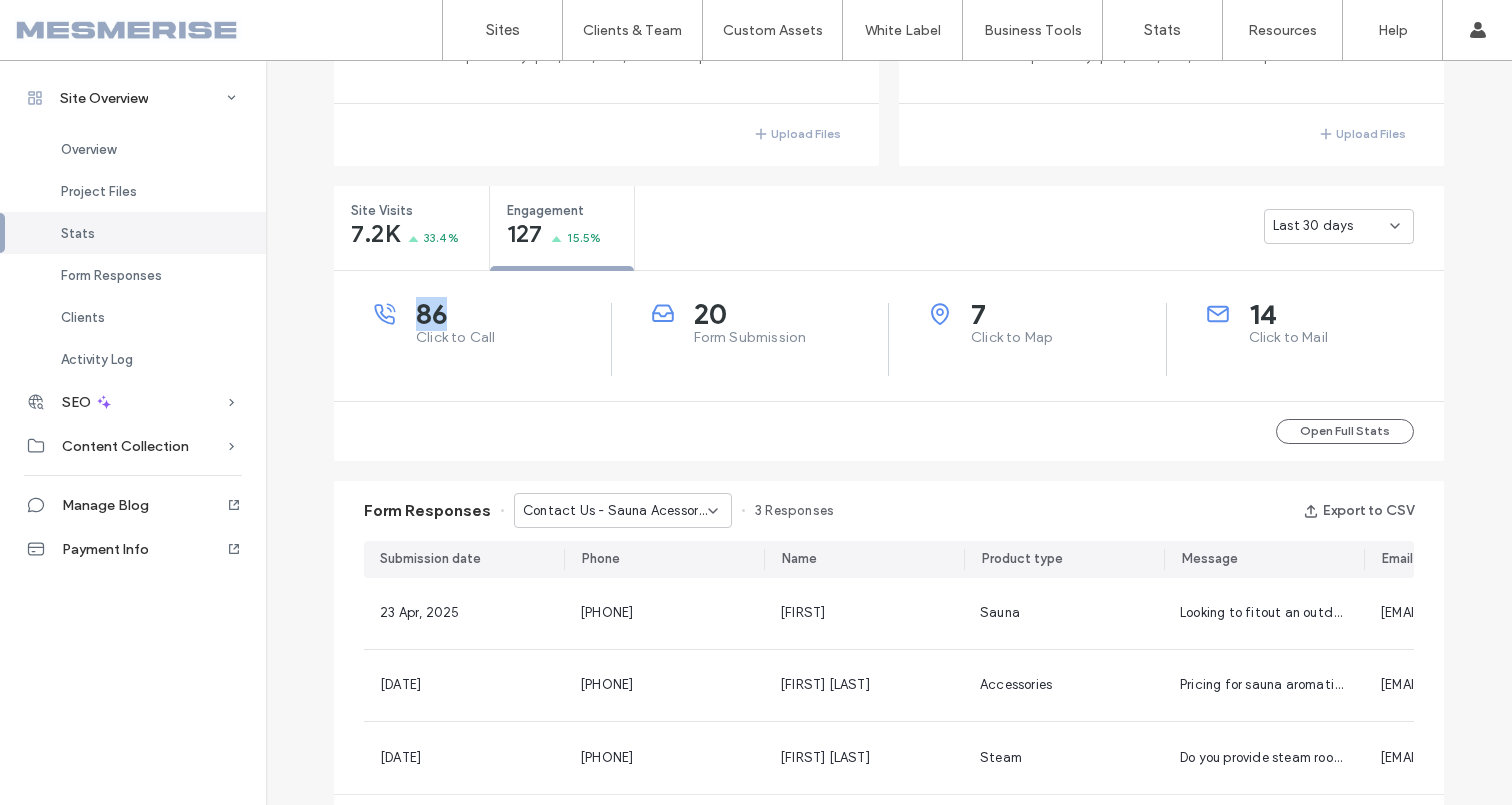 drag, startPoint x: 388, startPoint y: 313, endPoint x: 443, endPoint y: 318, distance: 55.226807 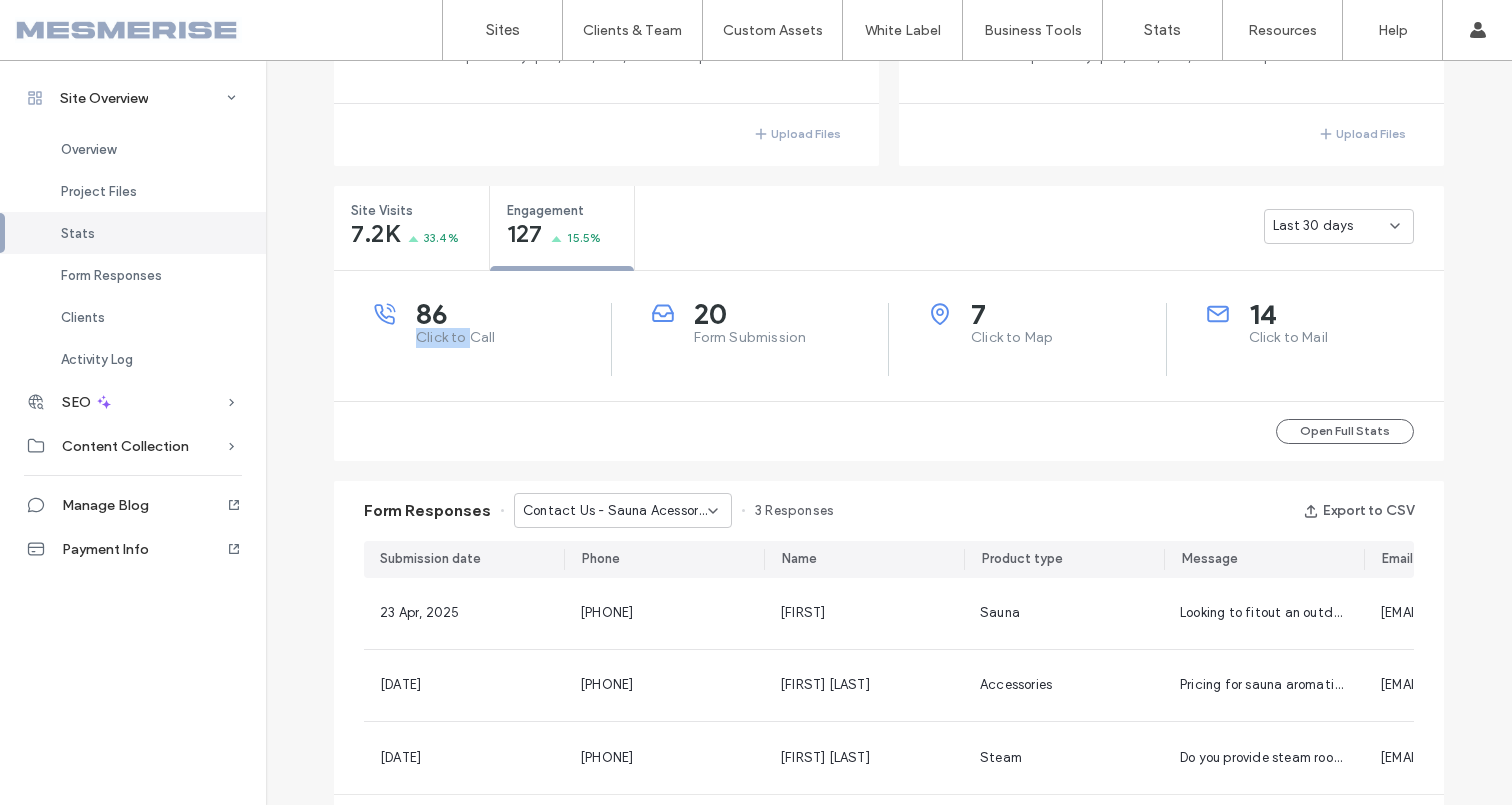 drag, startPoint x: 404, startPoint y: 333, endPoint x: 466, endPoint y: 335, distance: 62.03225 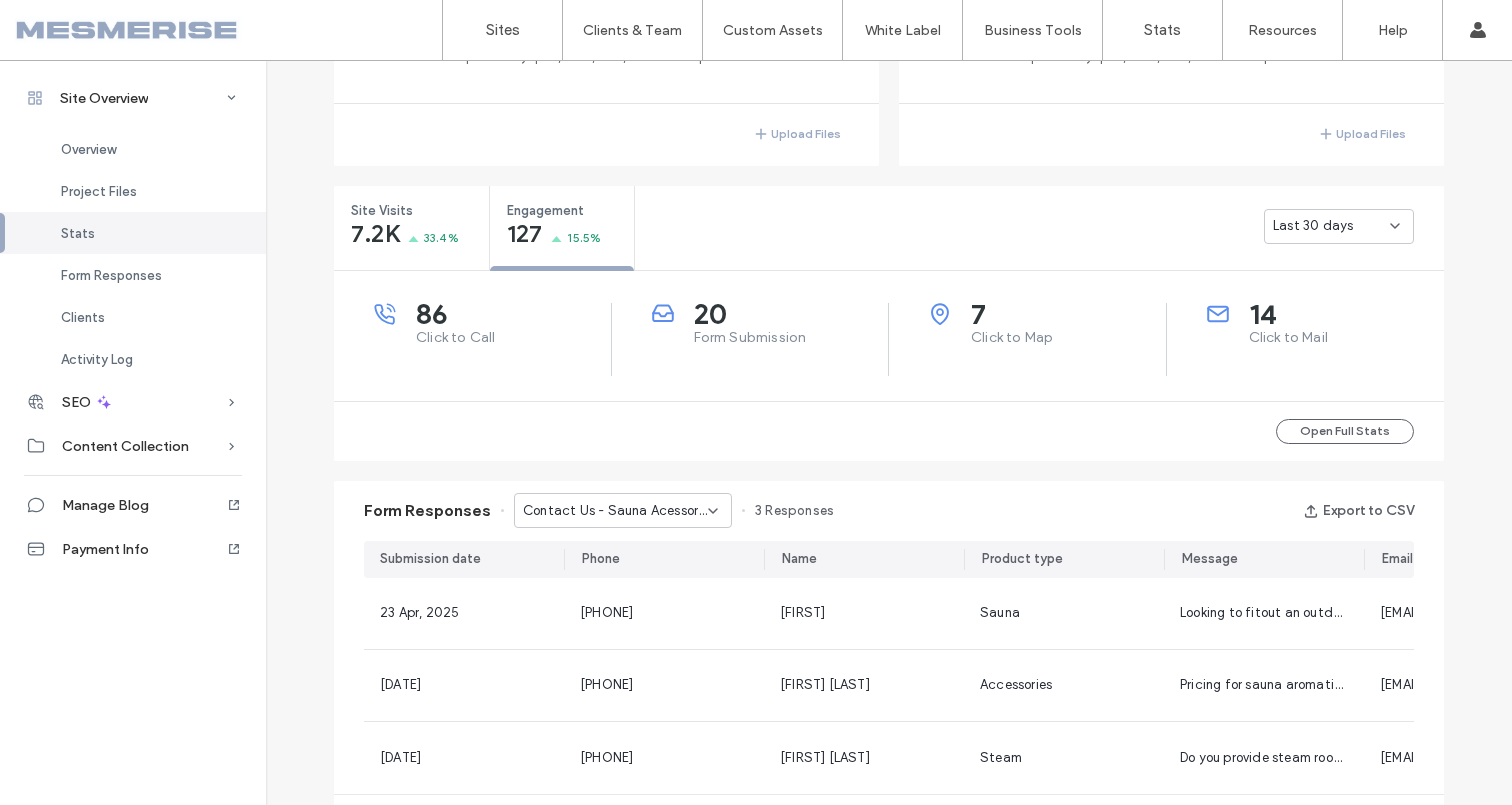 click on "Form Submission" at bounding box center (791, 338) 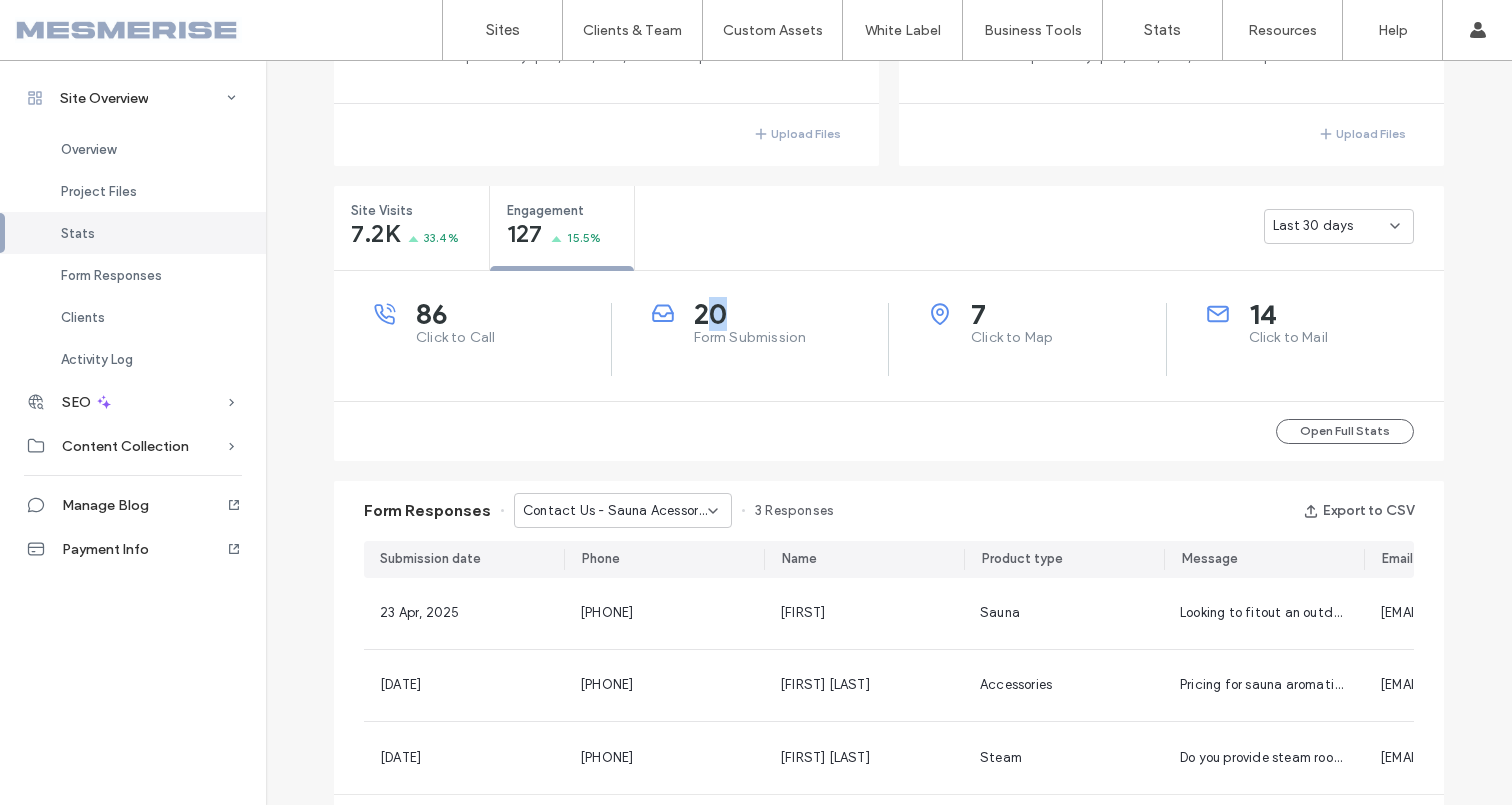 click on "20" at bounding box center (791, 314) 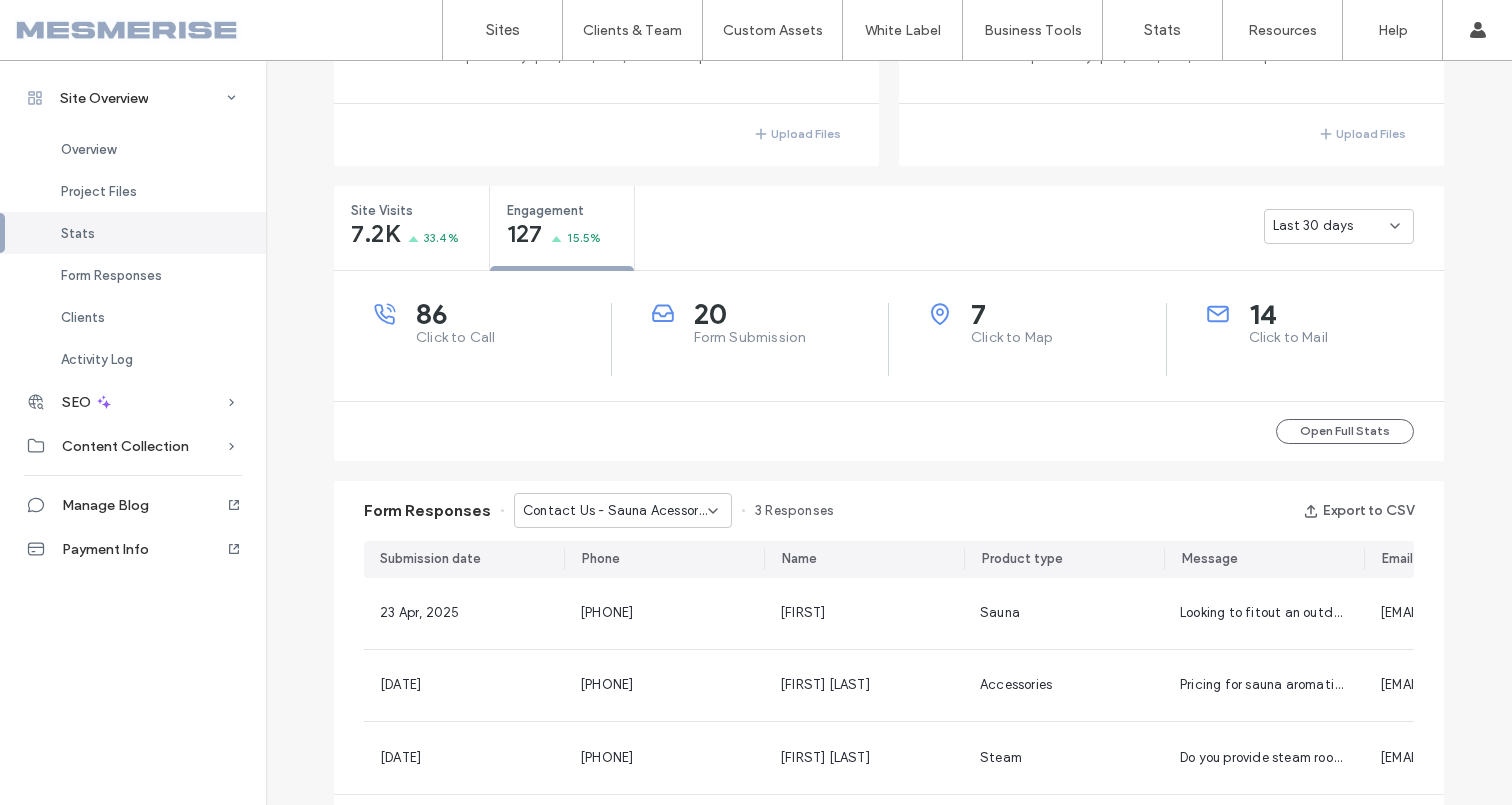 drag, startPoint x: 755, startPoint y: 307, endPoint x: 739, endPoint y: 309, distance: 16.124516 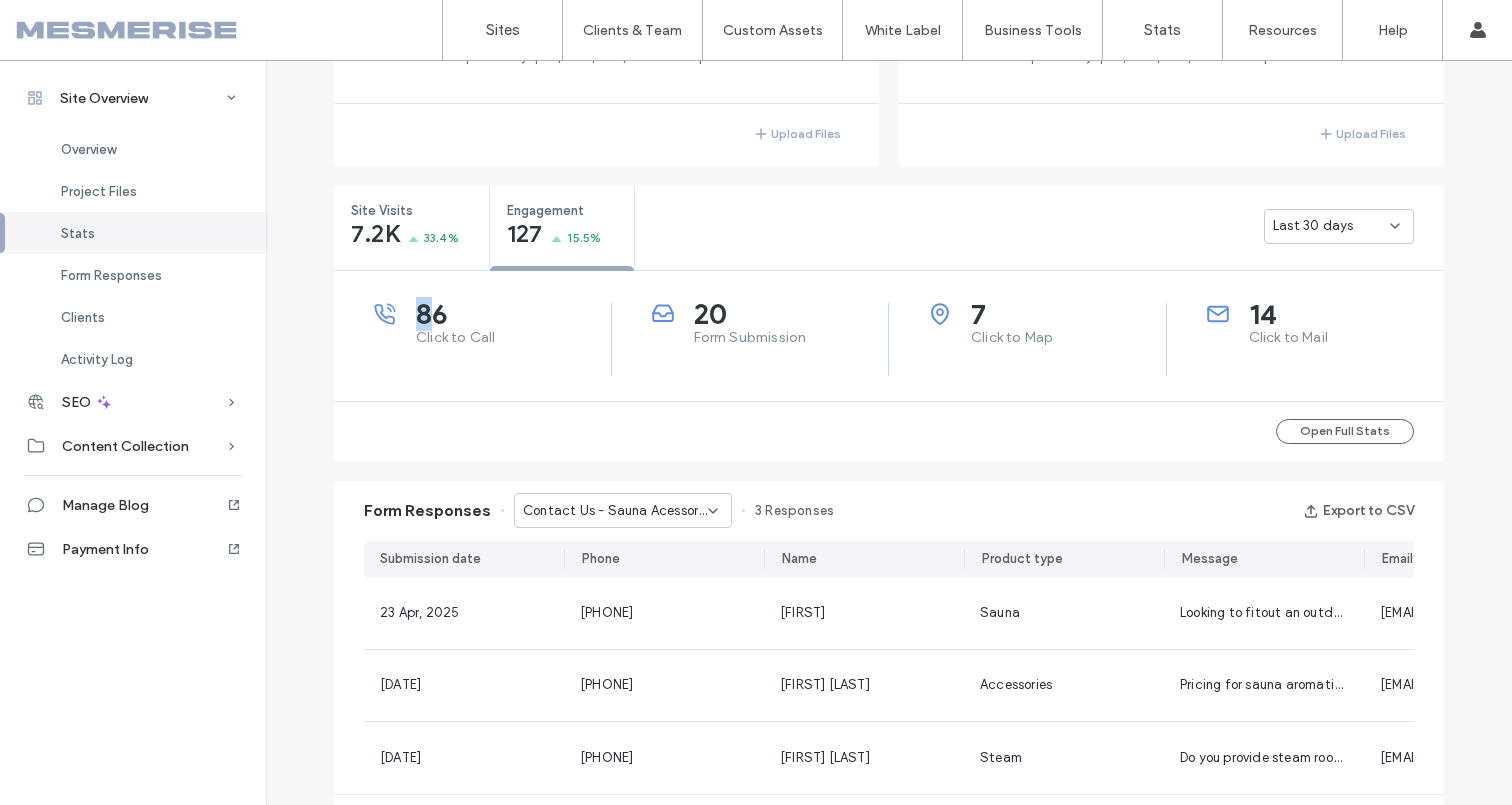 drag, startPoint x: 421, startPoint y: 320, endPoint x: 396, endPoint y: 320, distance: 25 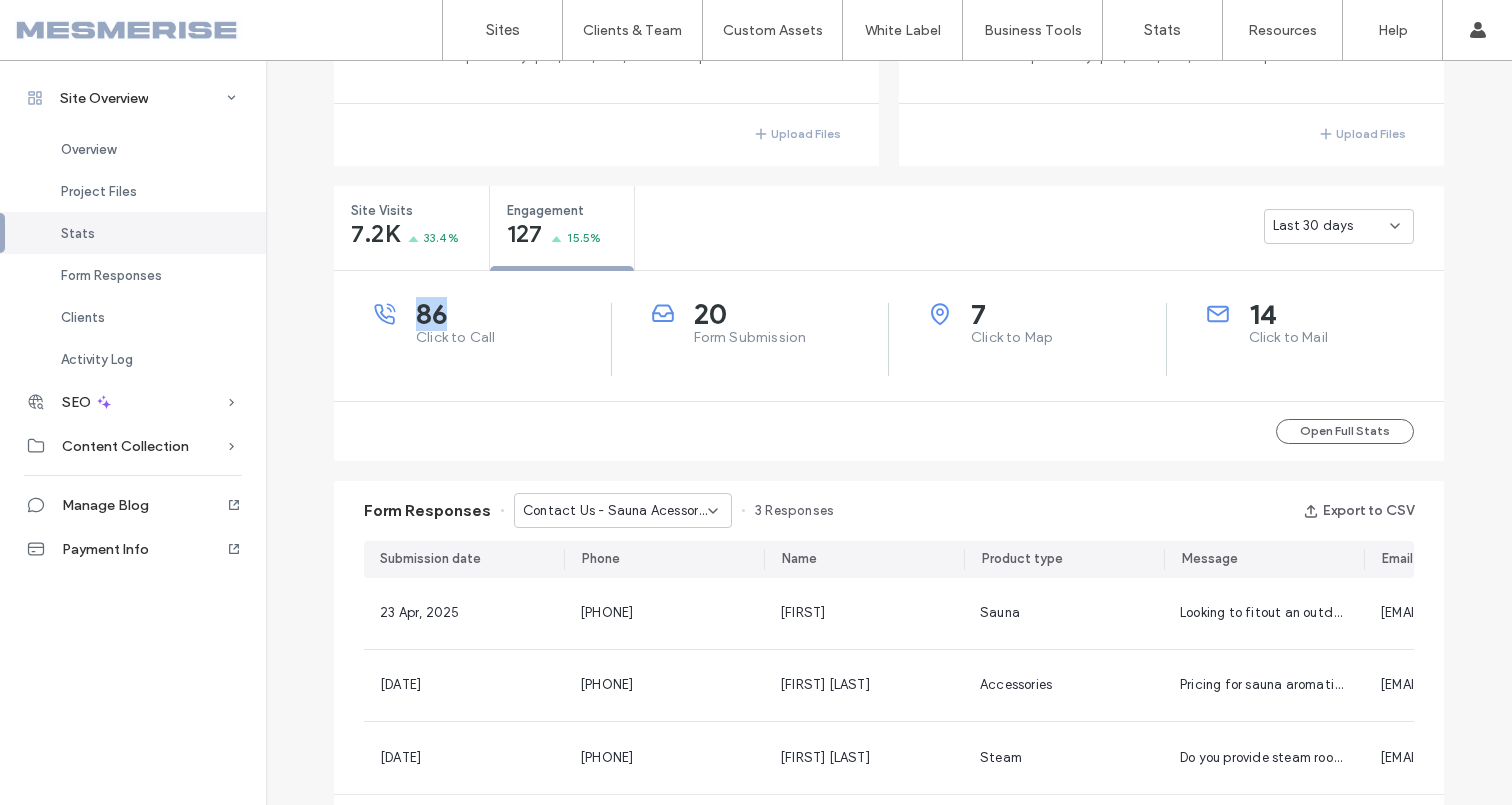 drag, startPoint x: 408, startPoint y: 318, endPoint x: 440, endPoint y: 316, distance: 32.06244 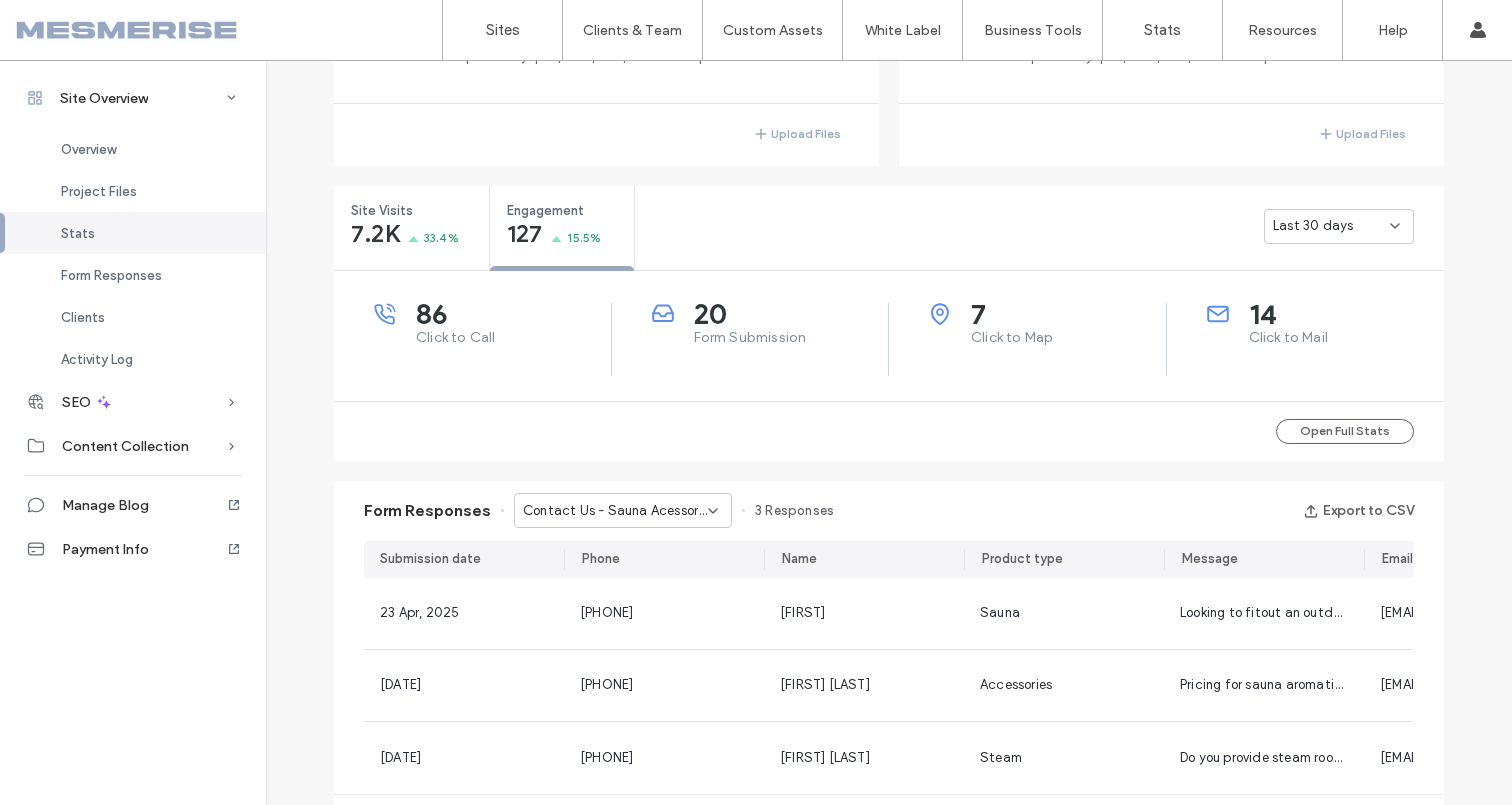 click on "86" at bounding box center [513, 314] 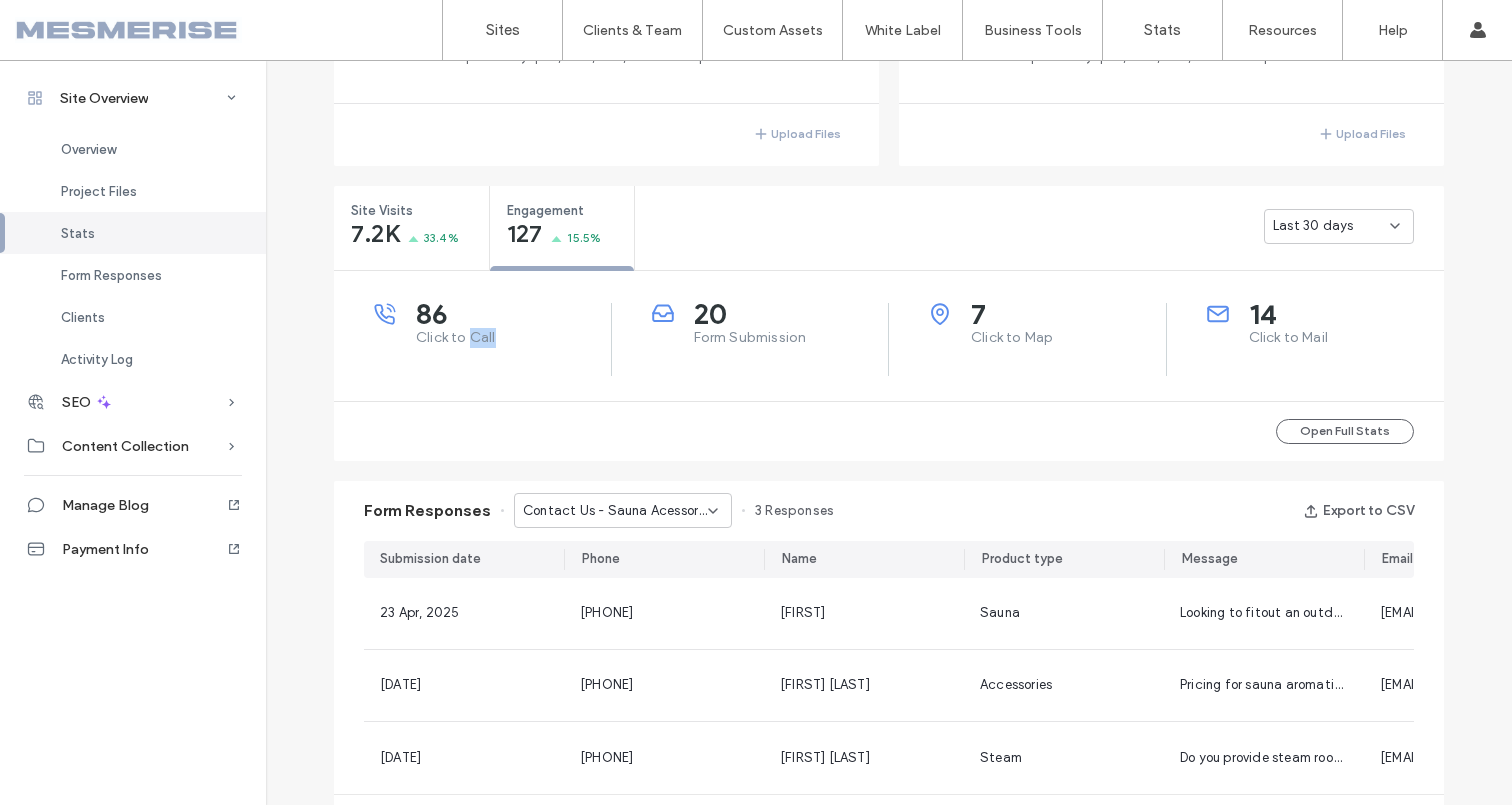 click on "Click to Call" at bounding box center [513, 338] 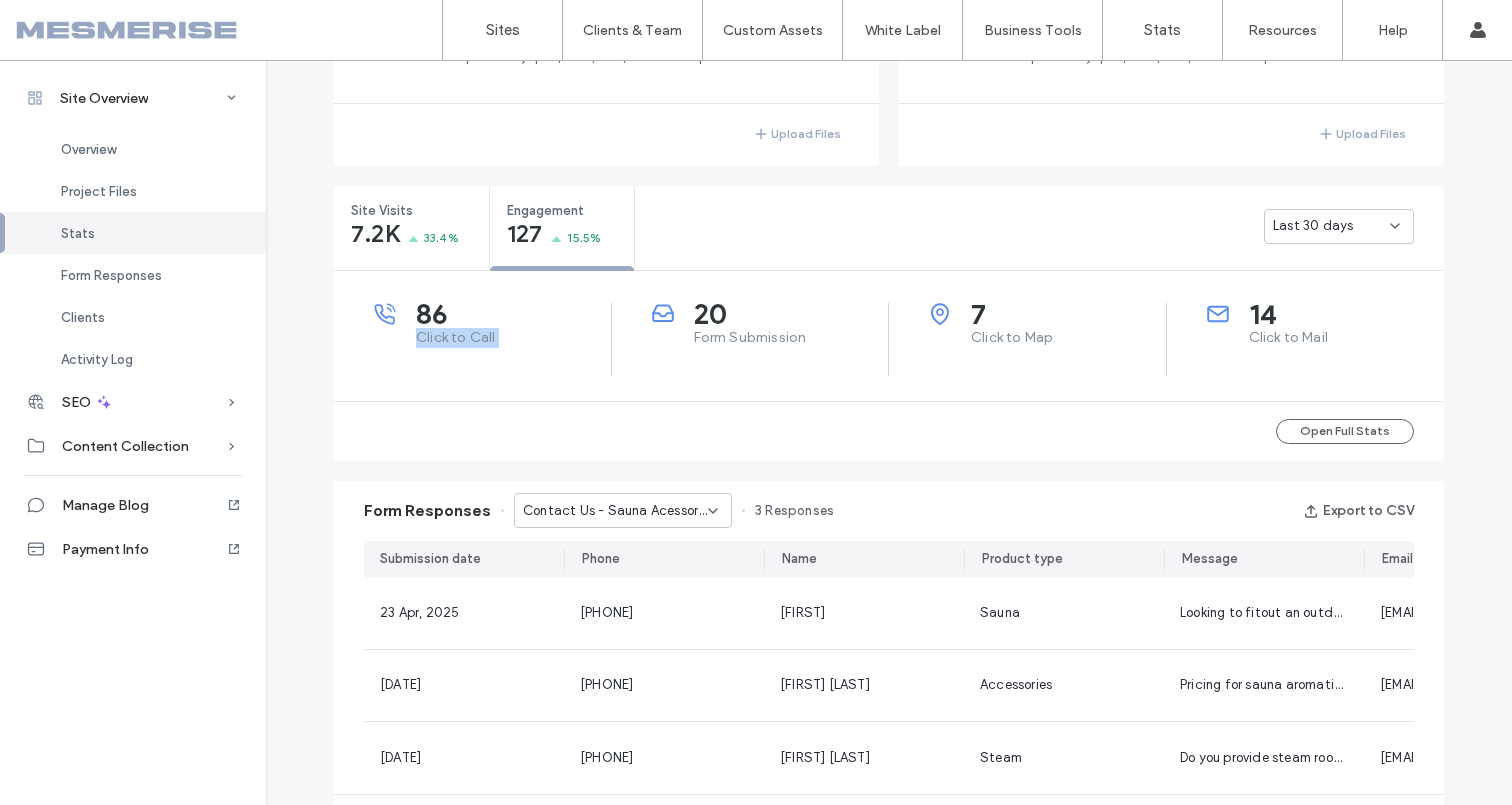 click on "Click to Call" at bounding box center (513, 338) 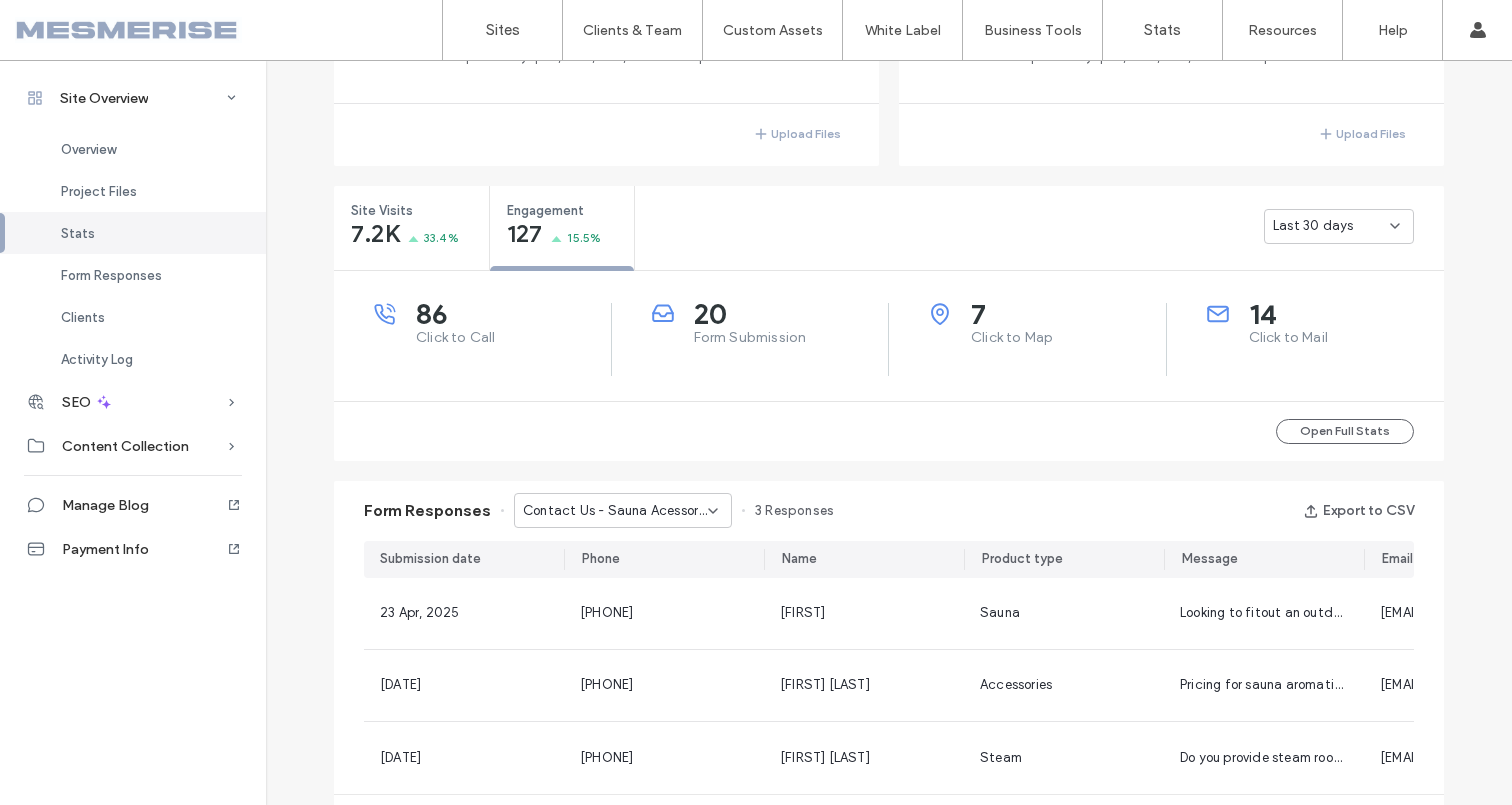 click on "86" at bounding box center (513, 314) 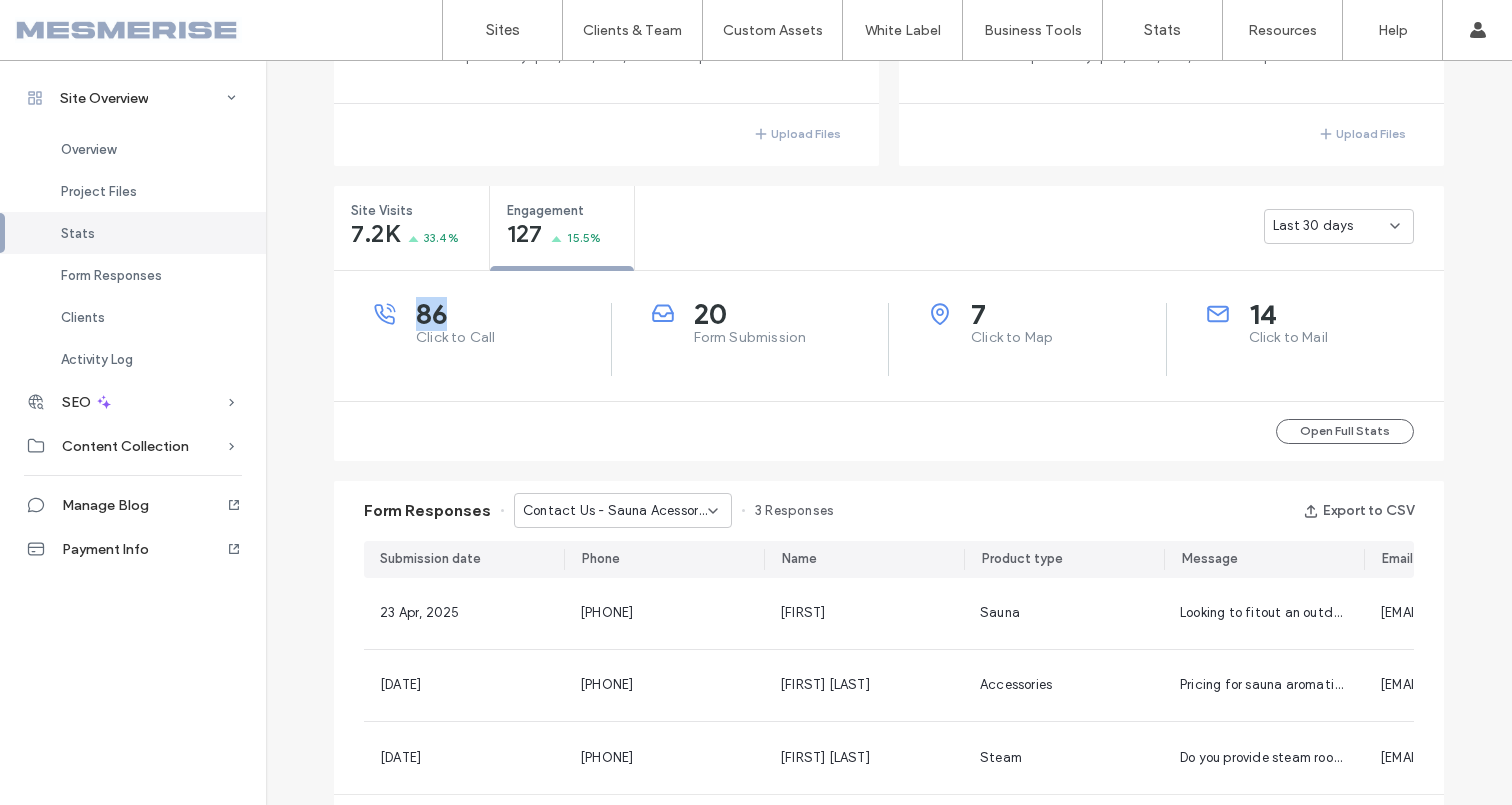 click on "86" at bounding box center [513, 314] 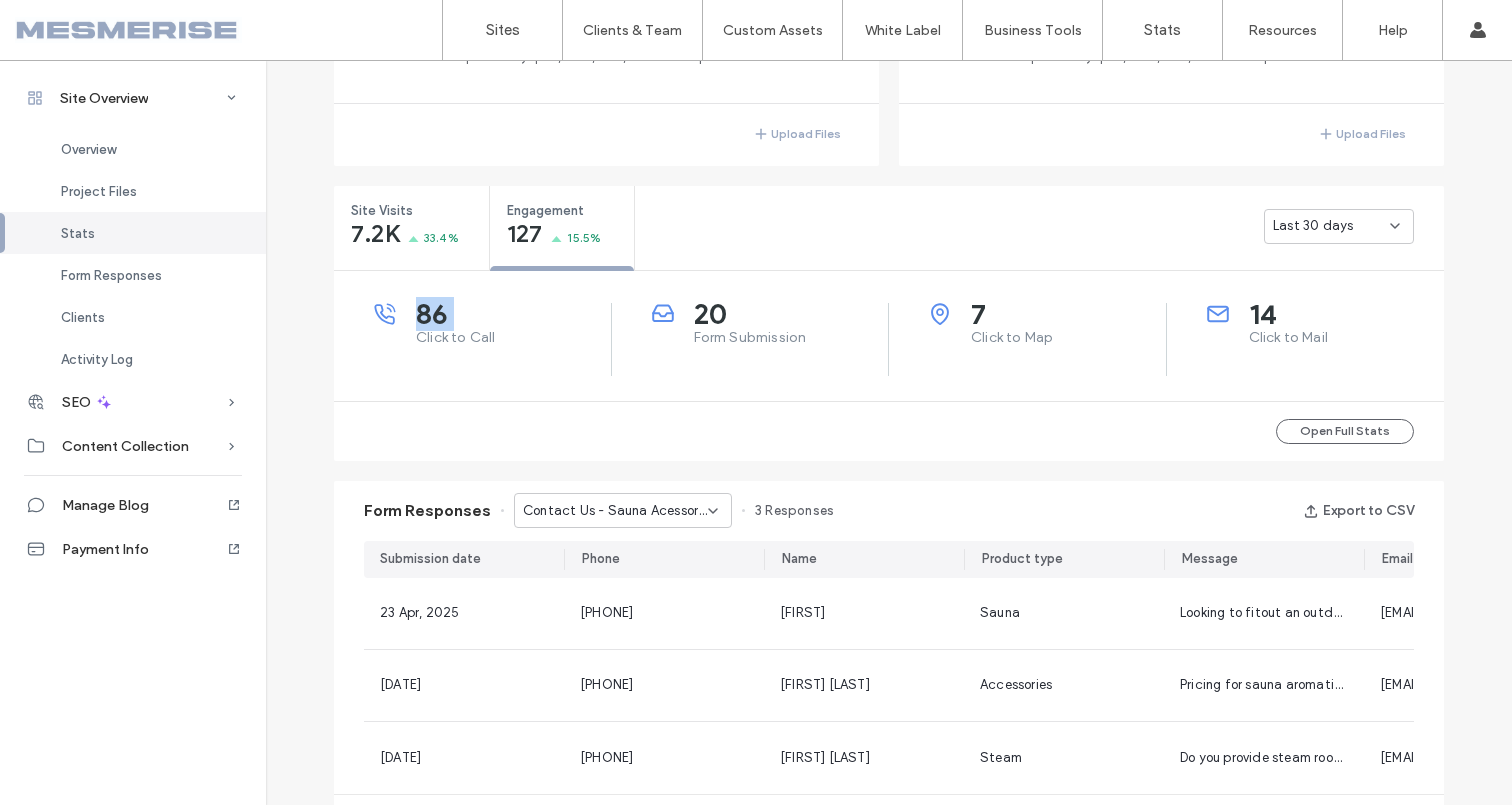 drag, startPoint x: 437, startPoint y: 316, endPoint x: 409, endPoint y: 319, distance: 28.160255 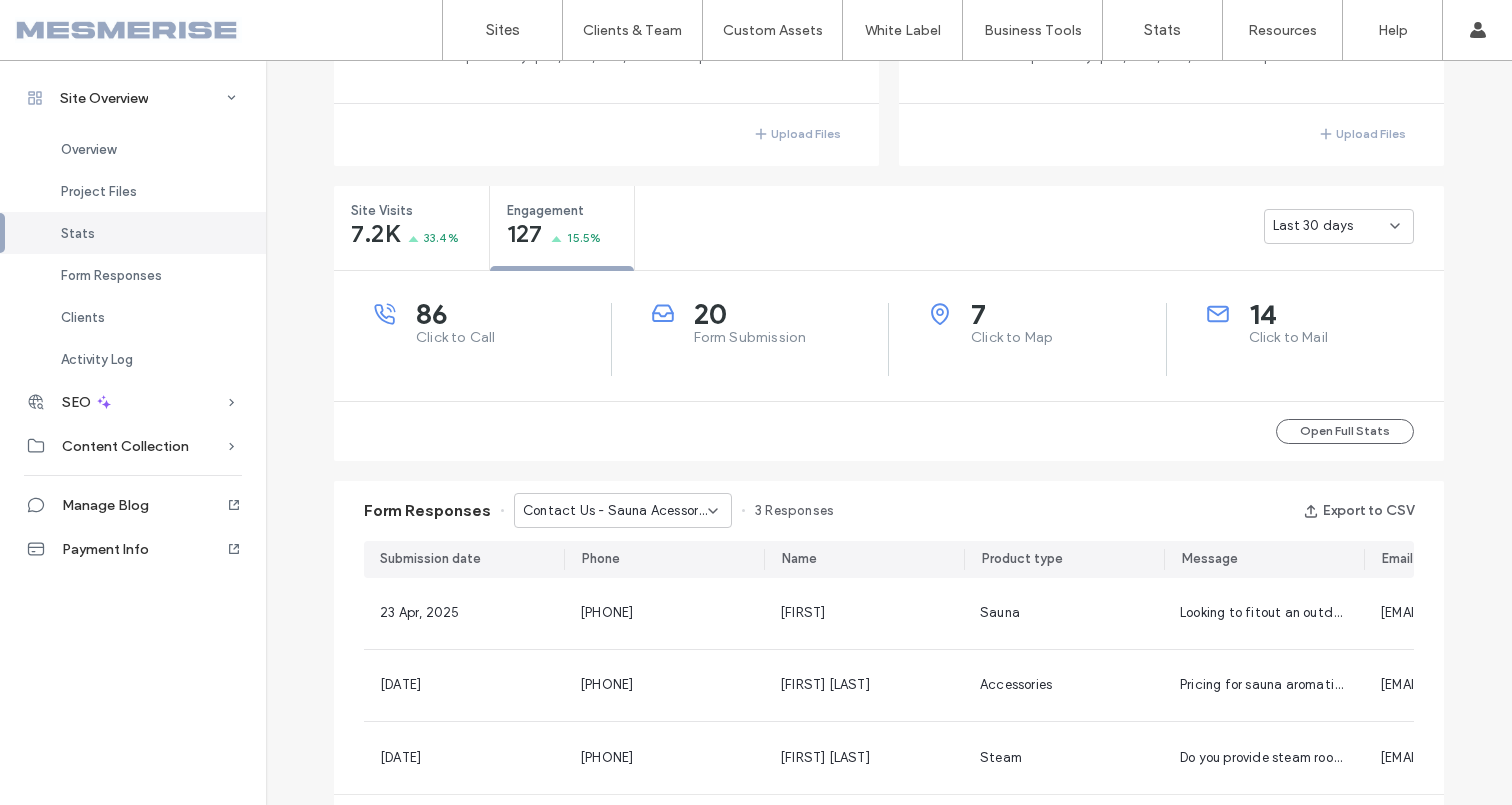 click on "20 Form Submission" at bounding box center (770, 325) 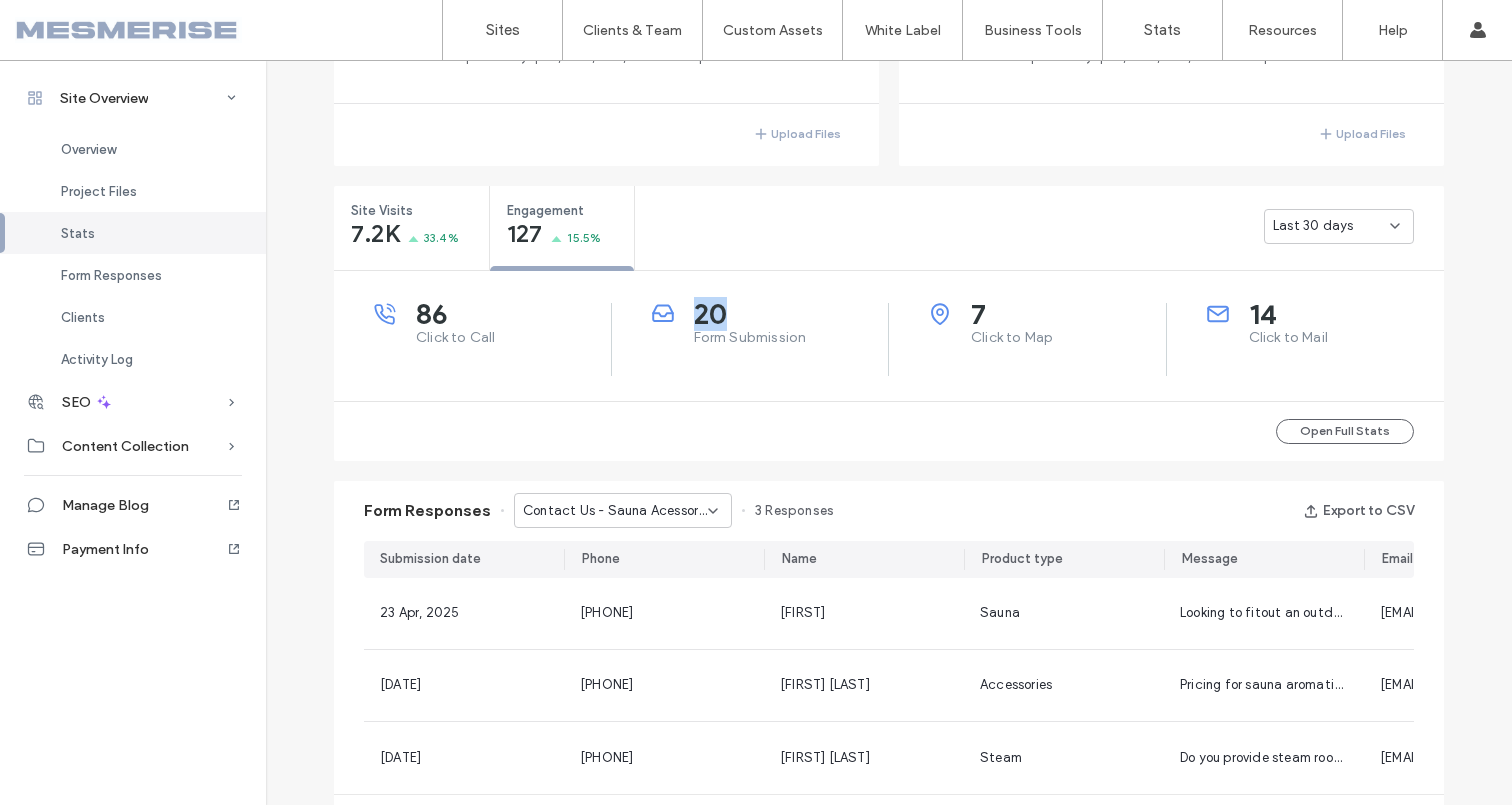 drag, startPoint x: 707, startPoint y: 315, endPoint x: 675, endPoint y: 318, distance: 32.140316 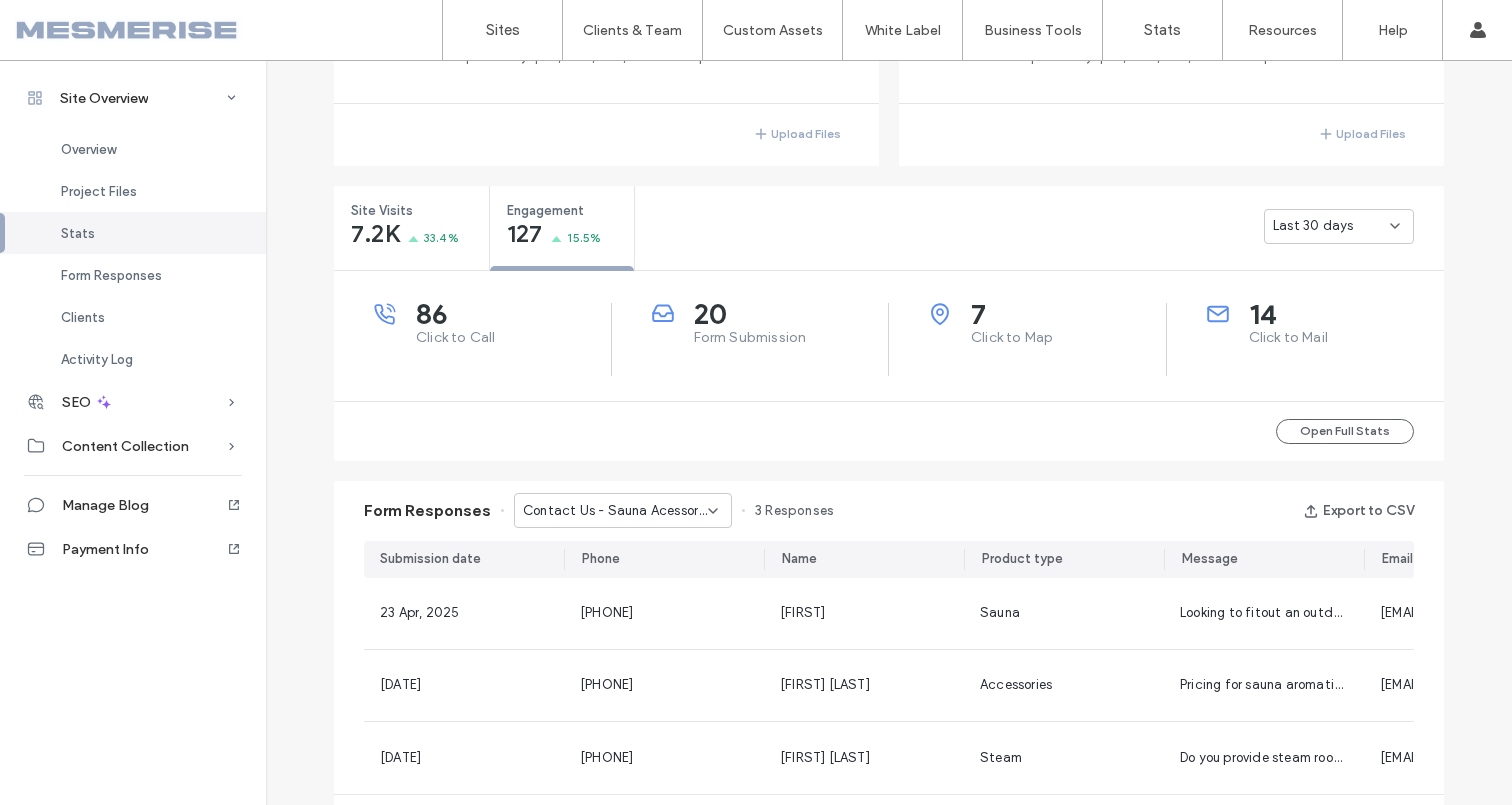click on "20 Form Submission" at bounding box center (770, 325) 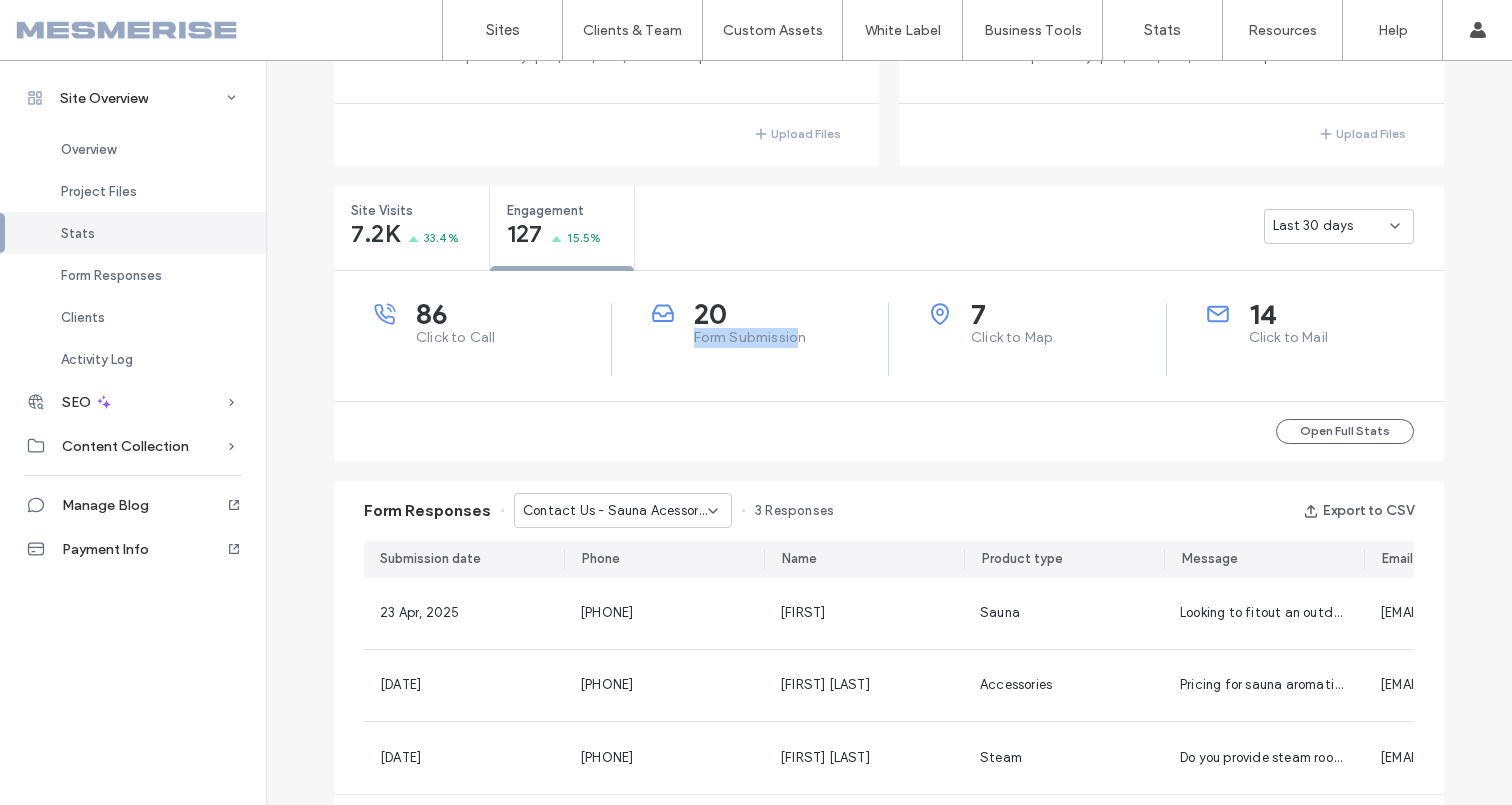 drag, startPoint x: 687, startPoint y: 340, endPoint x: 799, endPoint y: 343, distance: 112.04017 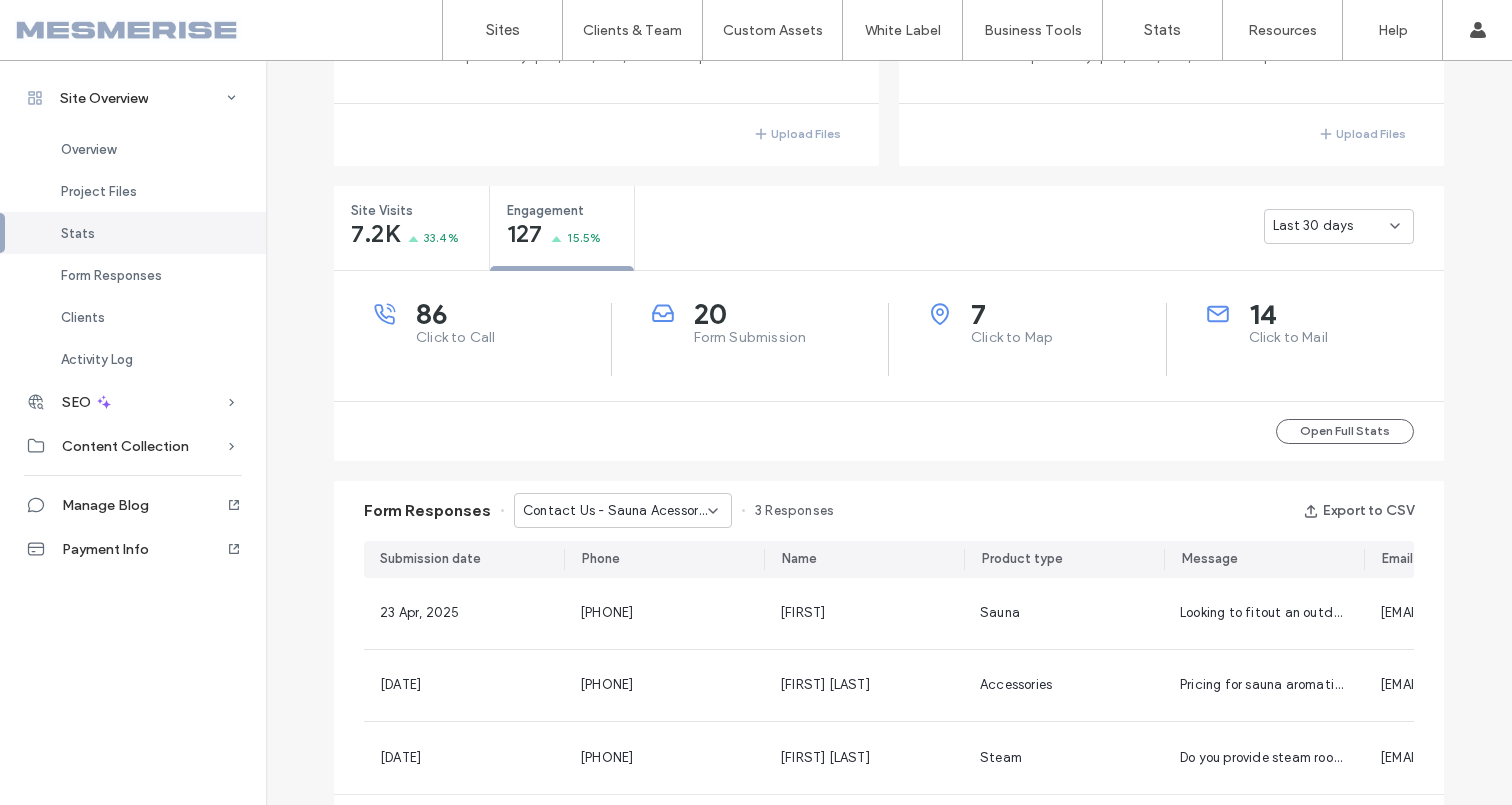 click on "Form Submission" at bounding box center (791, 338) 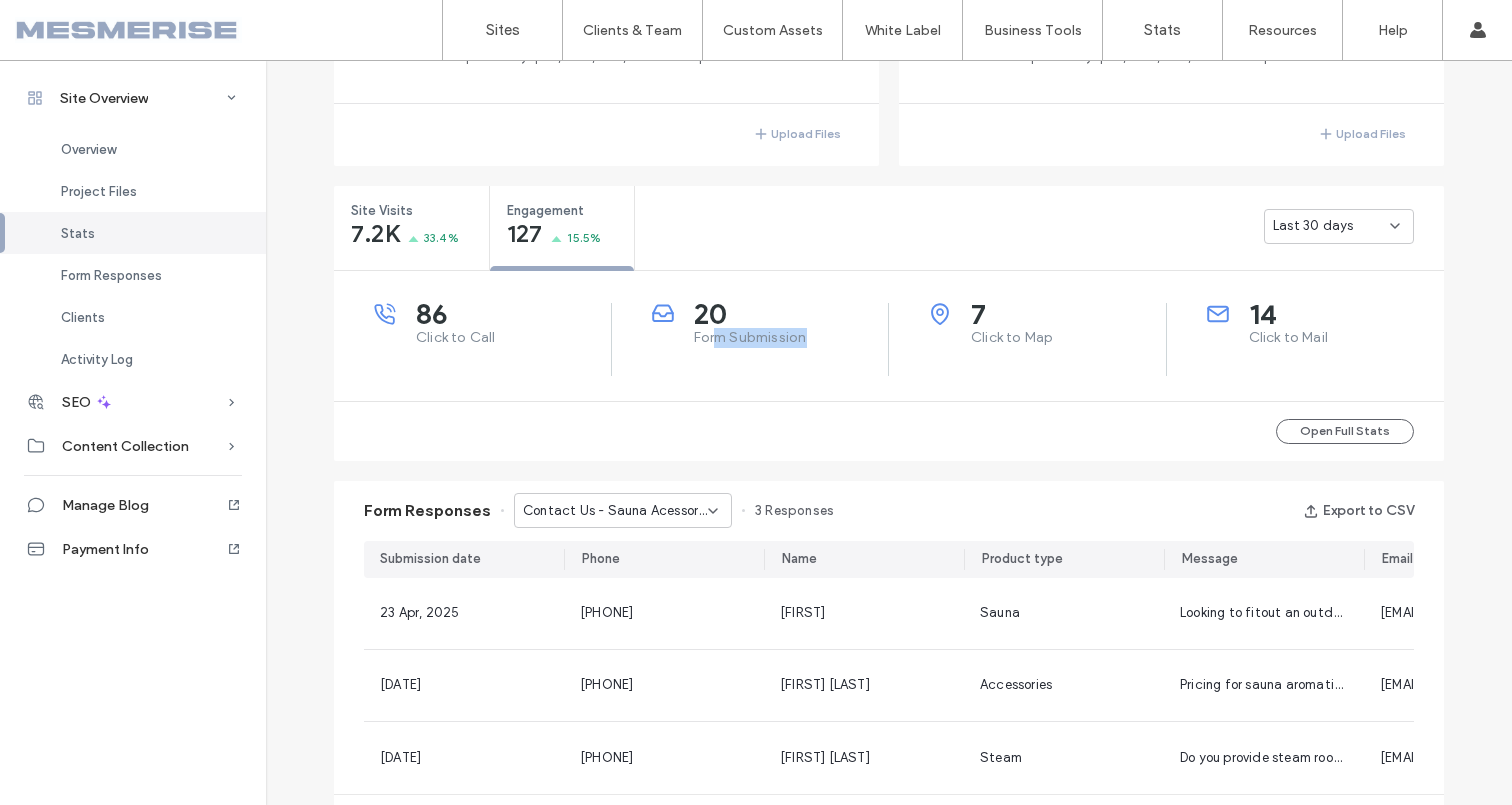 drag, startPoint x: 801, startPoint y: 339, endPoint x: 706, endPoint y: 340, distance: 95.005264 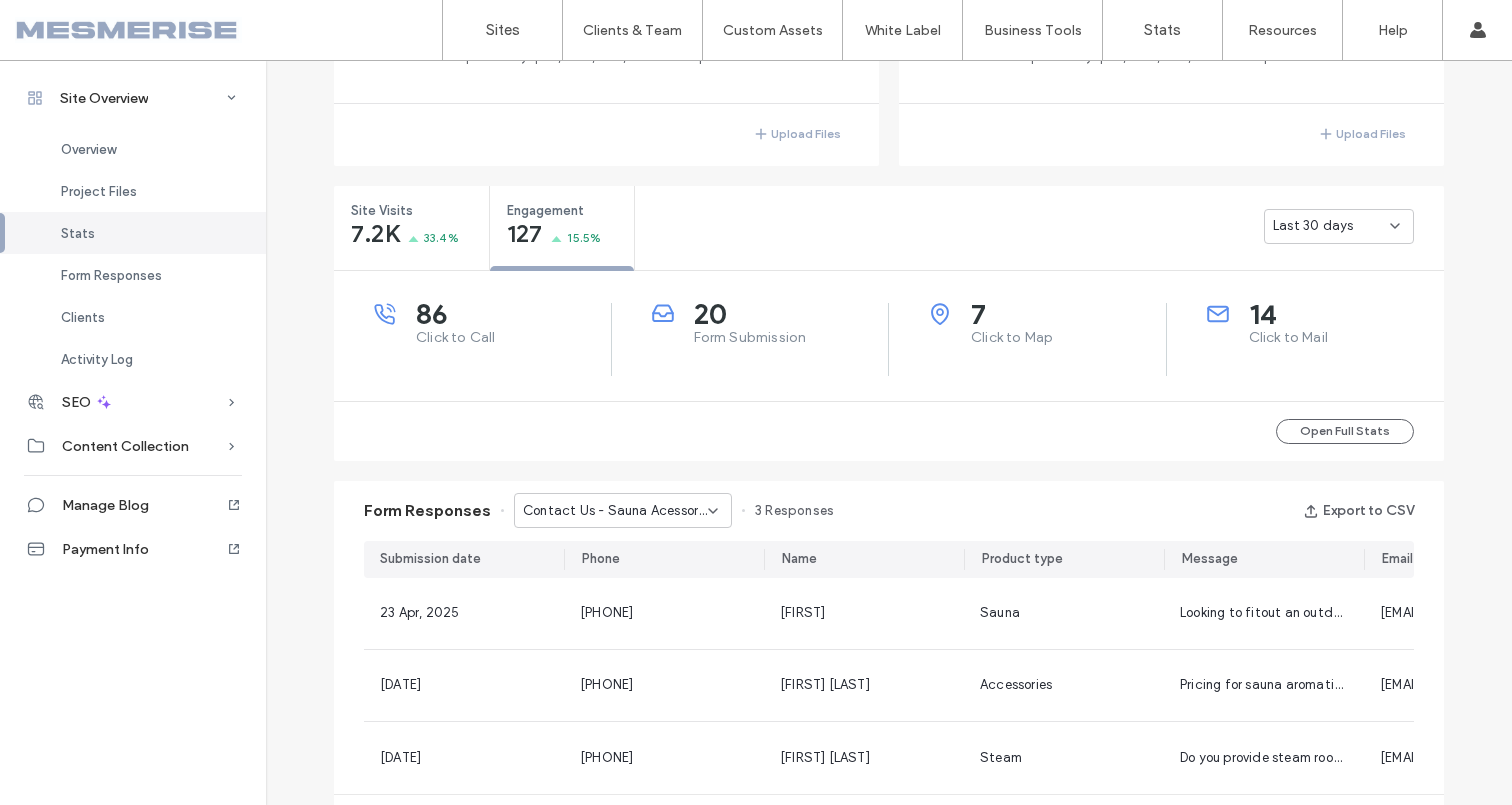 drag, startPoint x: 706, startPoint y: 340, endPoint x: 683, endPoint y: 340, distance: 23 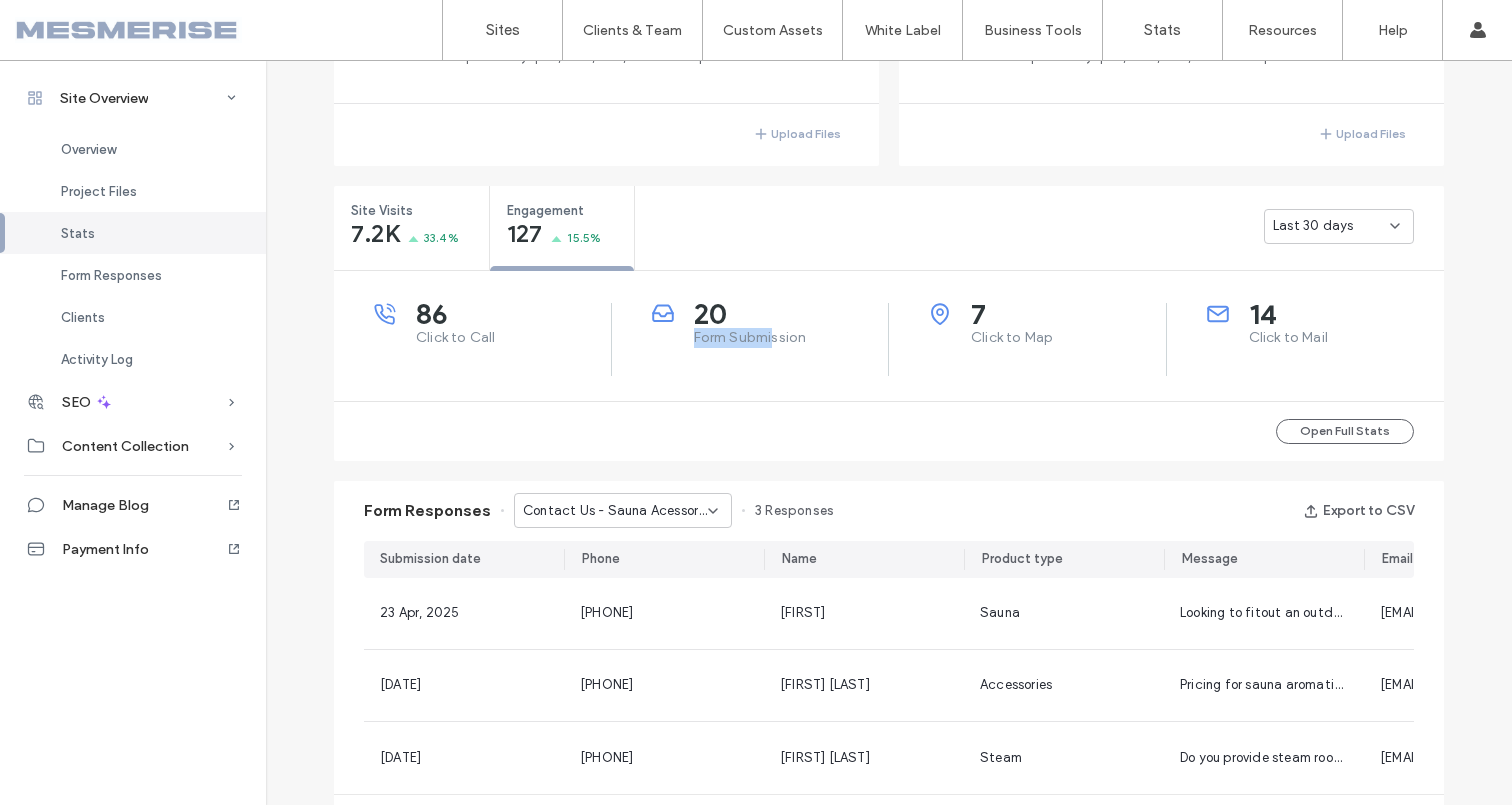 drag, startPoint x: 683, startPoint y: 340, endPoint x: 772, endPoint y: 338, distance: 89.02247 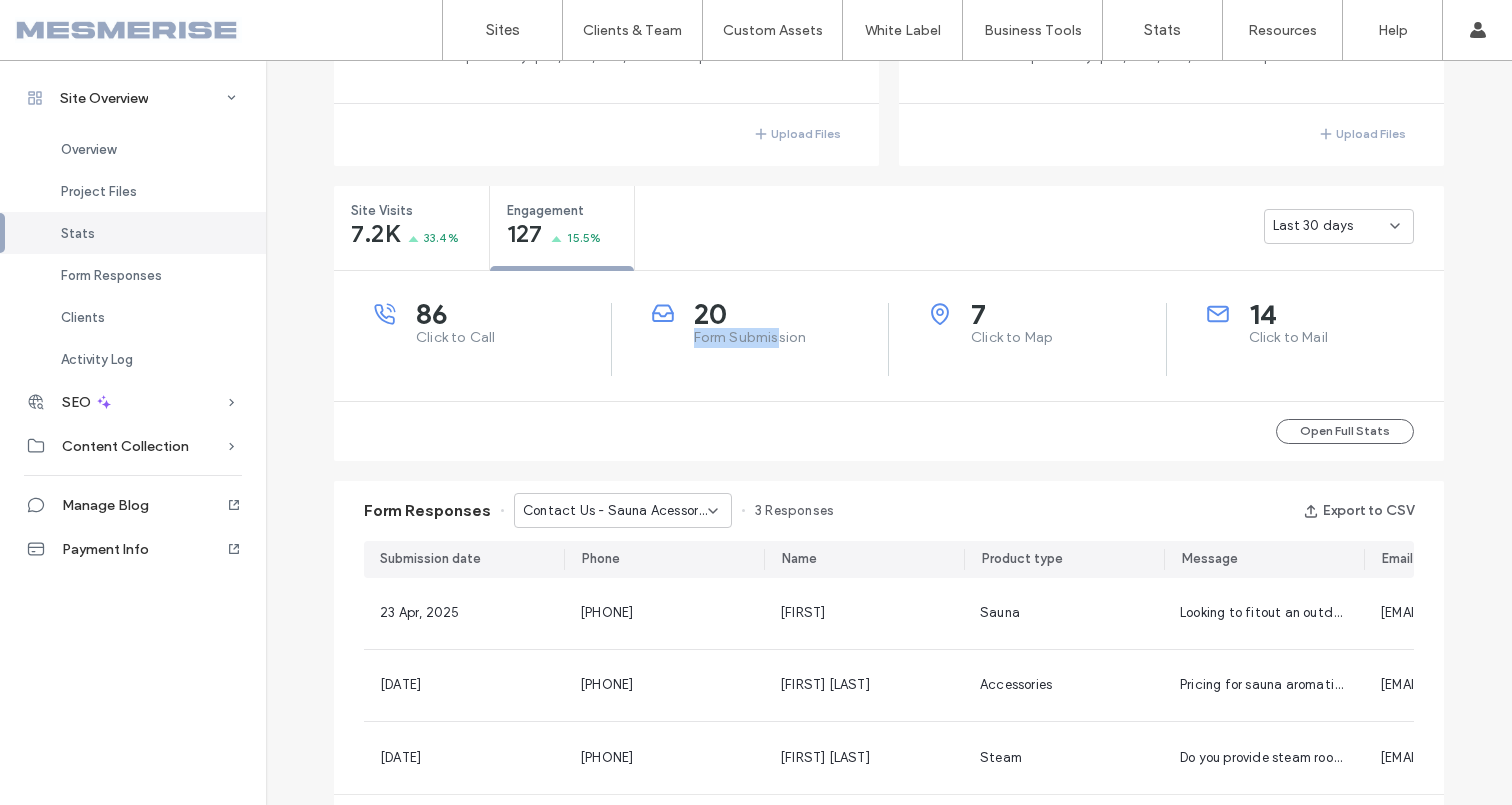 click on "Form Submission" at bounding box center [791, 338] 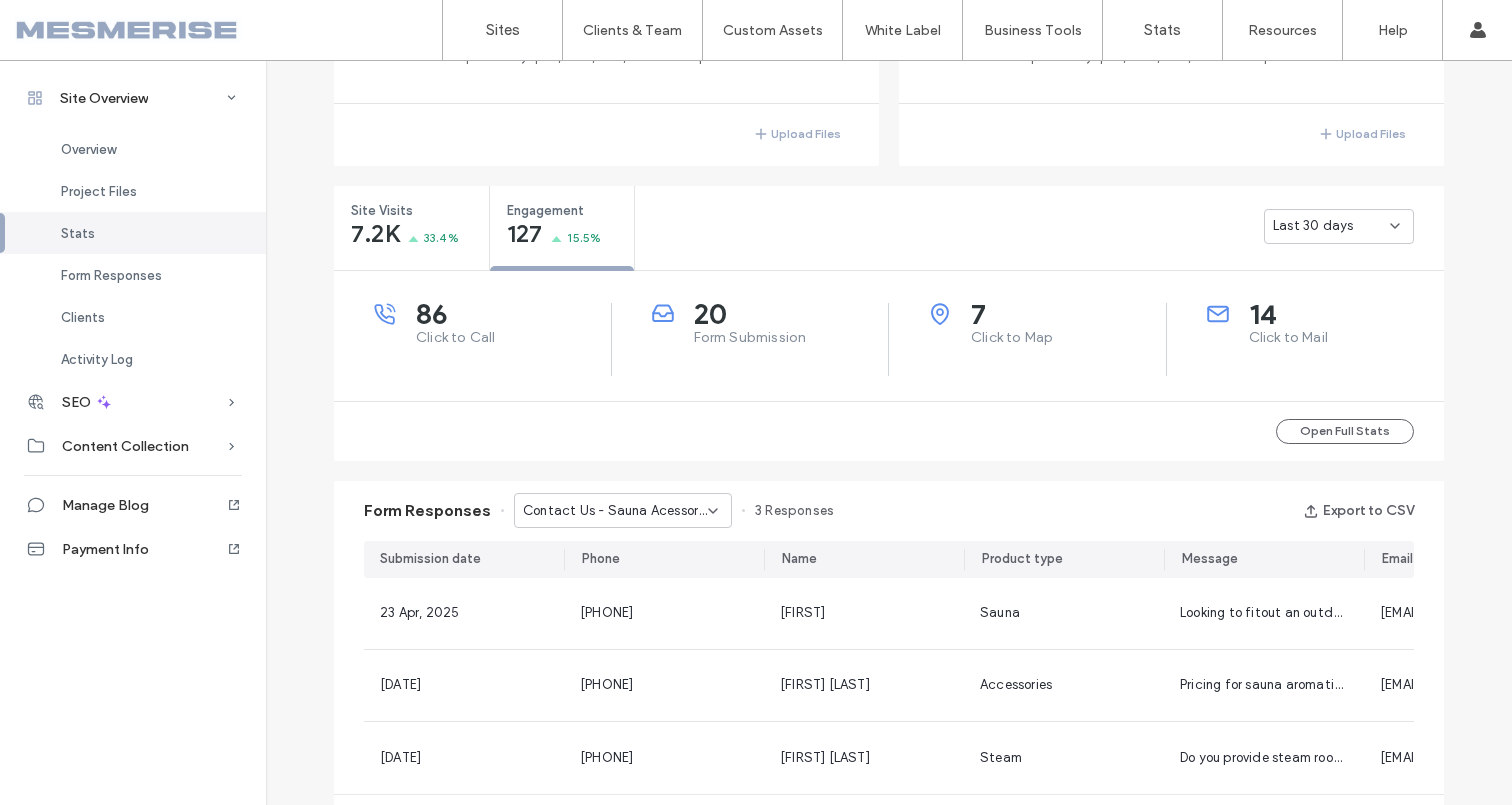 scroll, scrollTop: 327, scrollLeft: 0, axis: vertical 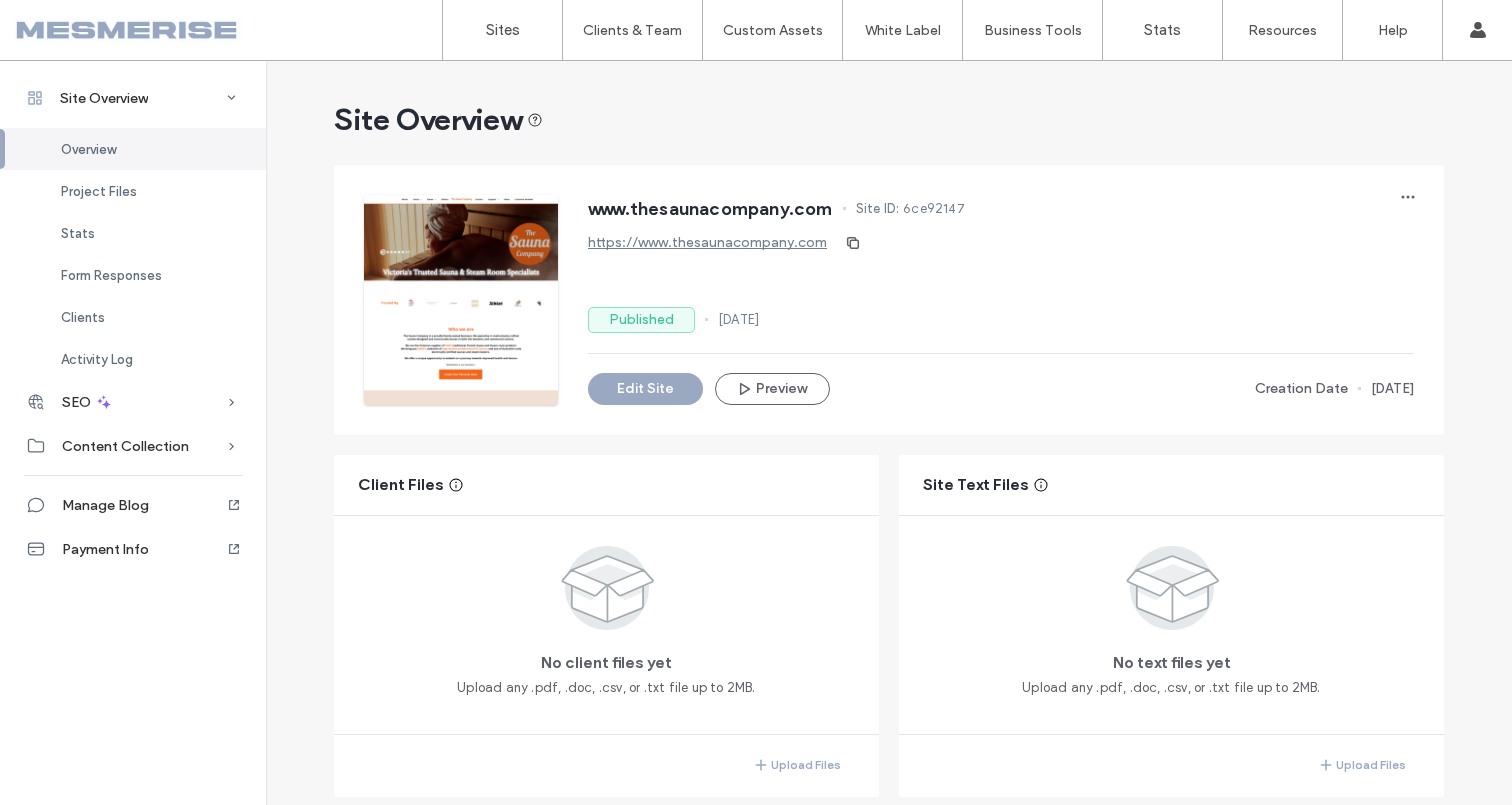 click at bounding box center (128, 30) 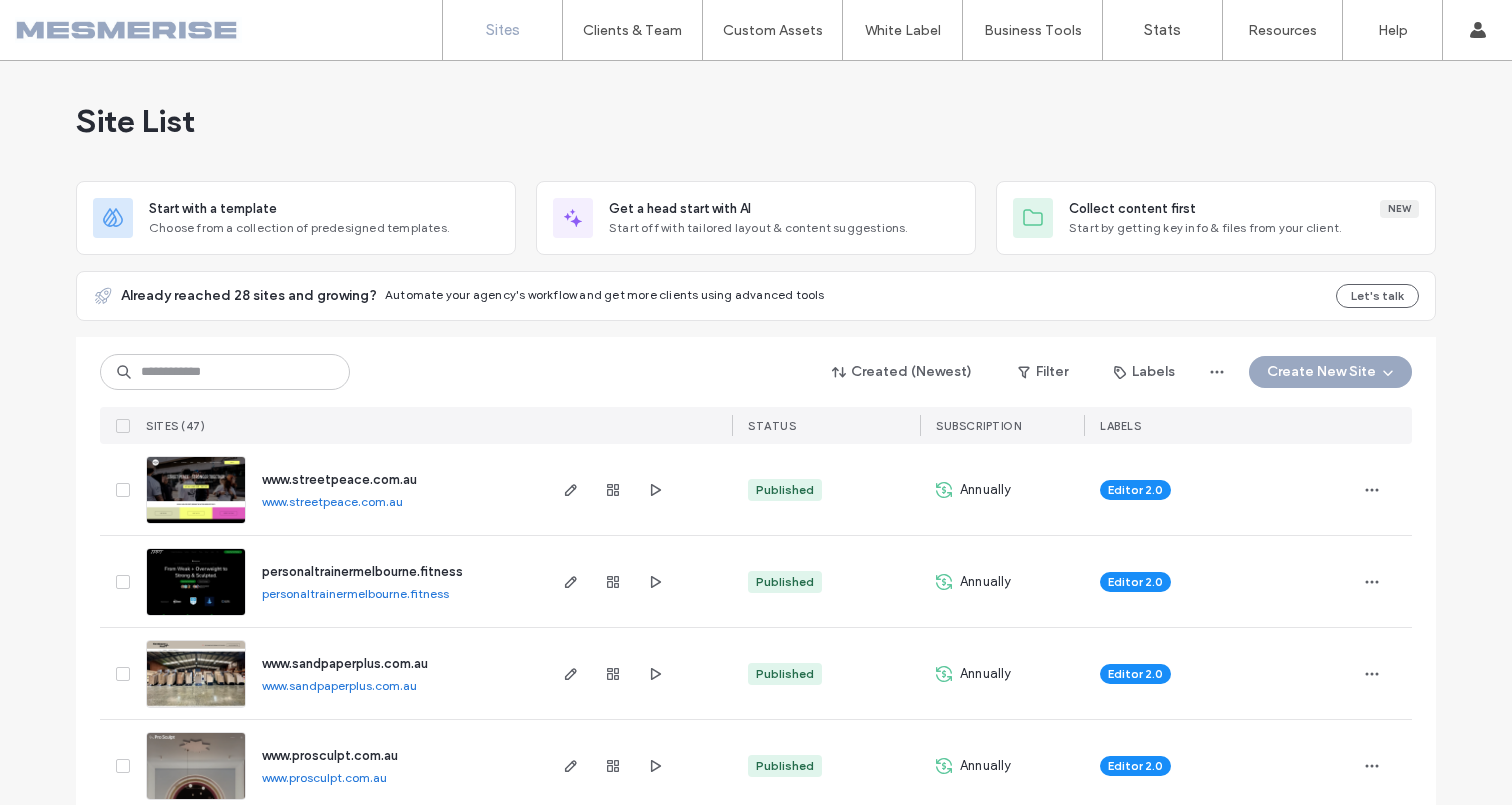 scroll, scrollTop: 0, scrollLeft: 0, axis: both 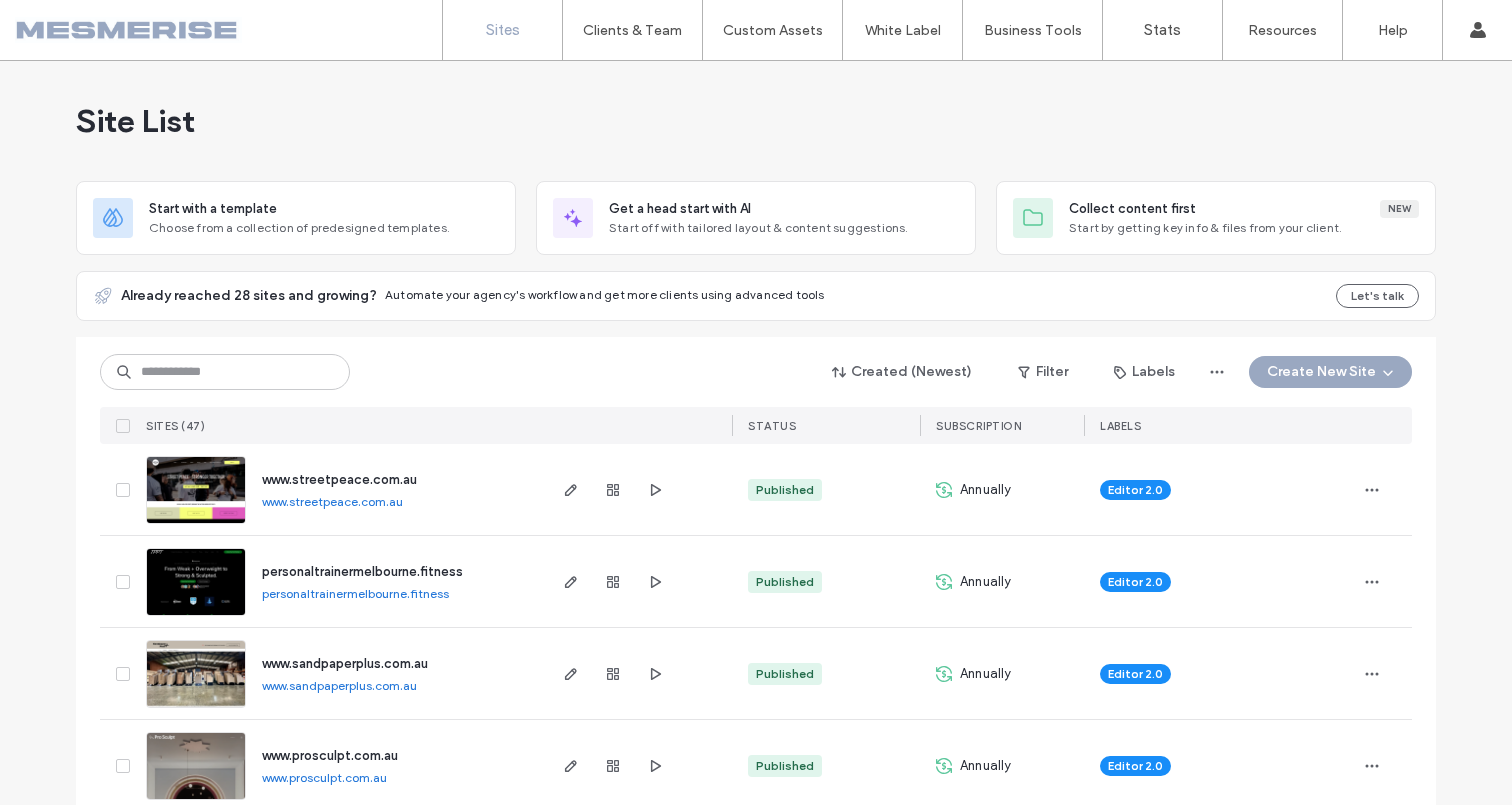 click on "Automate your agency's workflow and get more clients using advanced tools" at bounding box center (605, 294) 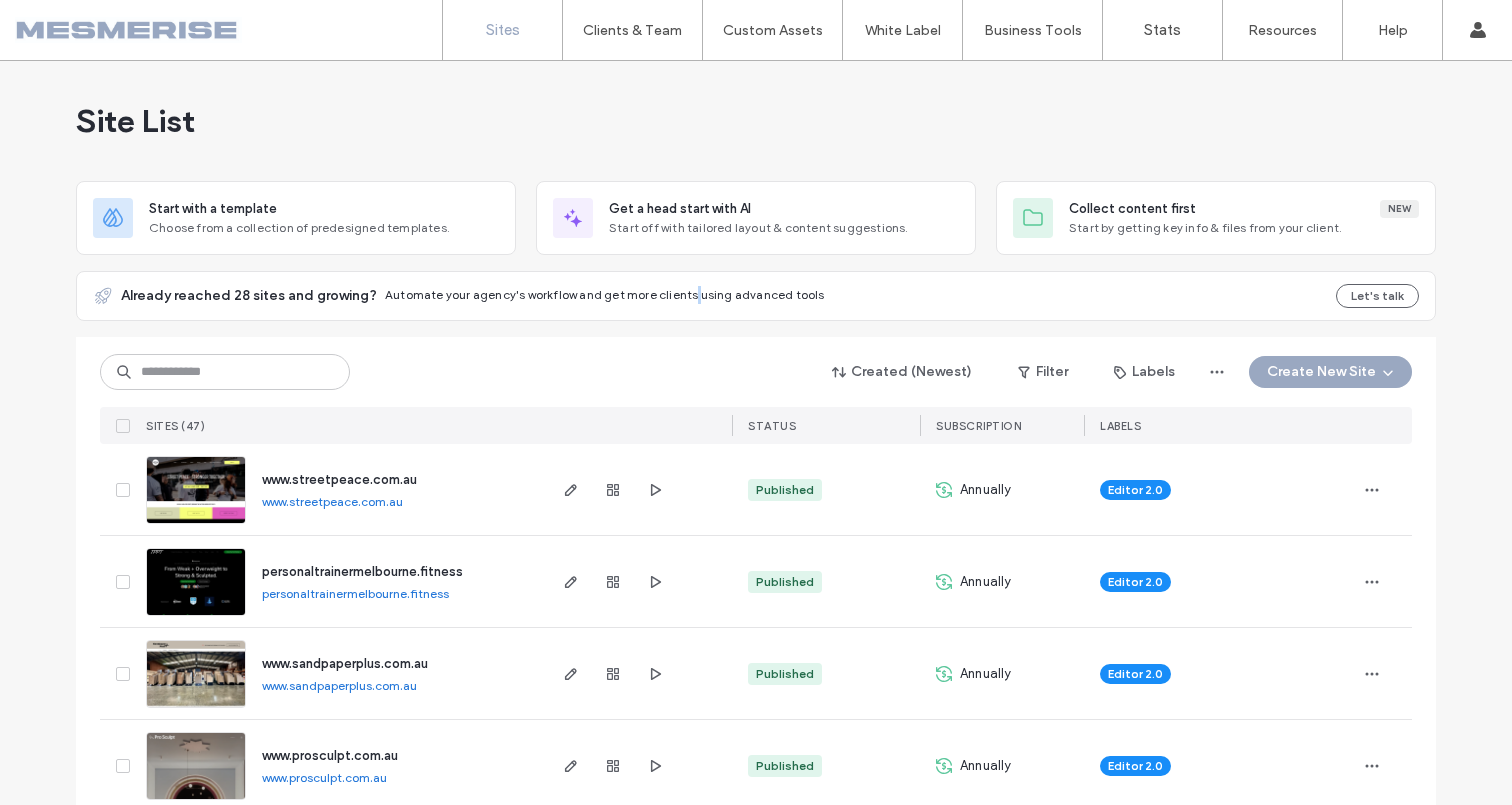click on "Automate your agency's workflow and get more clients using advanced tools" at bounding box center (605, 294) 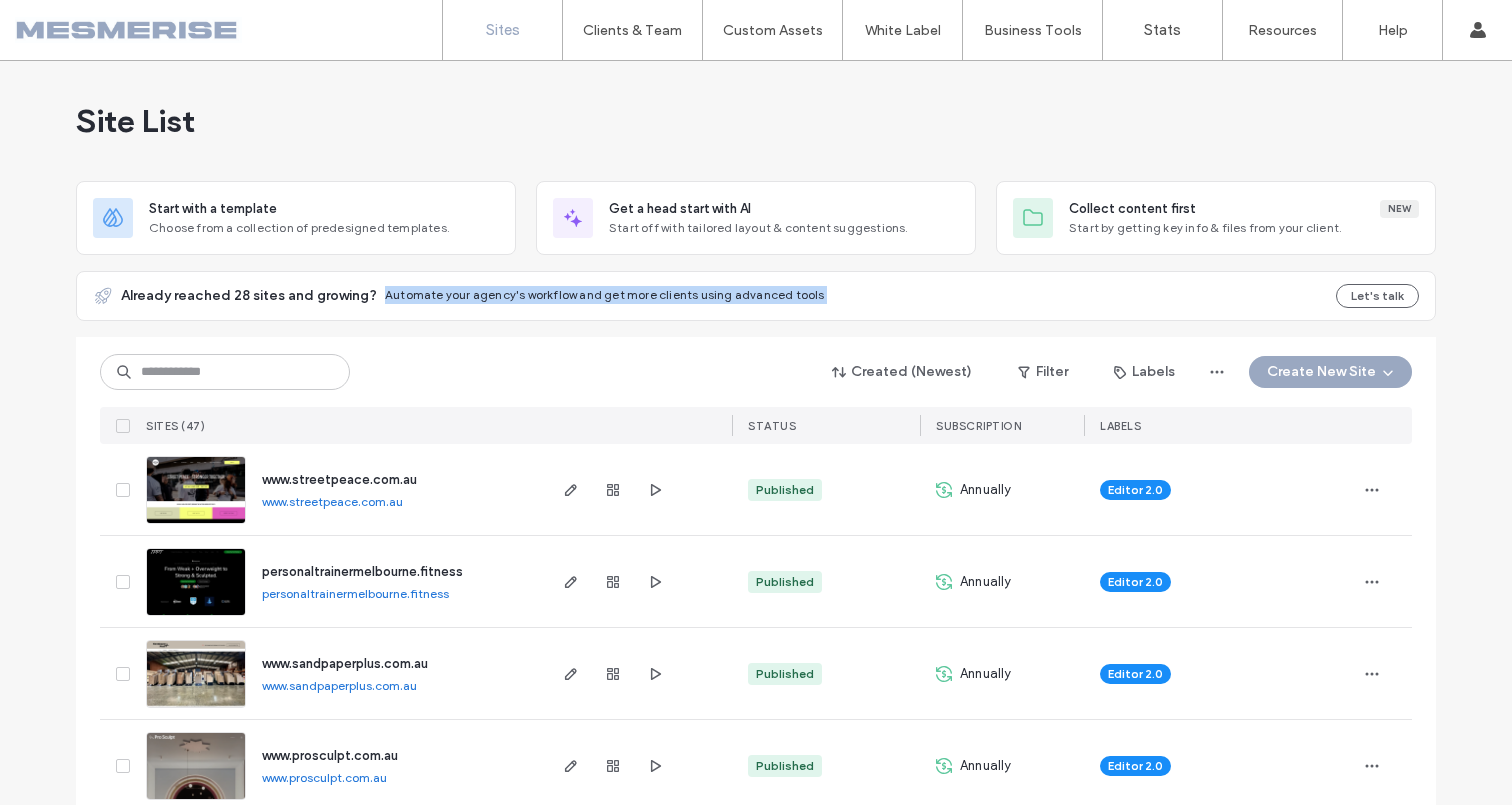 click on "Automate your agency's workflow and get more clients using advanced tools" at bounding box center (605, 294) 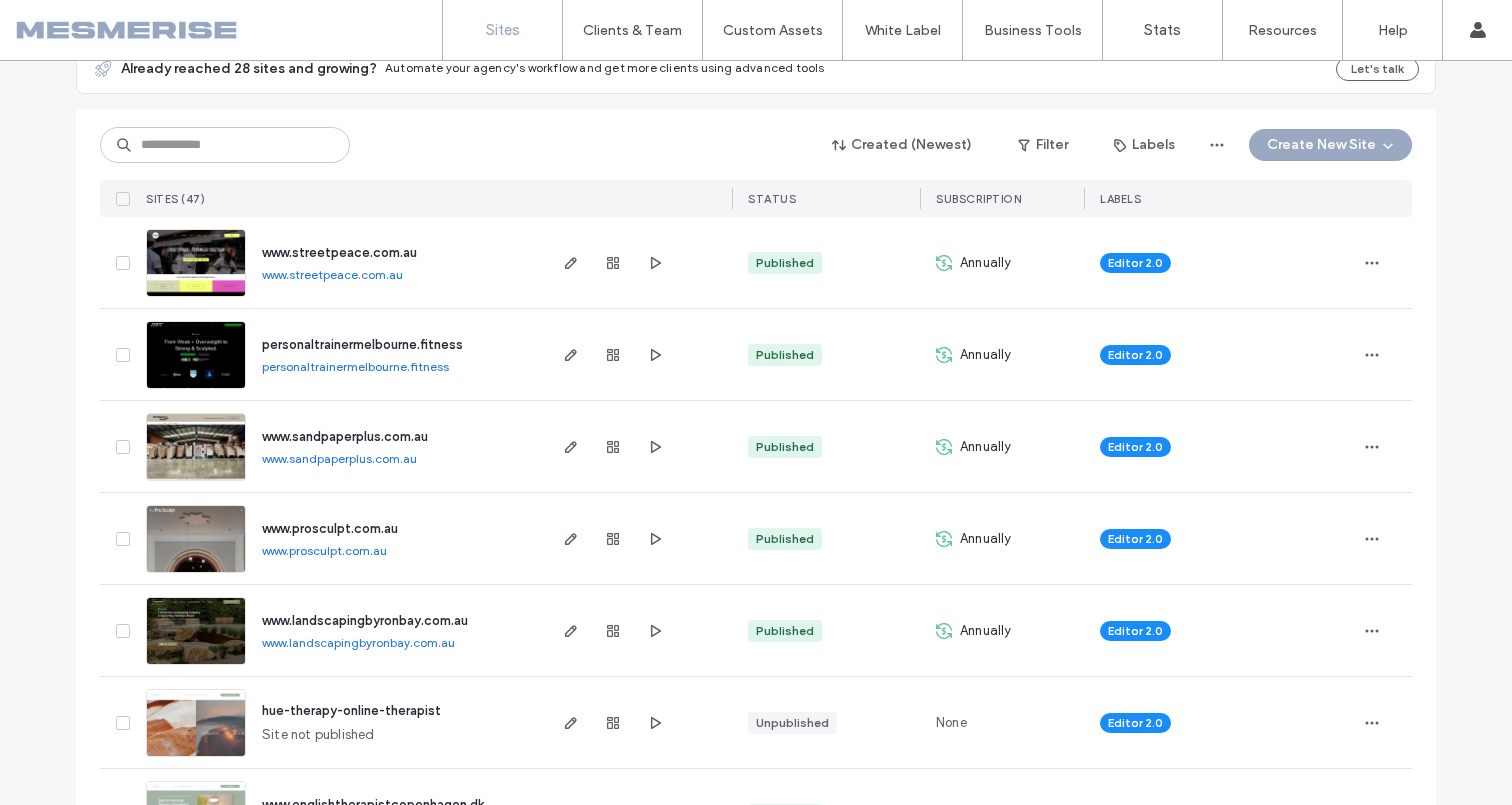 scroll, scrollTop: 0, scrollLeft: 0, axis: both 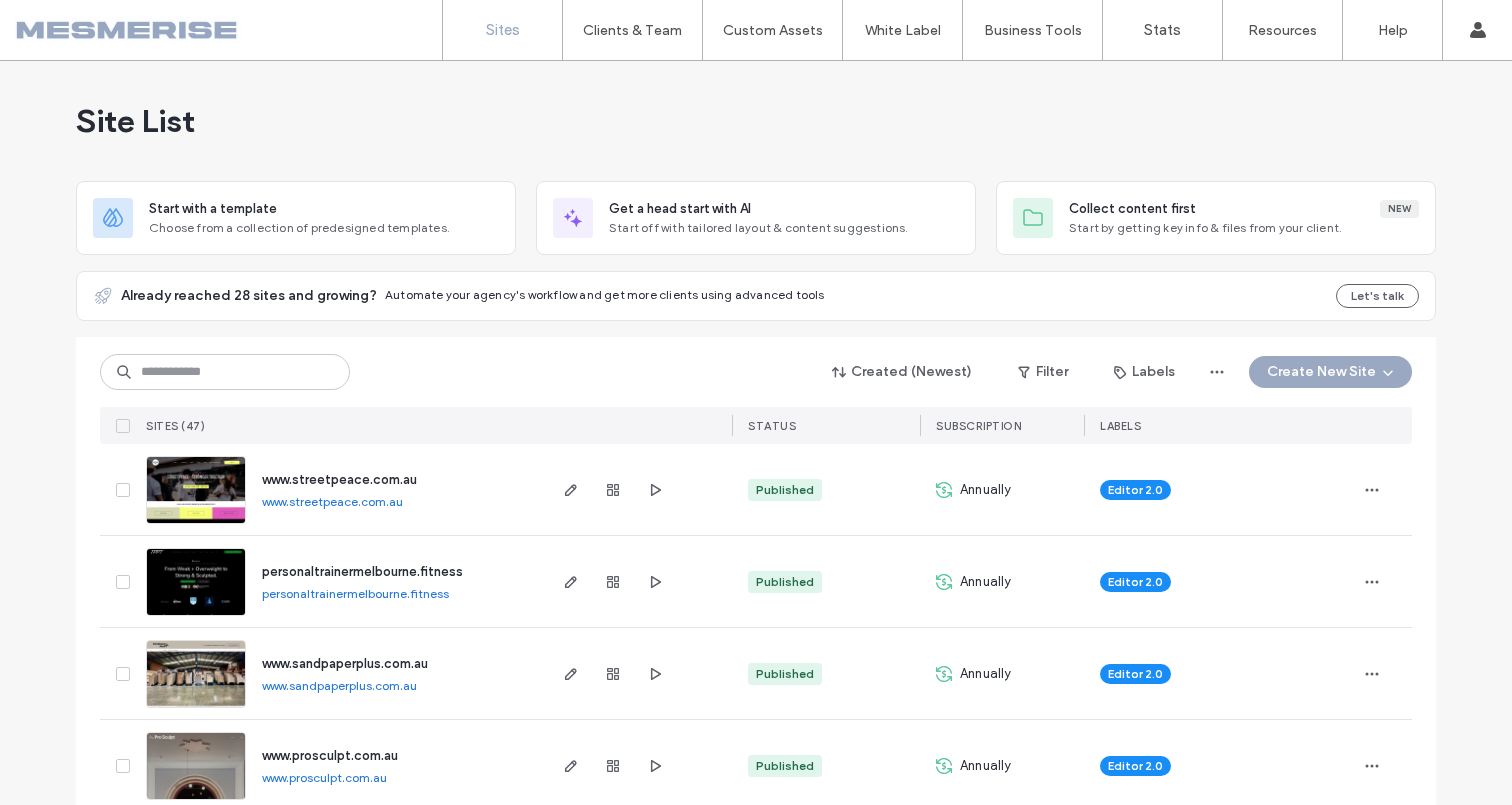 click on "Site List" at bounding box center [756, 121] 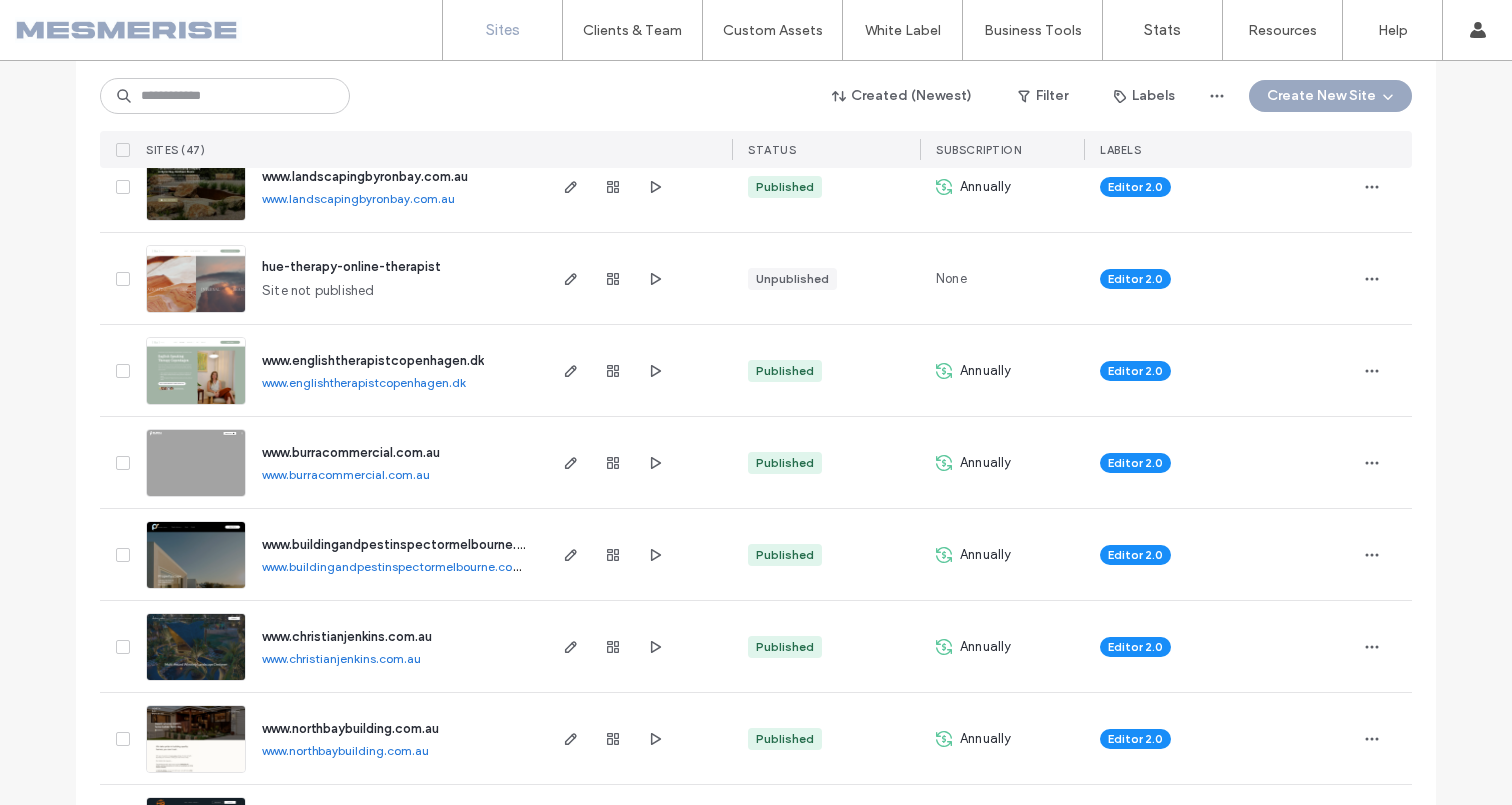 scroll, scrollTop: 682, scrollLeft: 0, axis: vertical 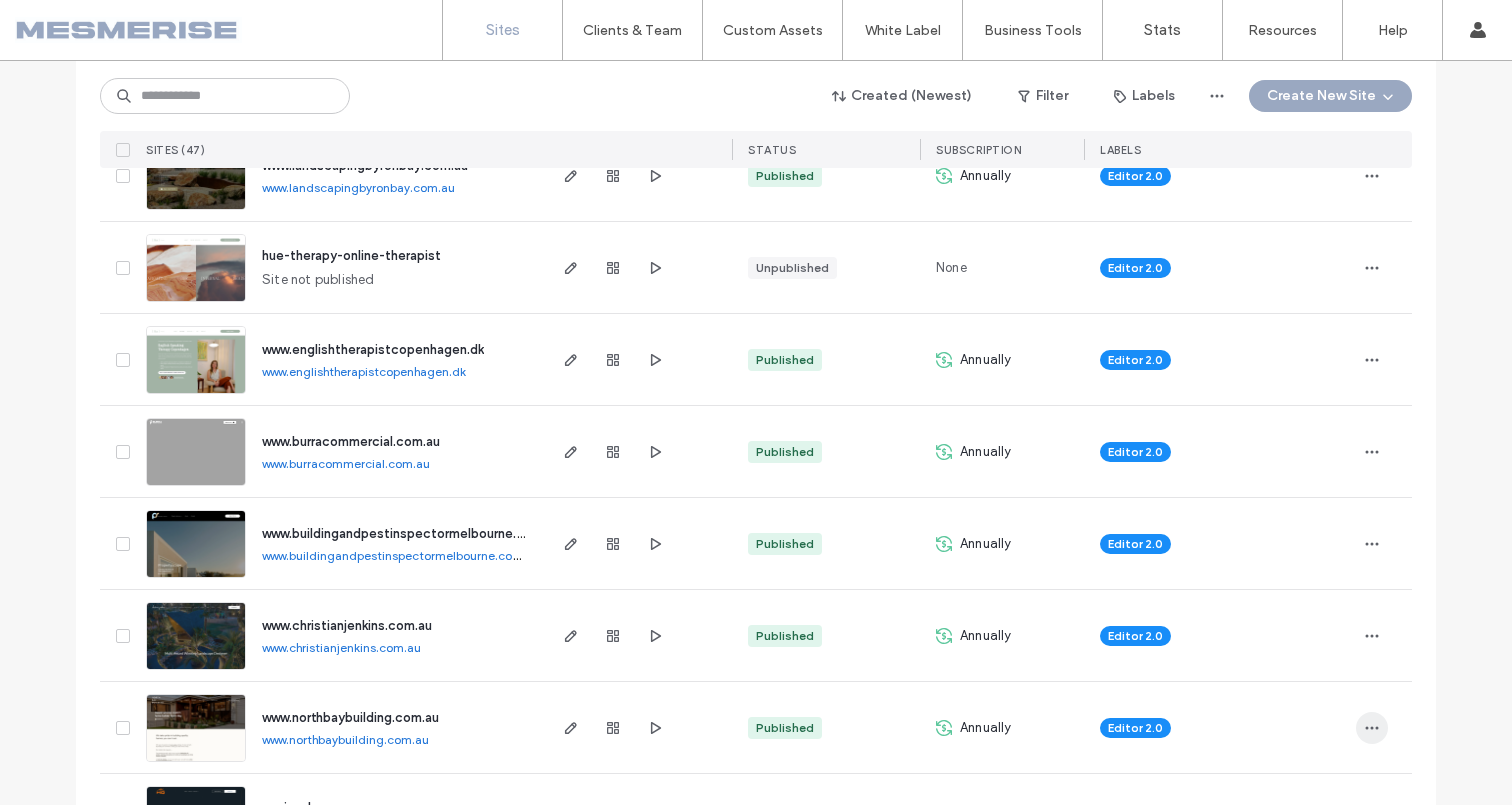 click at bounding box center [1372, 728] 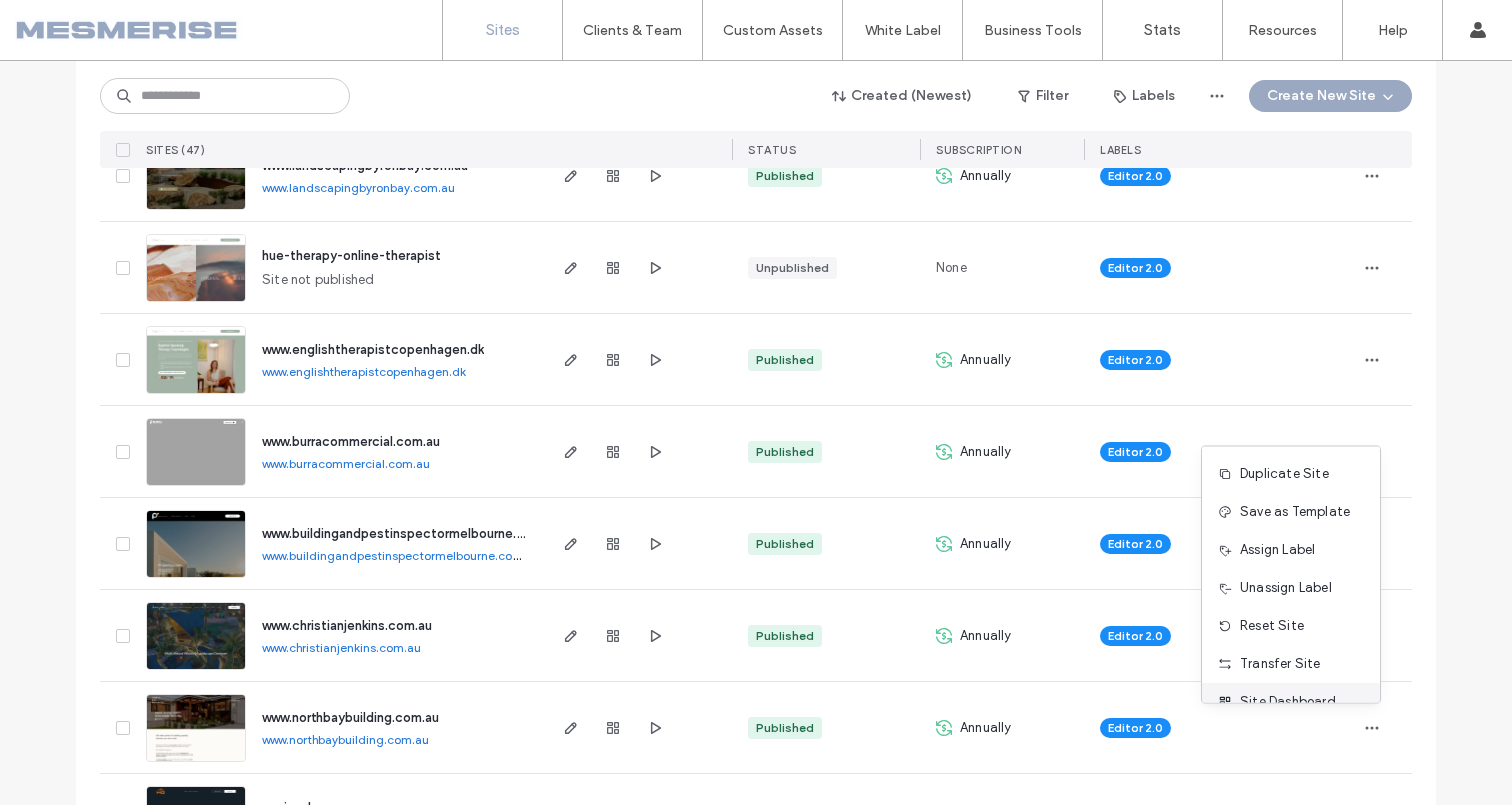 scroll, scrollTop: 14, scrollLeft: 0, axis: vertical 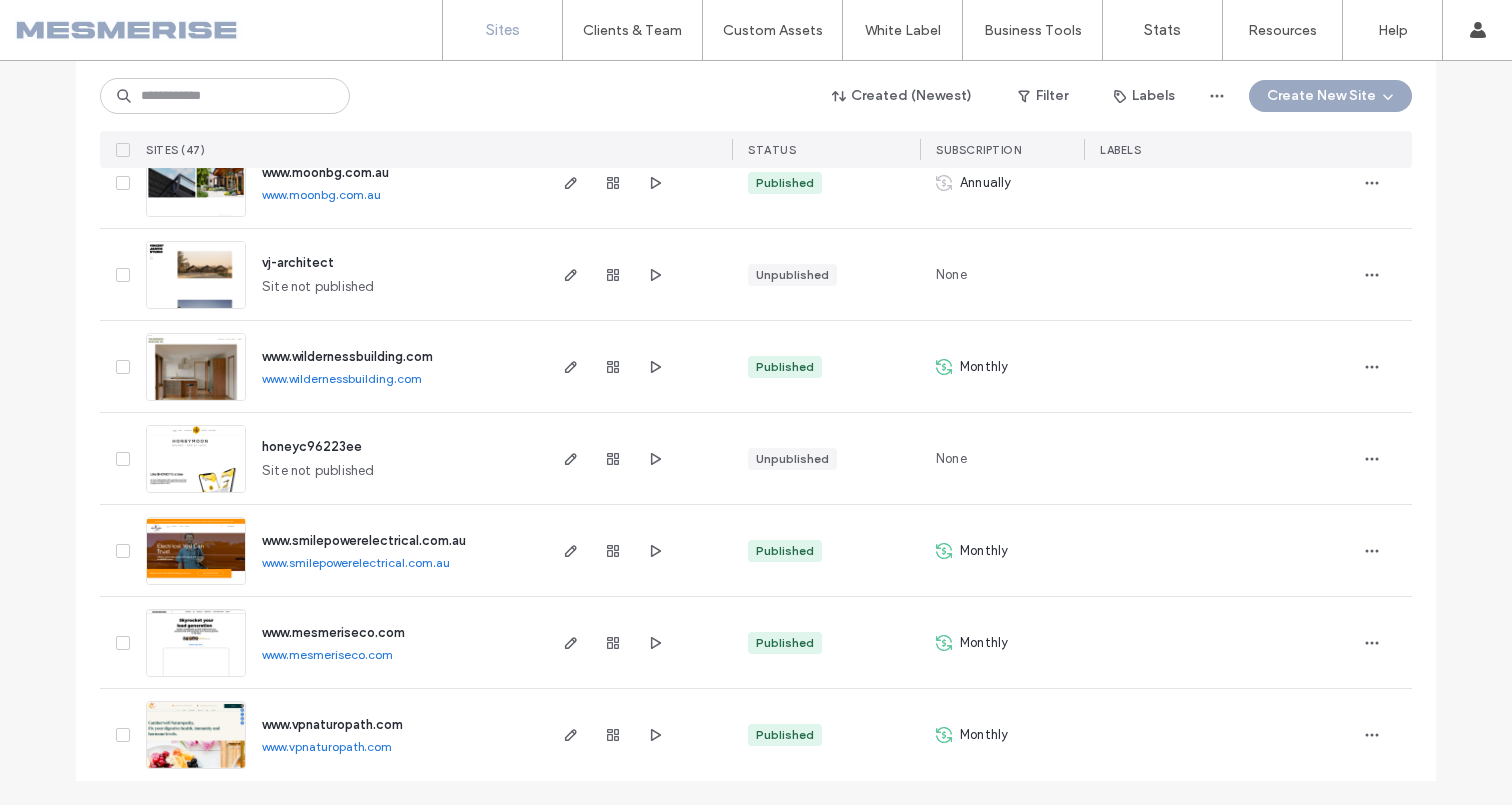 click on "www.mesmeriseco.com" at bounding box center (333, 632) 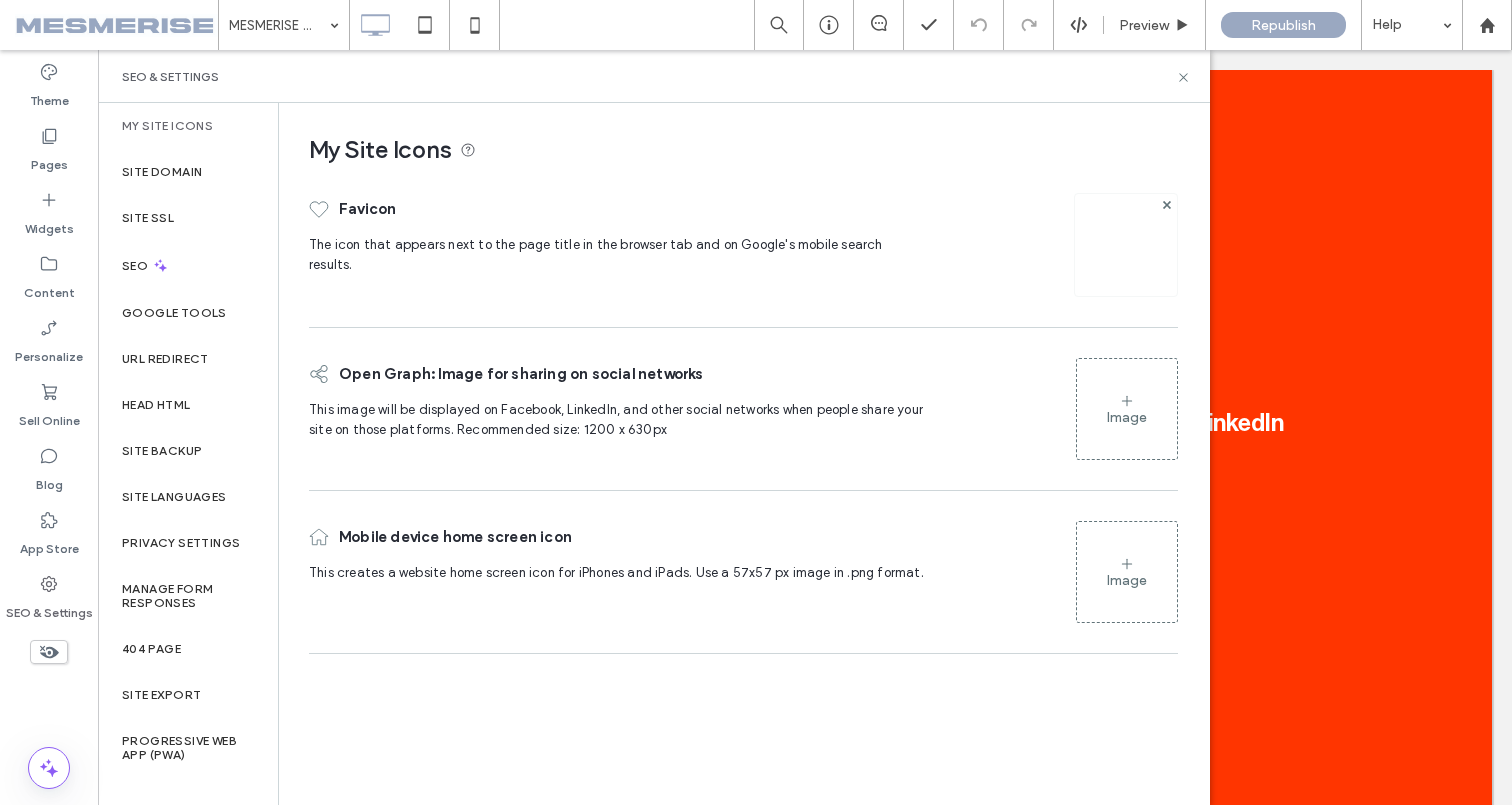 scroll, scrollTop: 0, scrollLeft: 0, axis: both 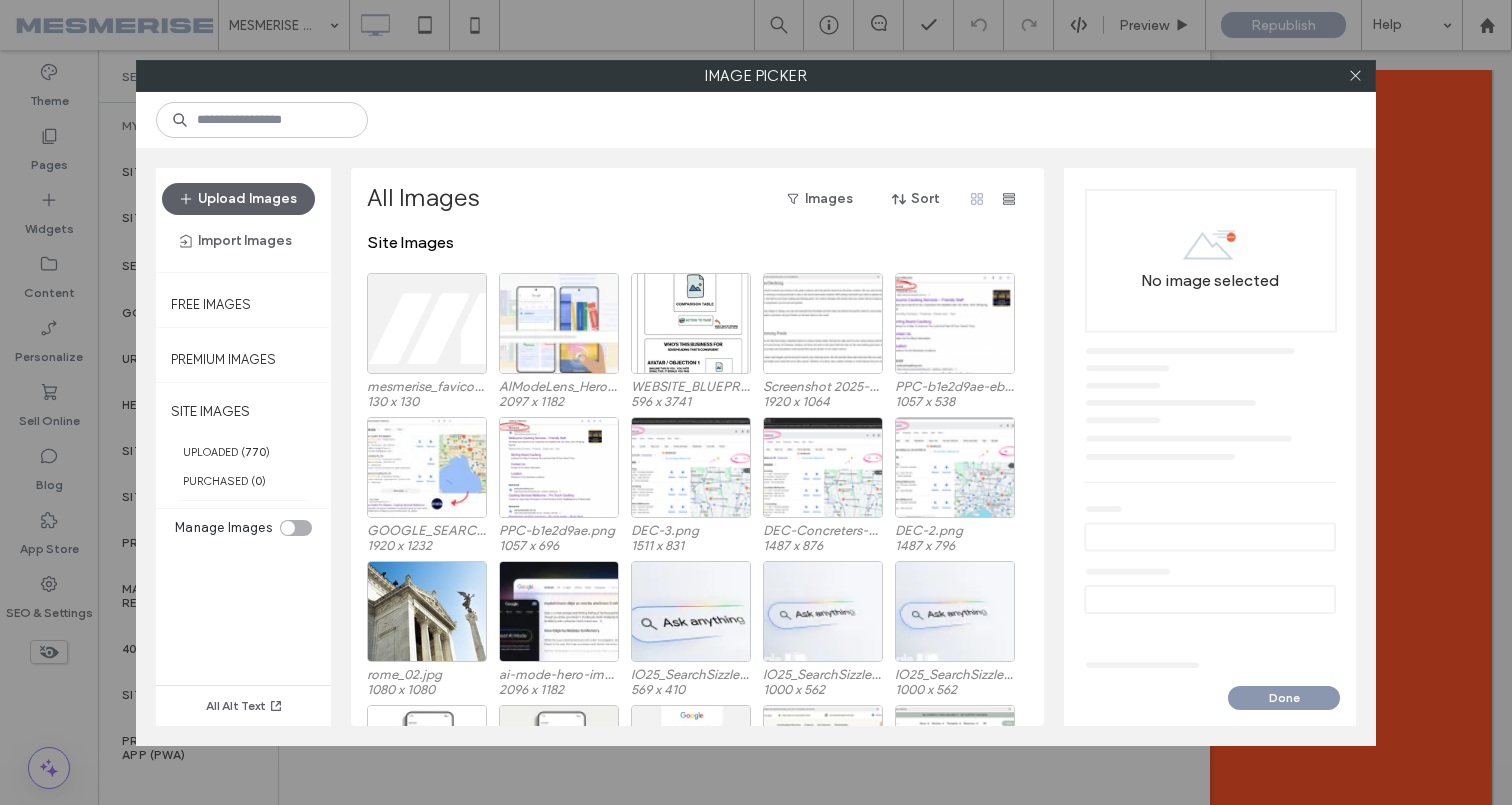 click on "Done" at bounding box center [1284, 698] 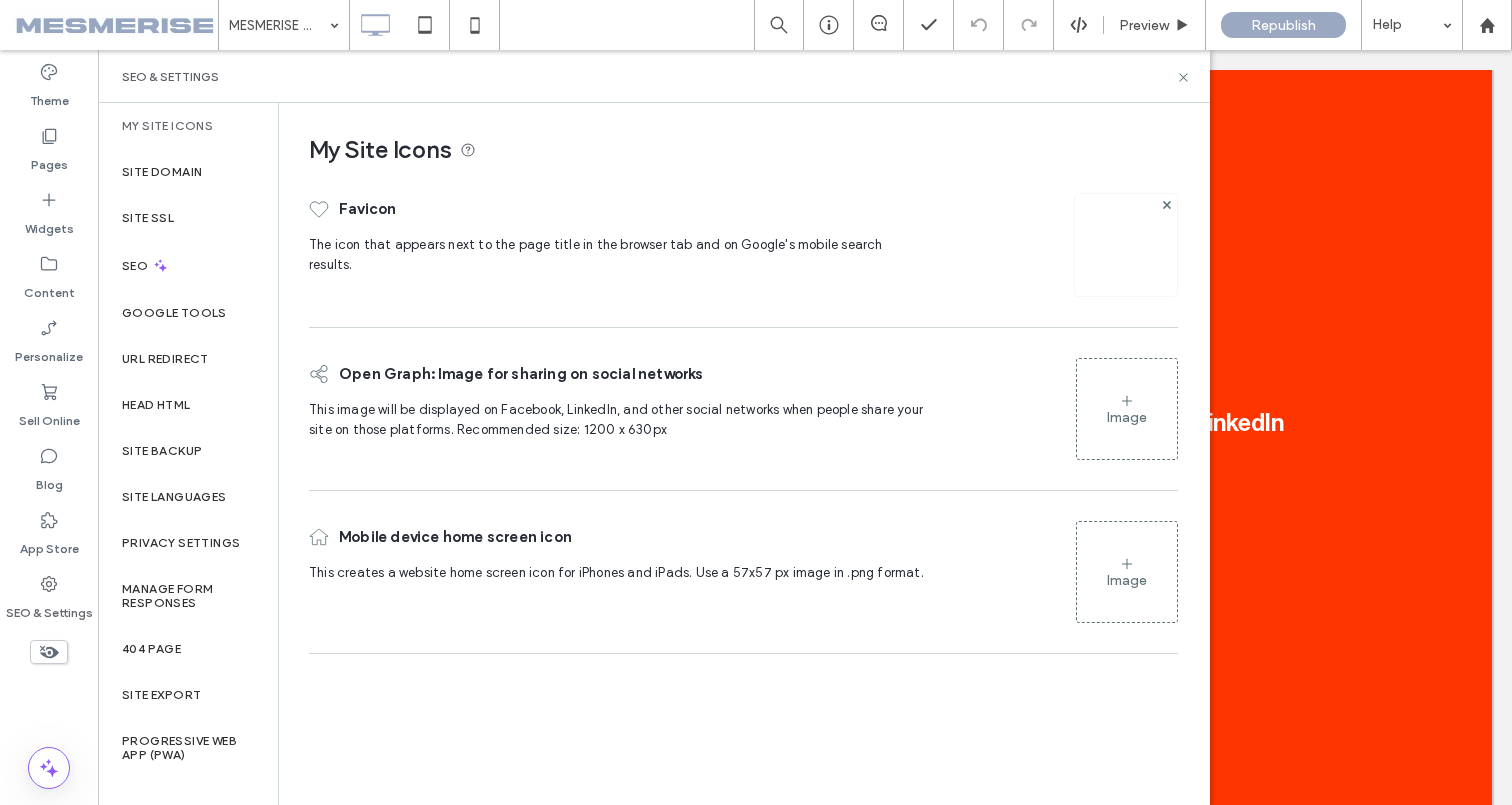 click on "Image" at bounding box center (1127, 580) 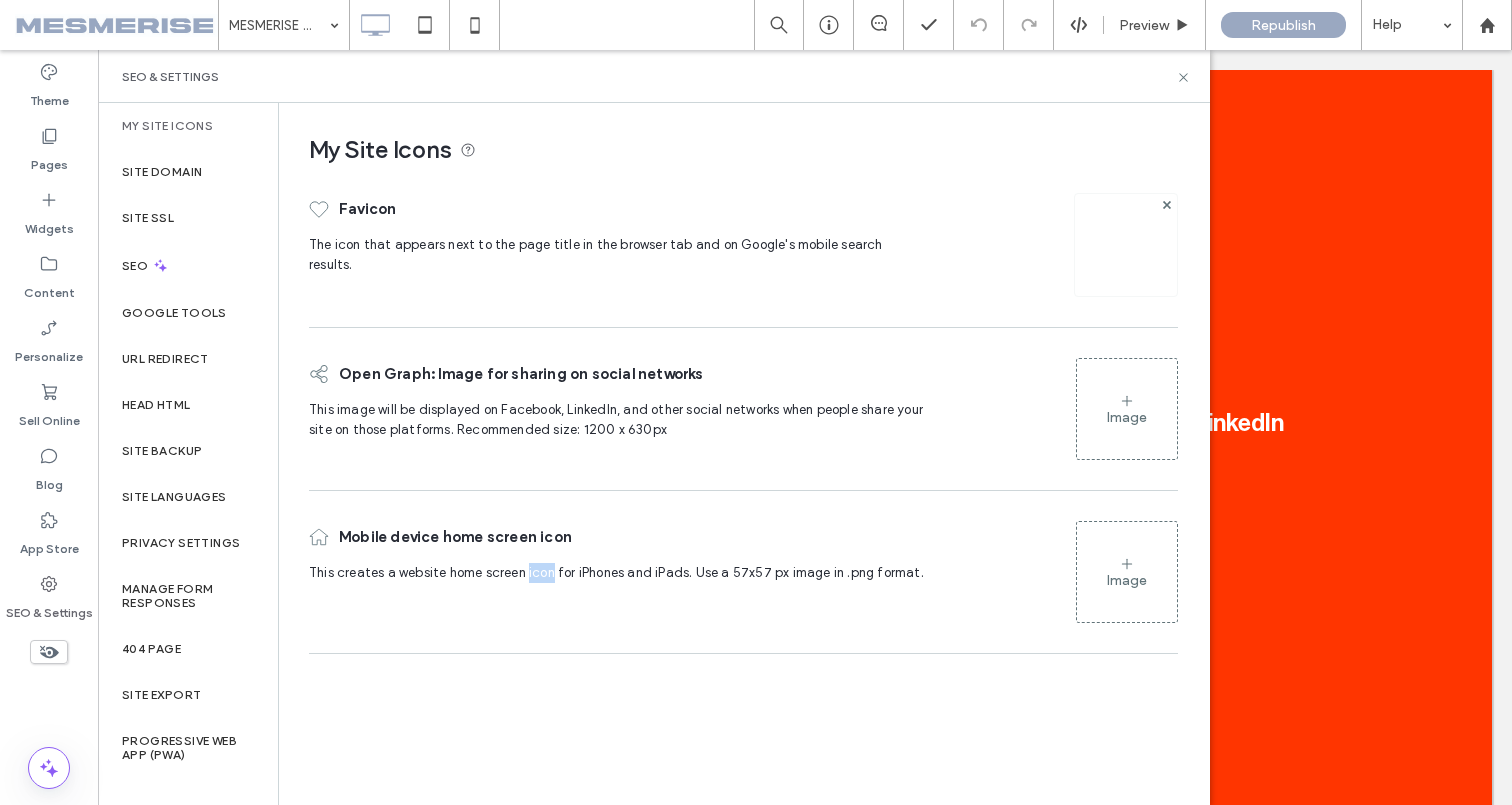 click on "This creates a website home screen icon for iPhones and iPads. Use a 57x57 px image in .png format." at bounding box center (616, 572) 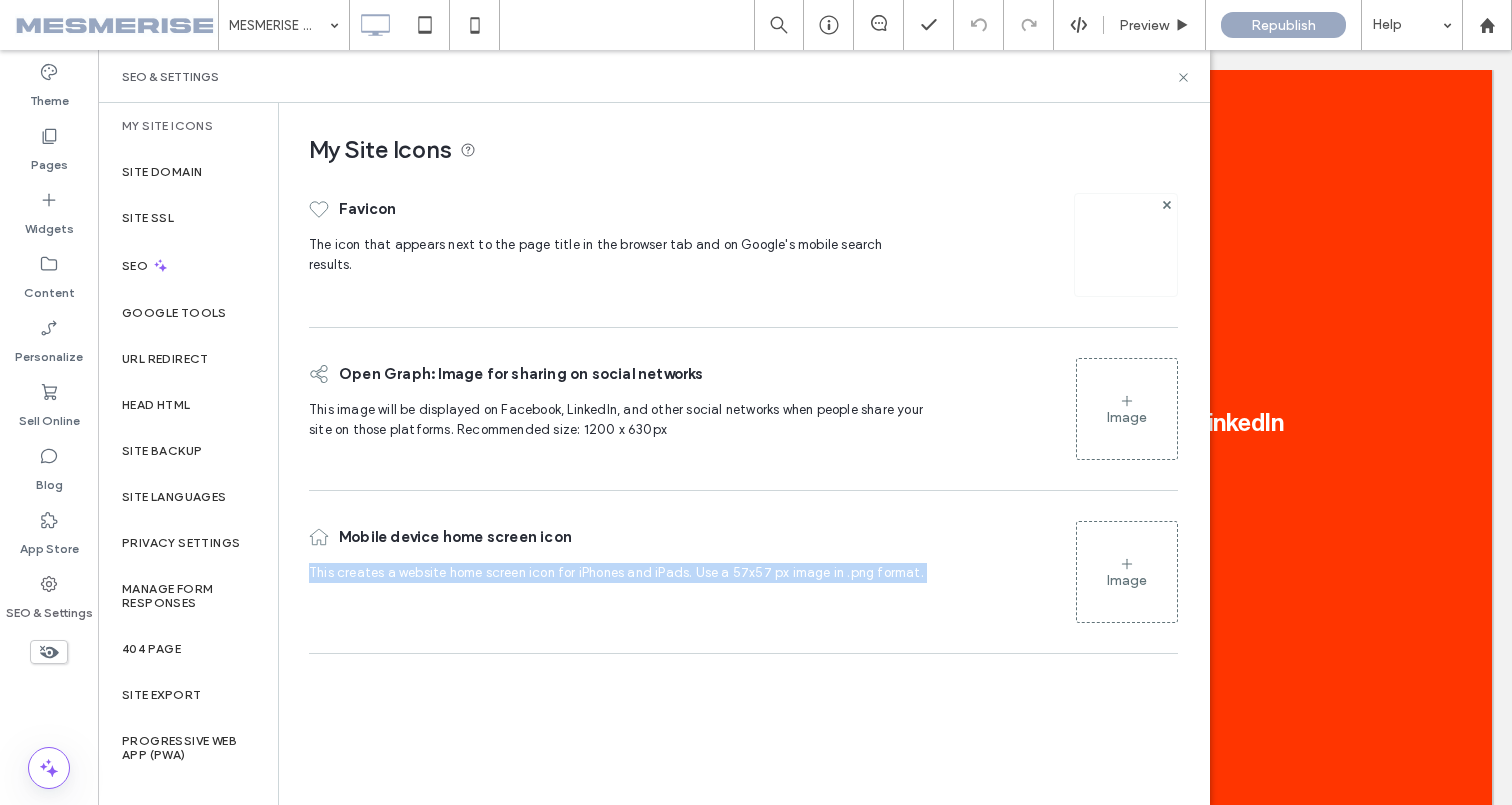 click on "This creates a website home screen icon for iPhones and iPads. Use a 57x57 px image in .png format." at bounding box center (616, 572) 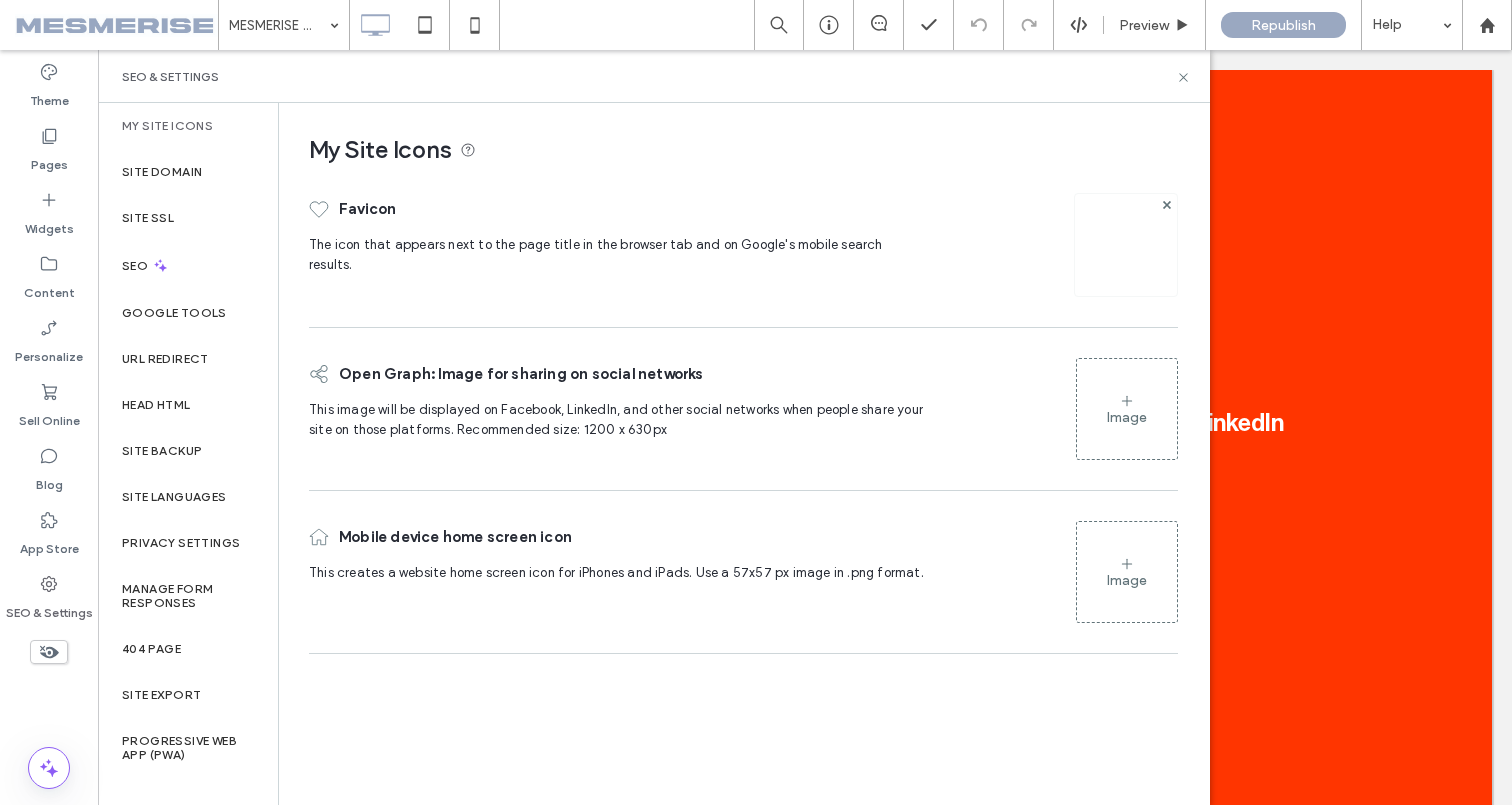 drag, startPoint x: 602, startPoint y: 579, endPoint x: 625, endPoint y: 662, distance: 86.127815 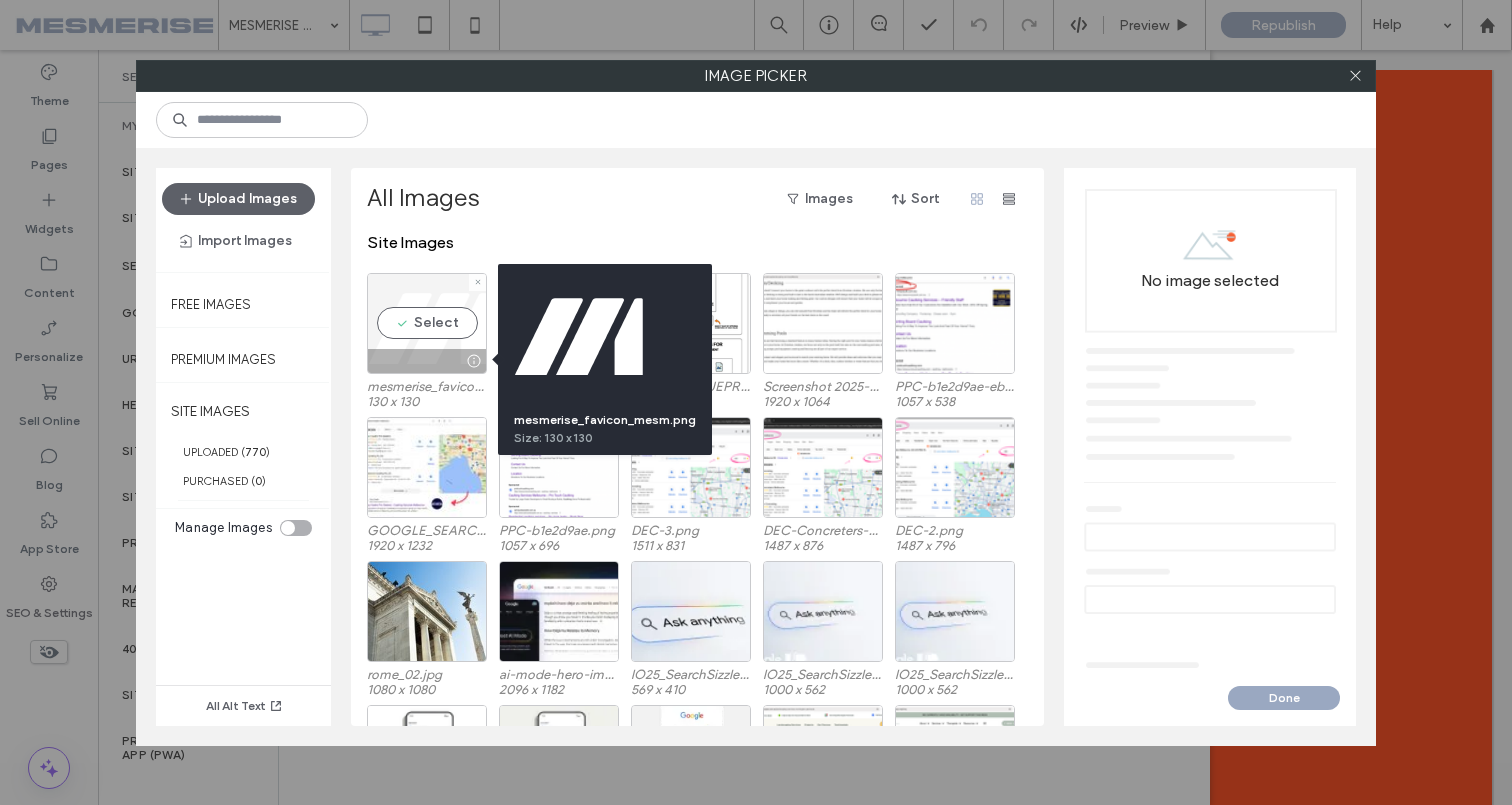 click at bounding box center [473, 361] 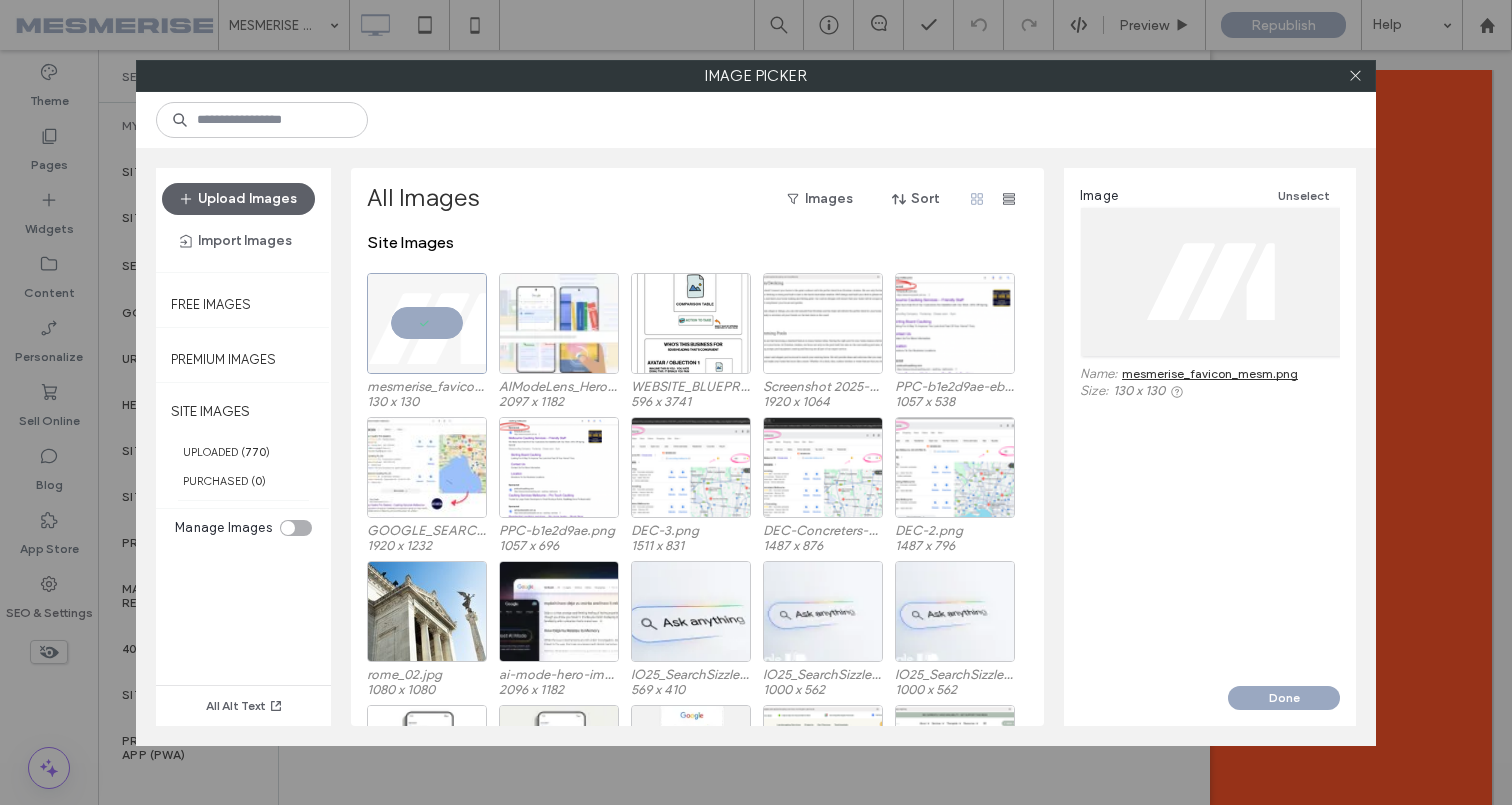 click on "mesmerise_favicon_mesm.png" at bounding box center (1210, 373) 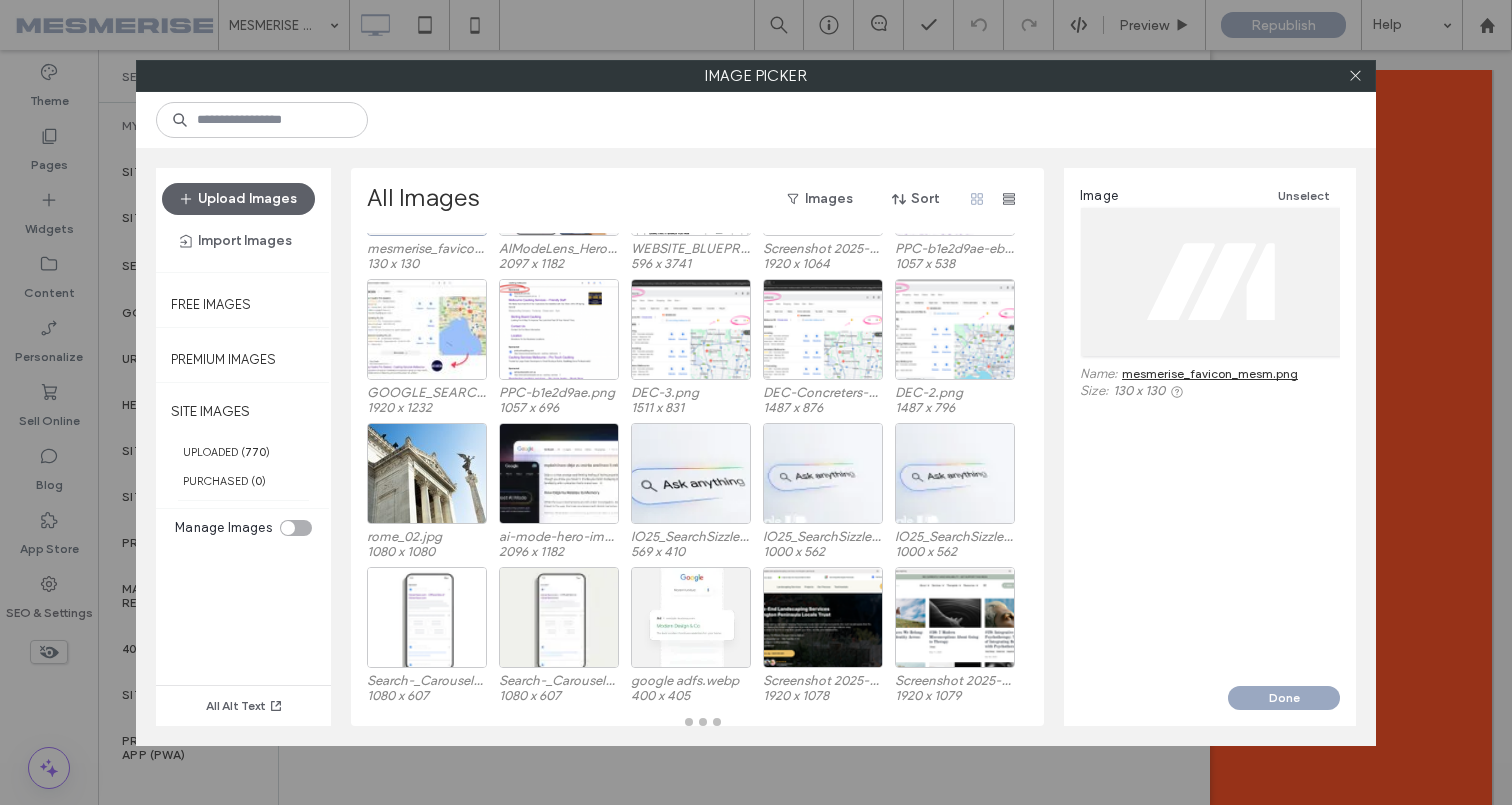 scroll, scrollTop: 0, scrollLeft: 0, axis: both 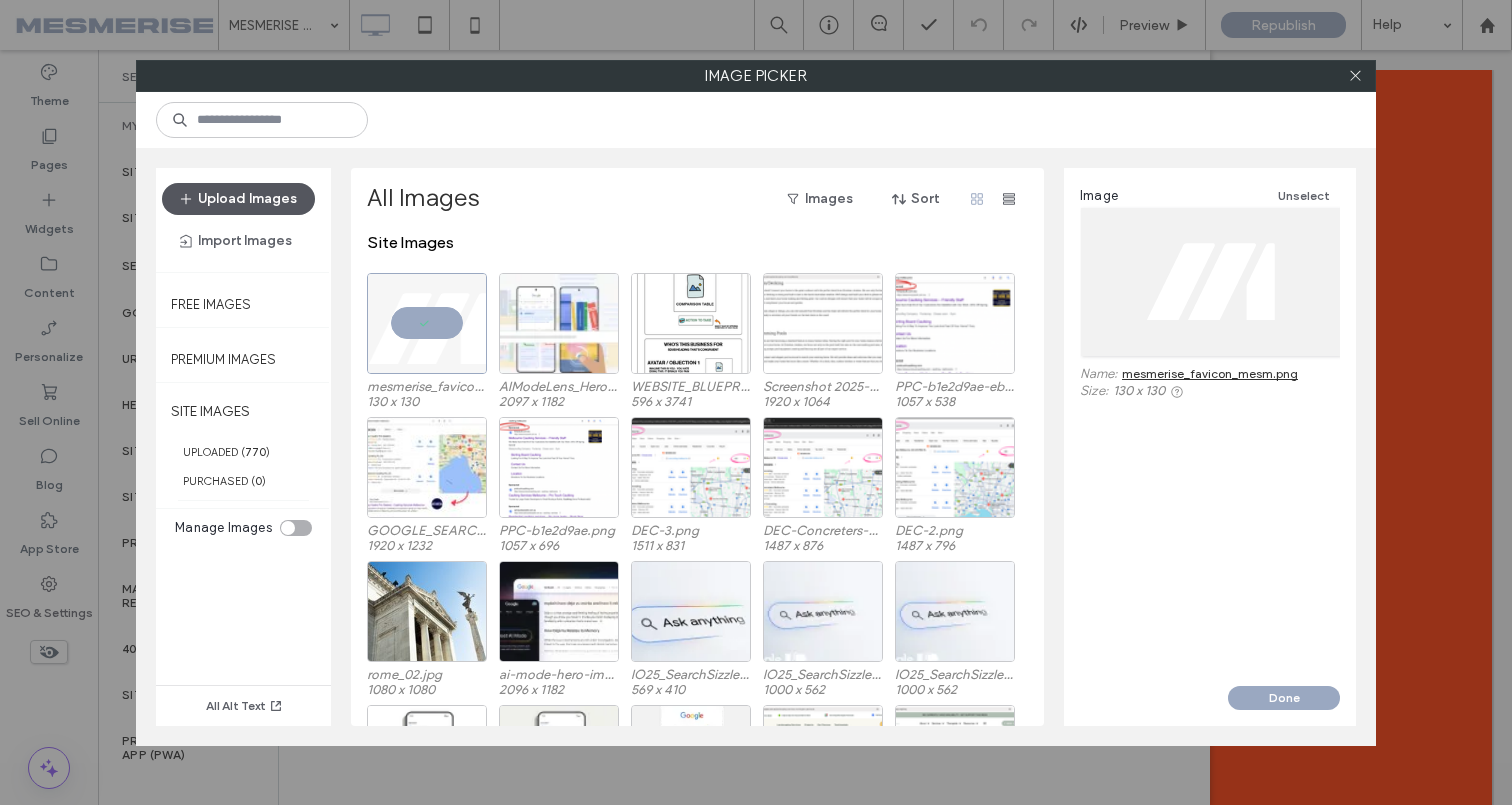 click on "Upload Images" at bounding box center [238, 199] 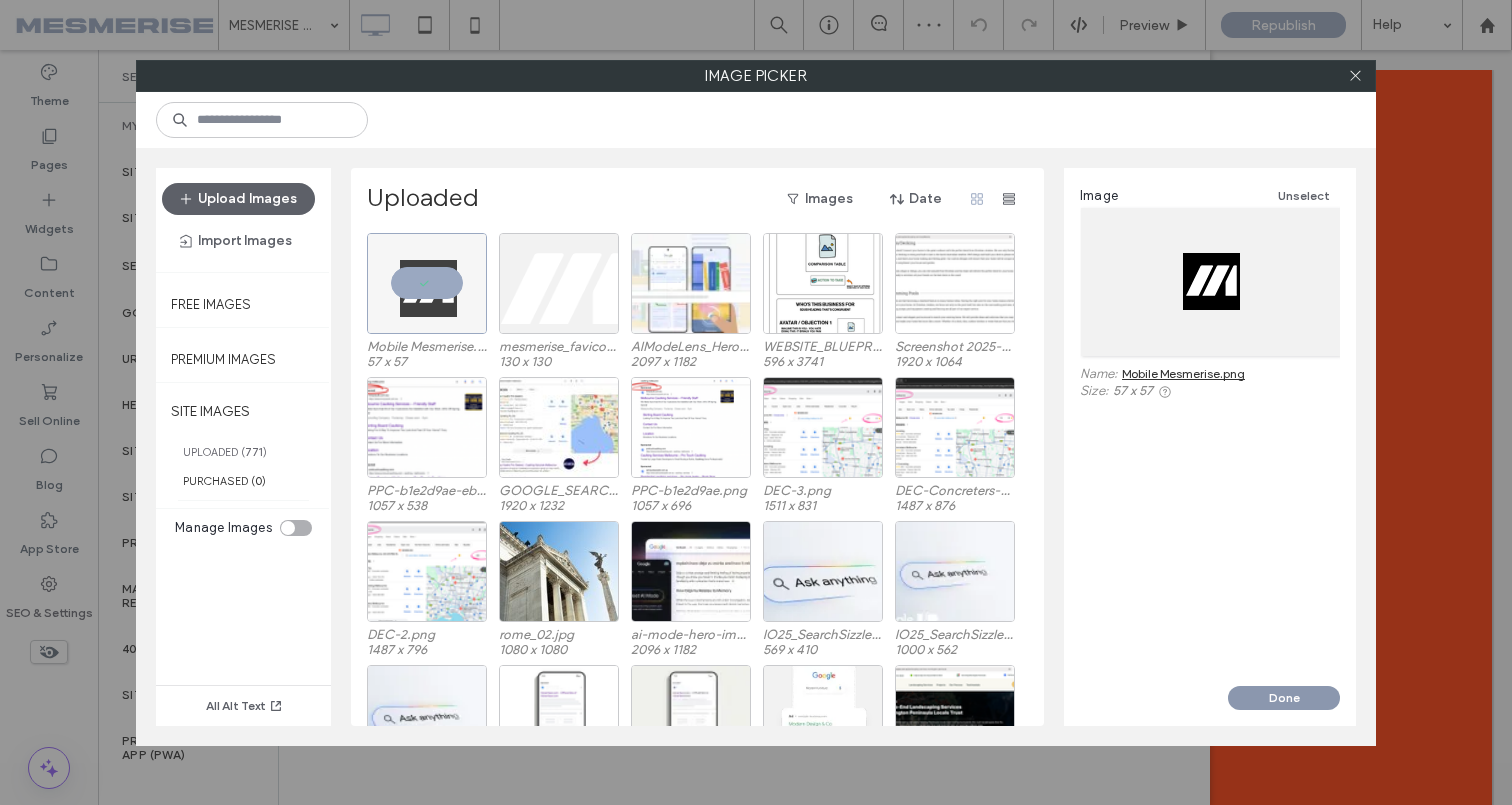 click on "Done" at bounding box center [1284, 698] 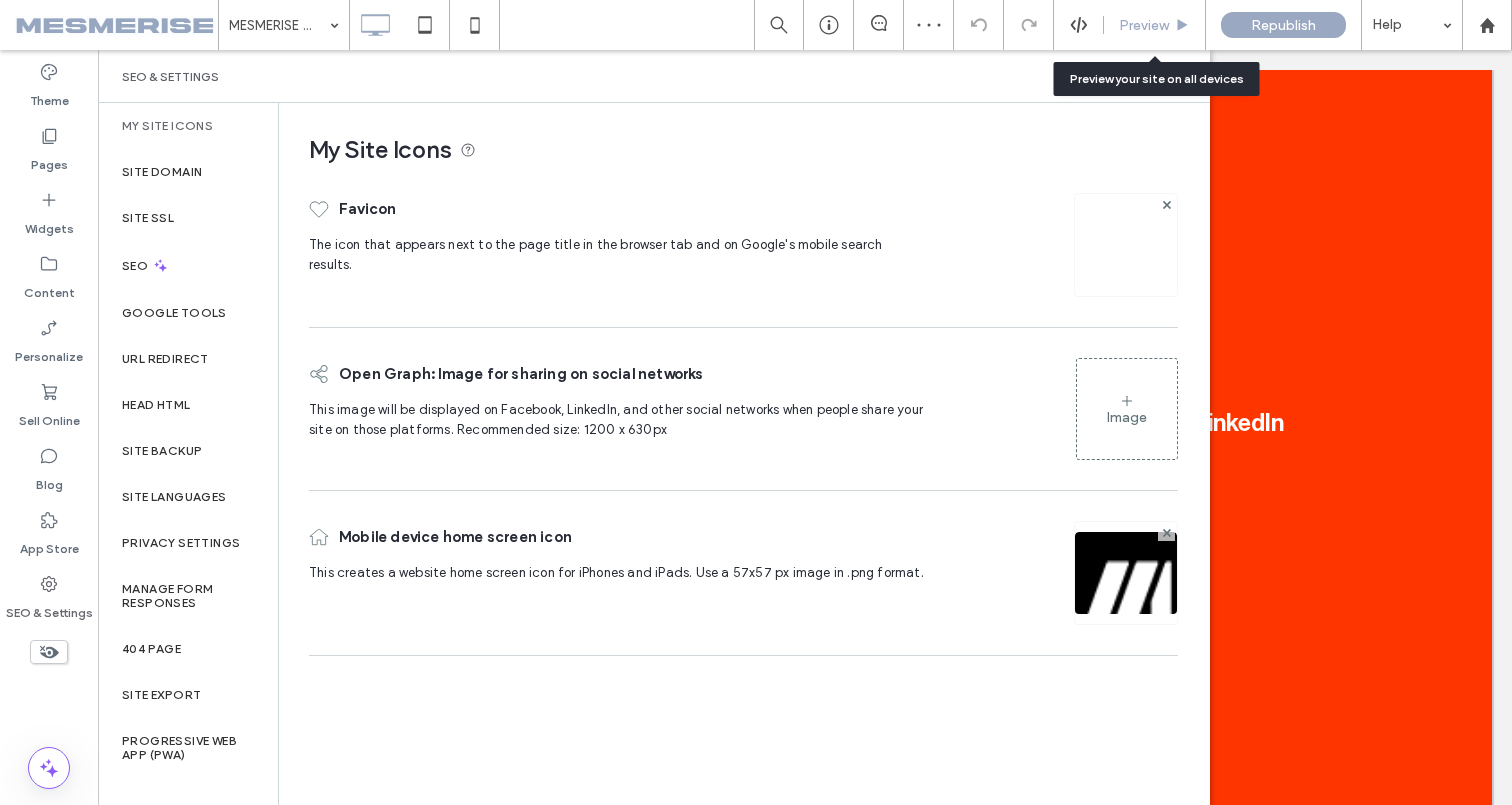 click on "Preview" at bounding box center (1144, 25) 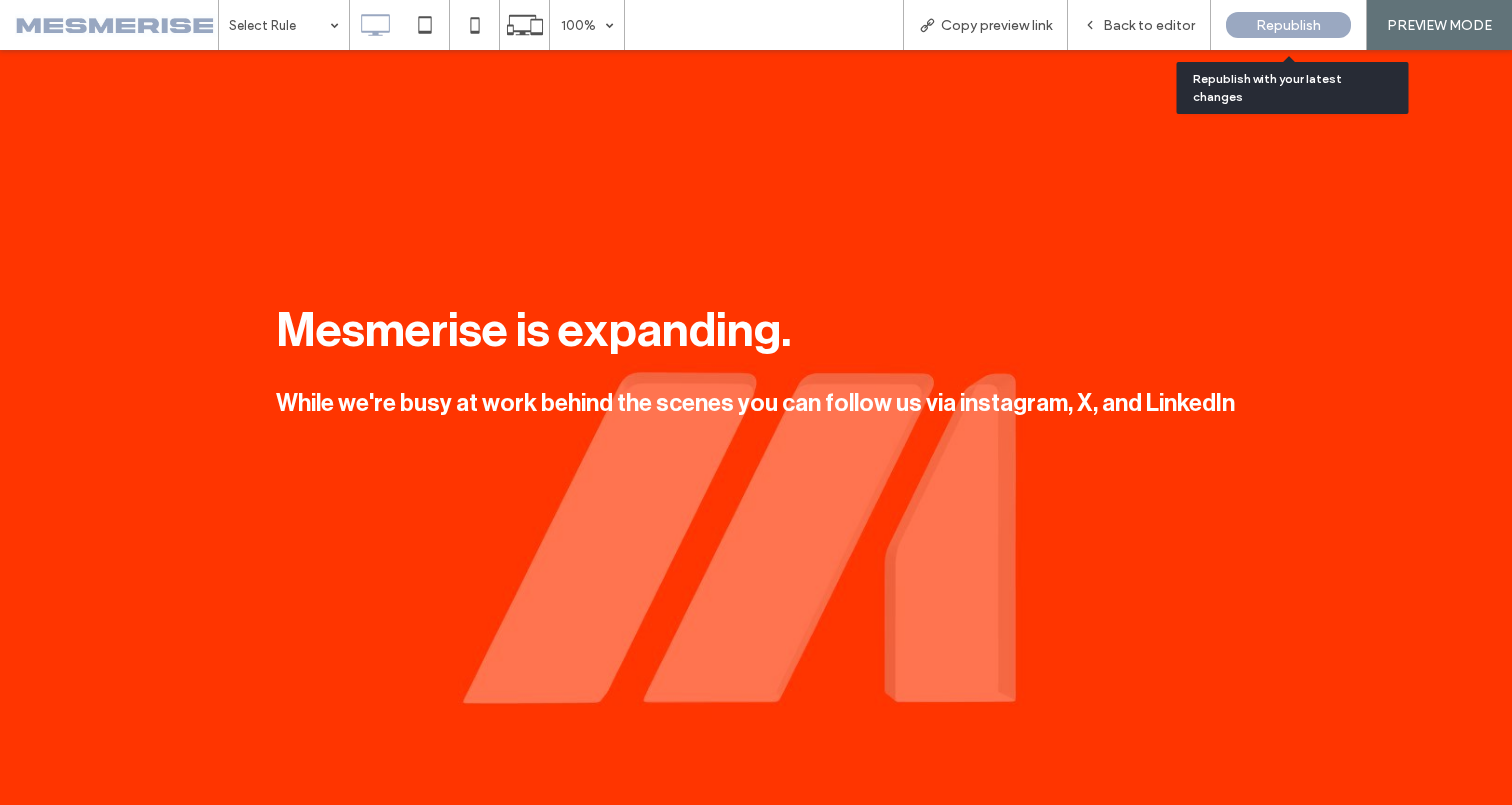 click on "Republish" at bounding box center [1288, 25] 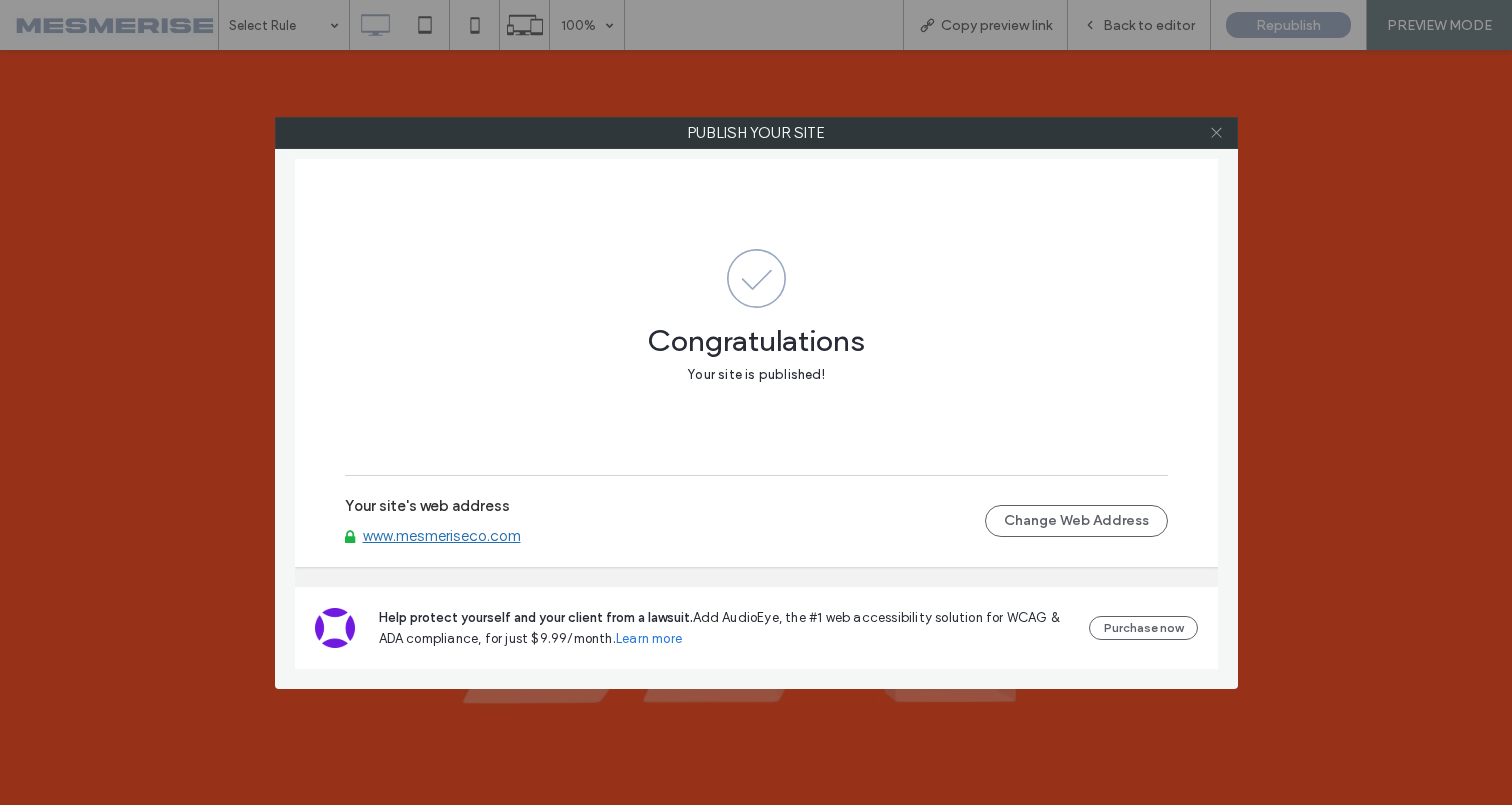 click 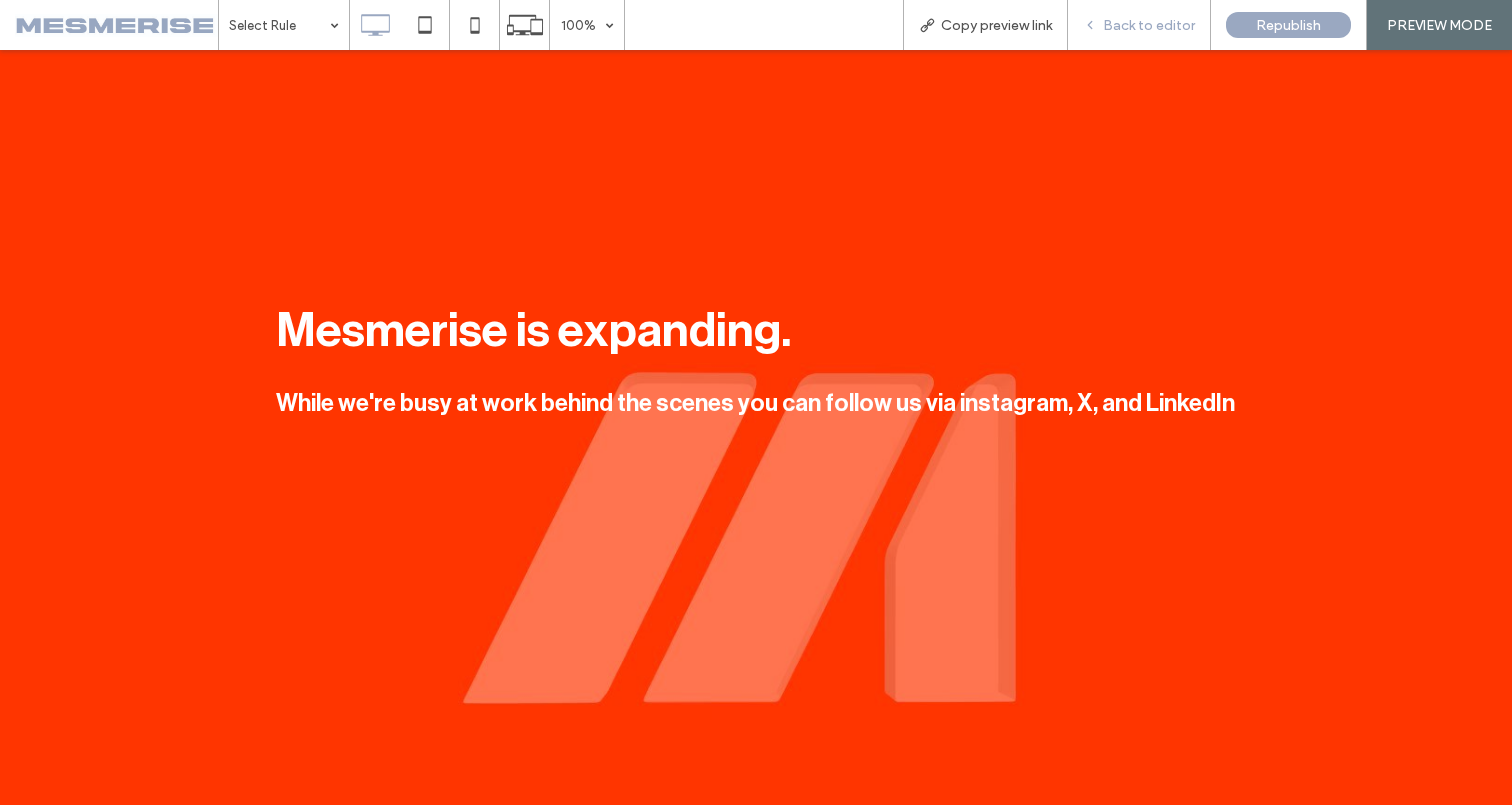 click on "Back to editor" at bounding box center [1139, 25] 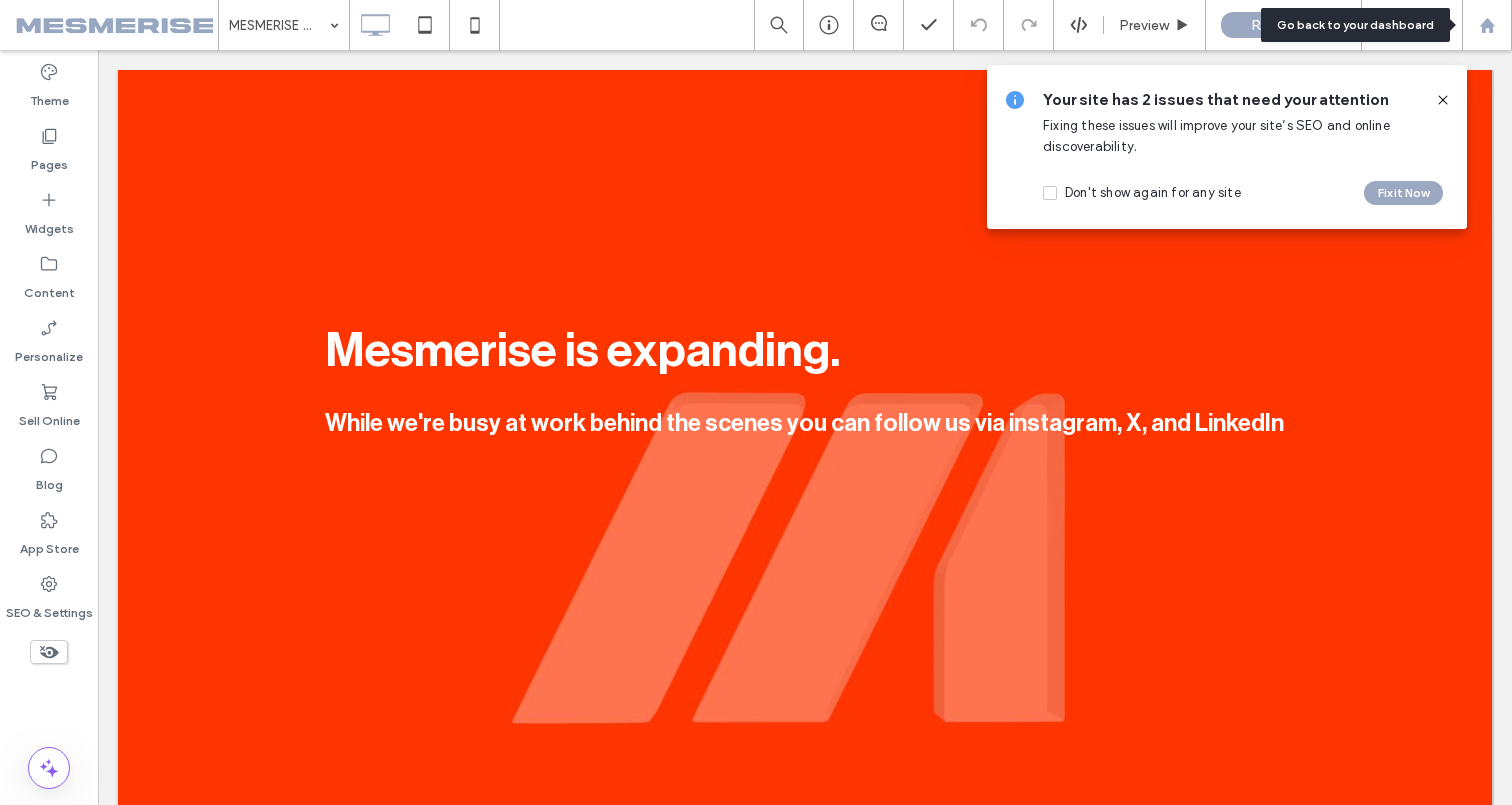 click at bounding box center (1487, 25) 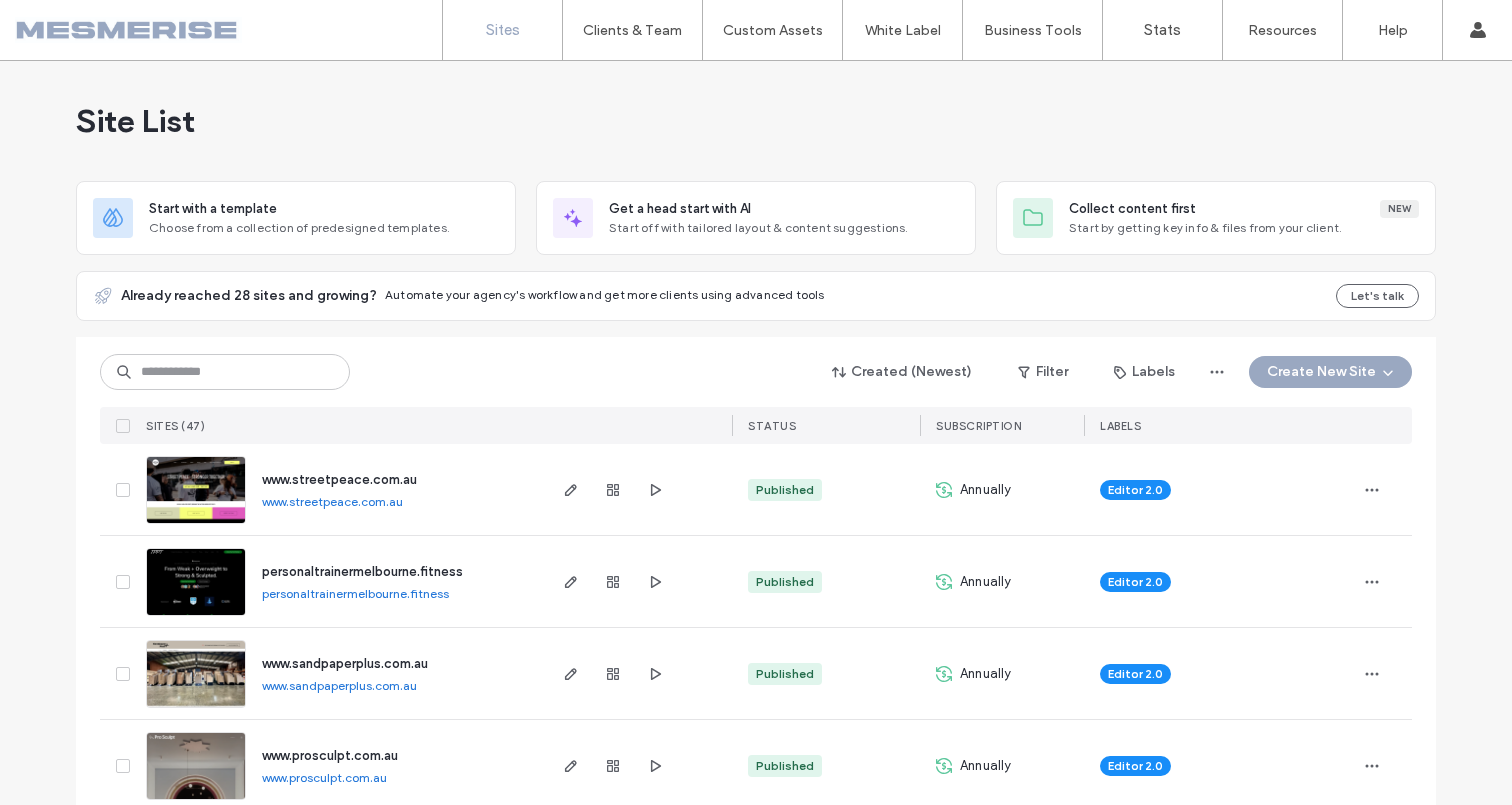 scroll, scrollTop: 0, scrollLeft: 0, axis: both 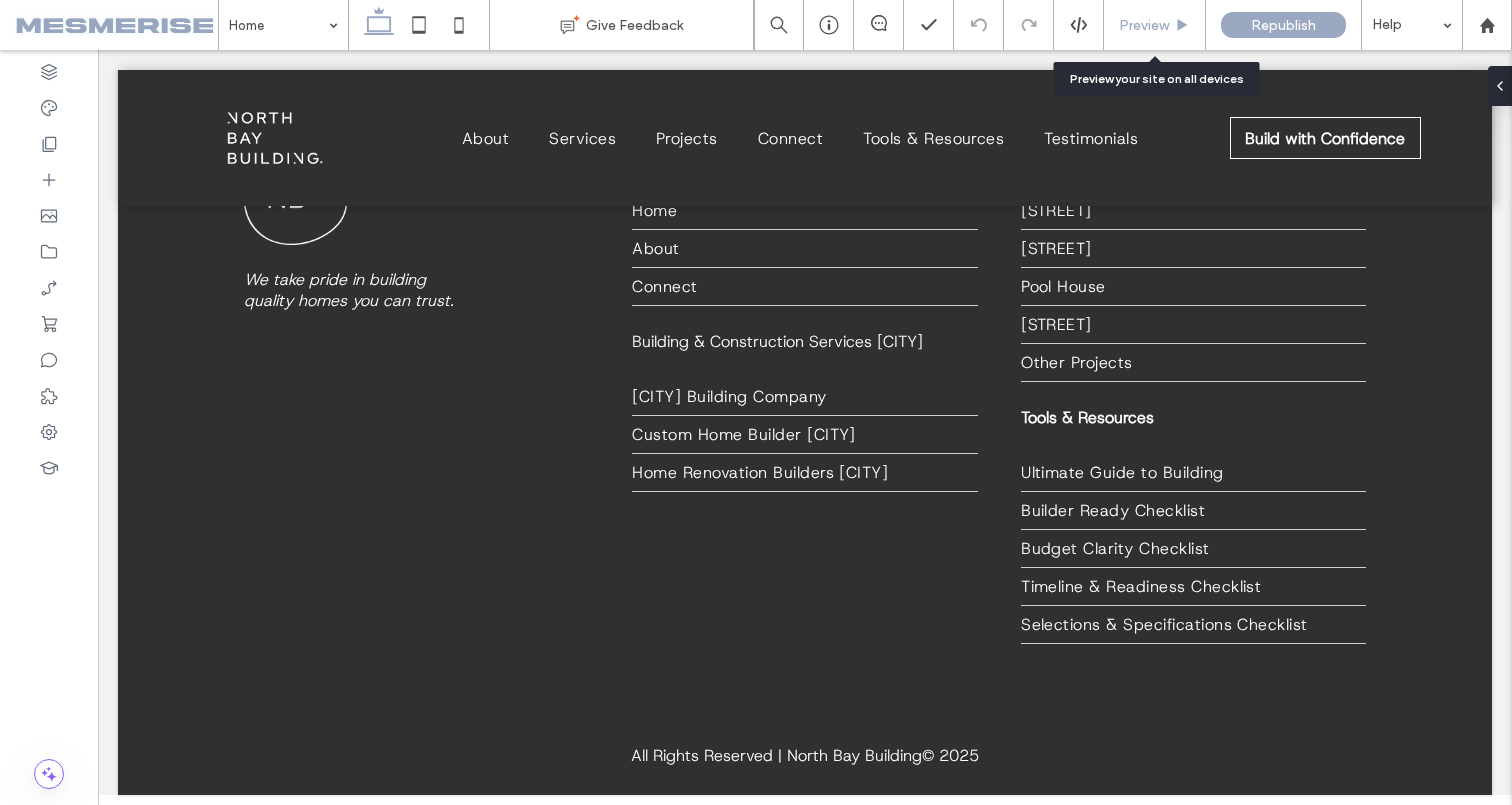 click on "Preview" at bounding box center [1144, 25] 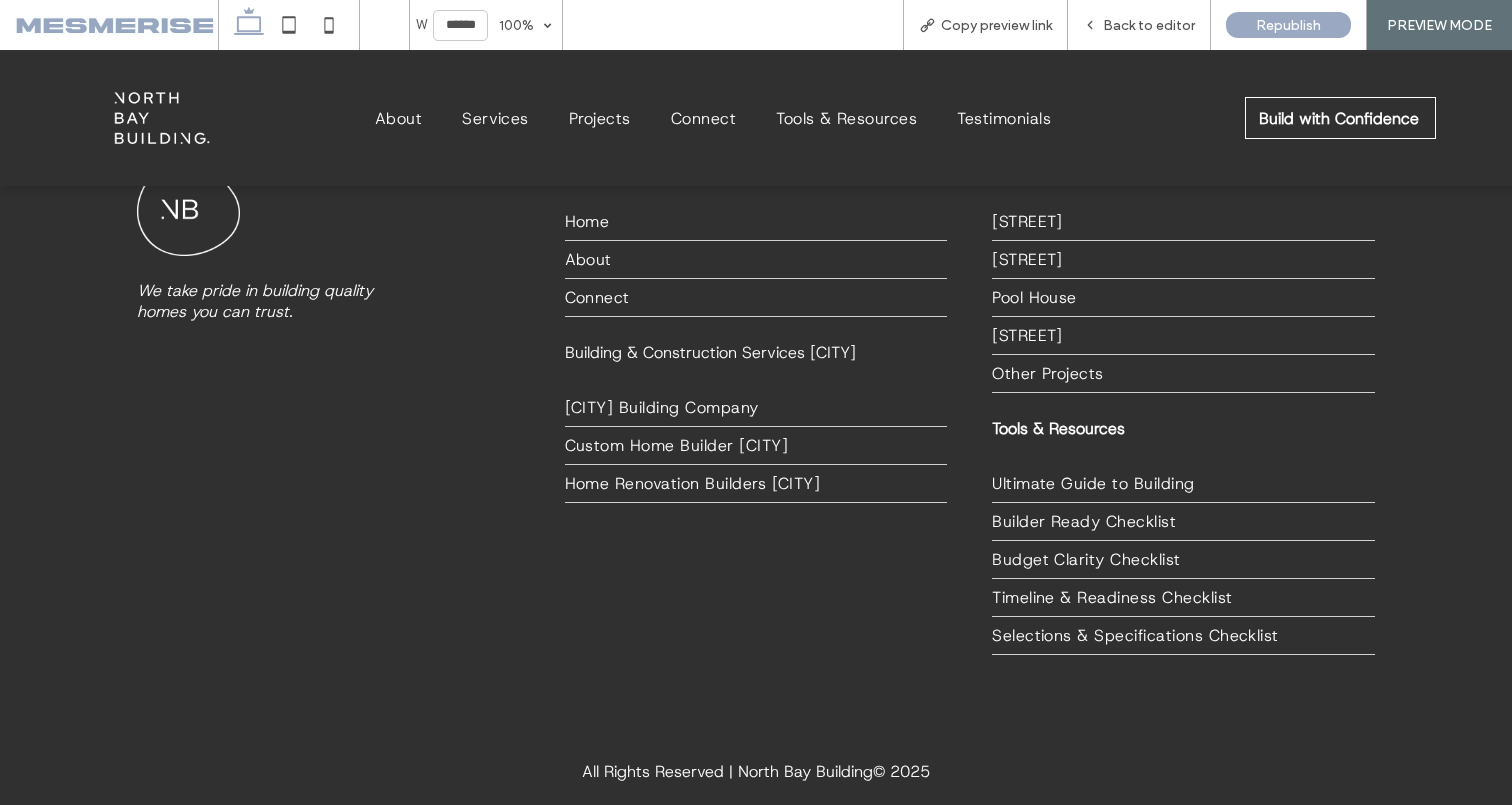 scroll, scrollTop: 0, scrollLeft: 0, axis: both 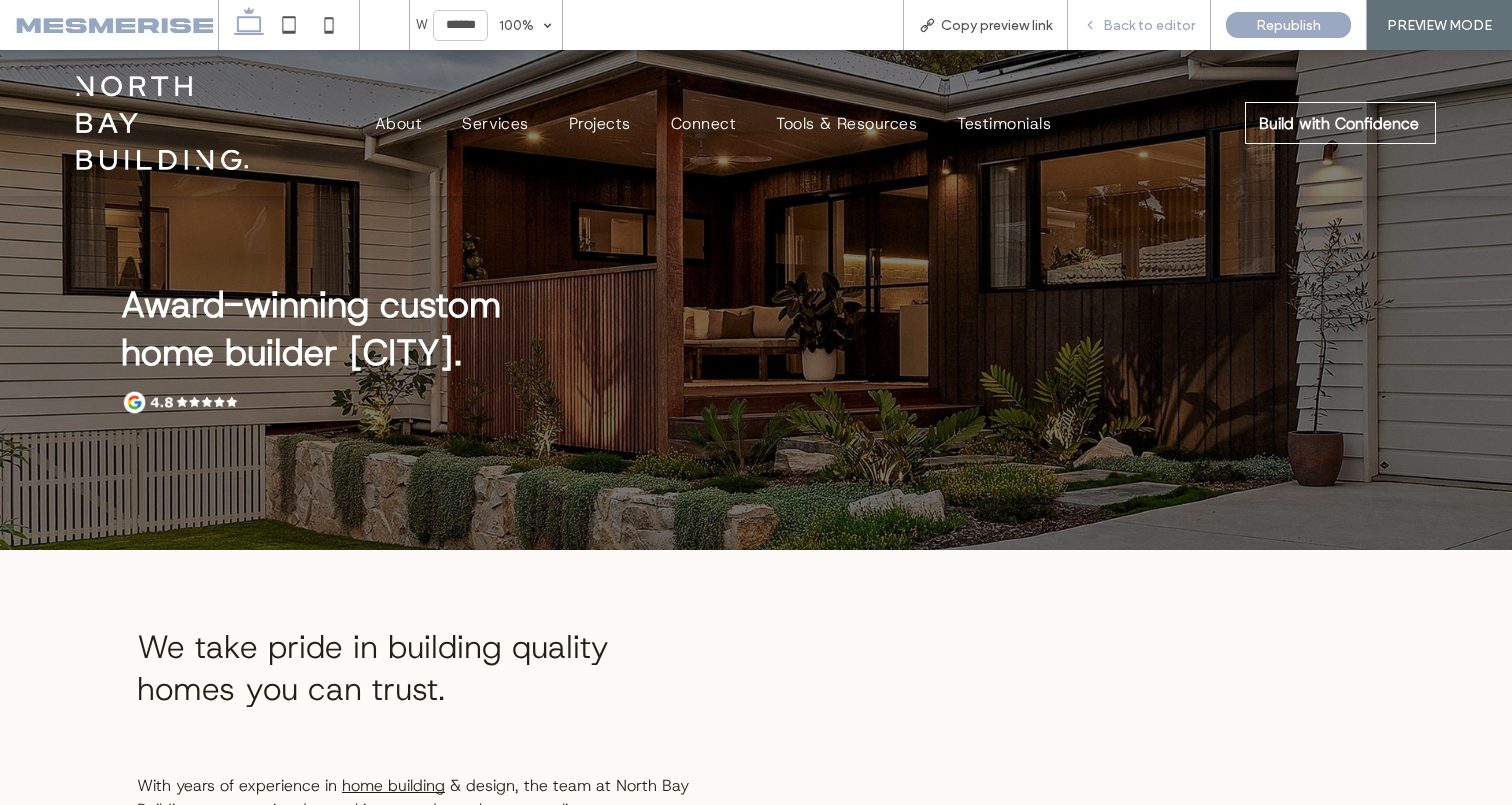 click on "Back to editor" at bounding box center (1139, 25) 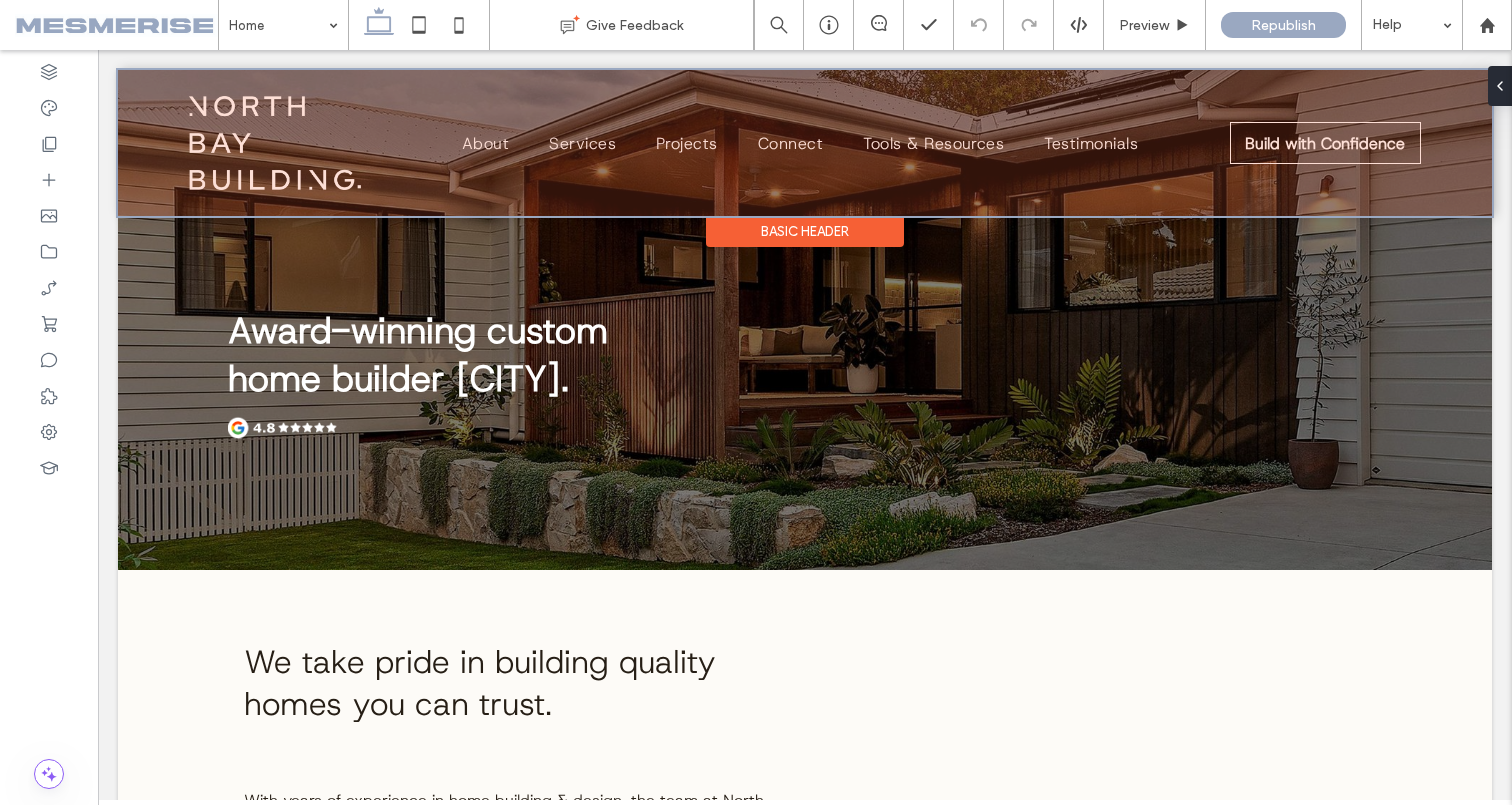 click at bounding box center (805, 143) 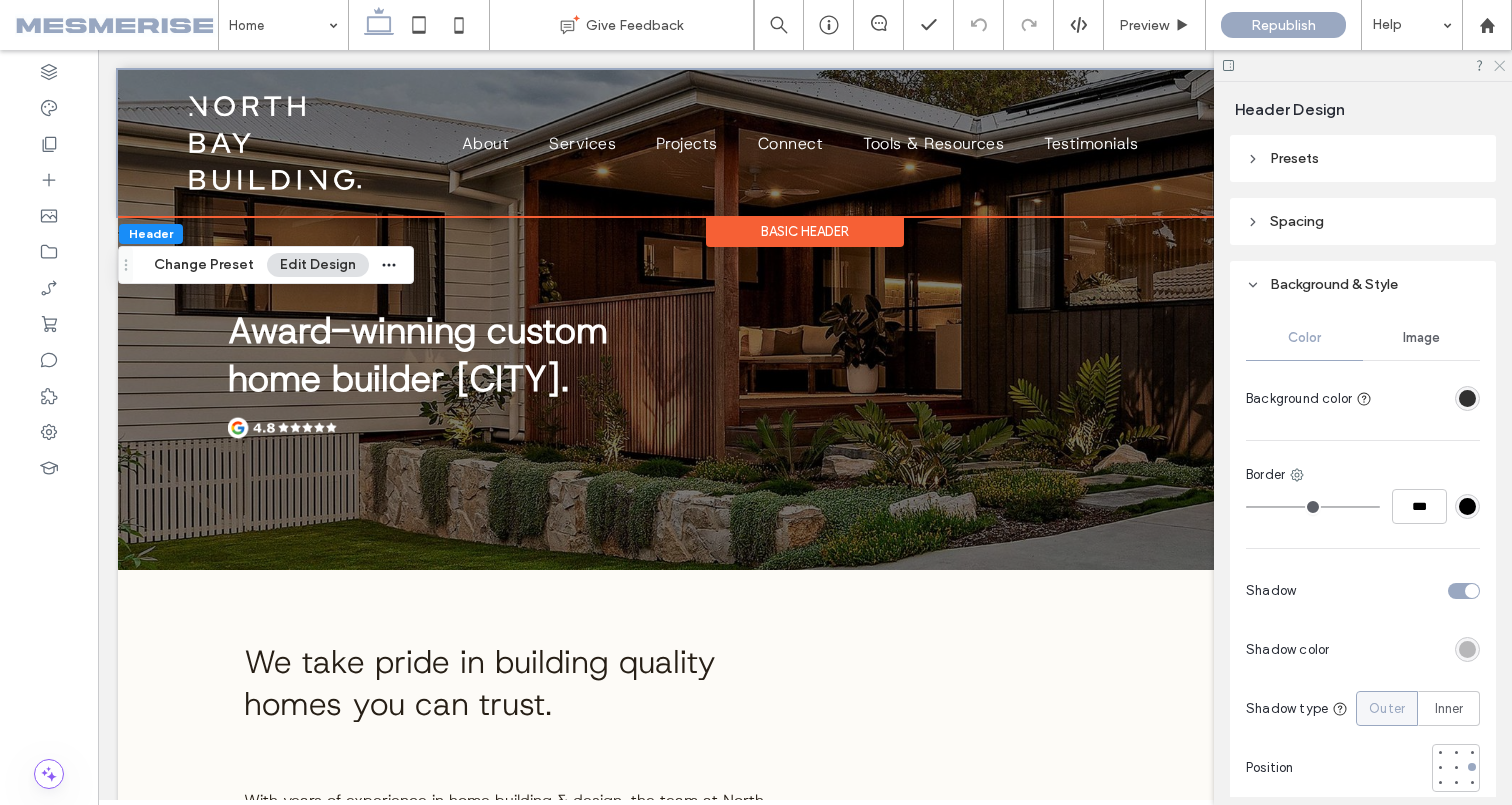 click 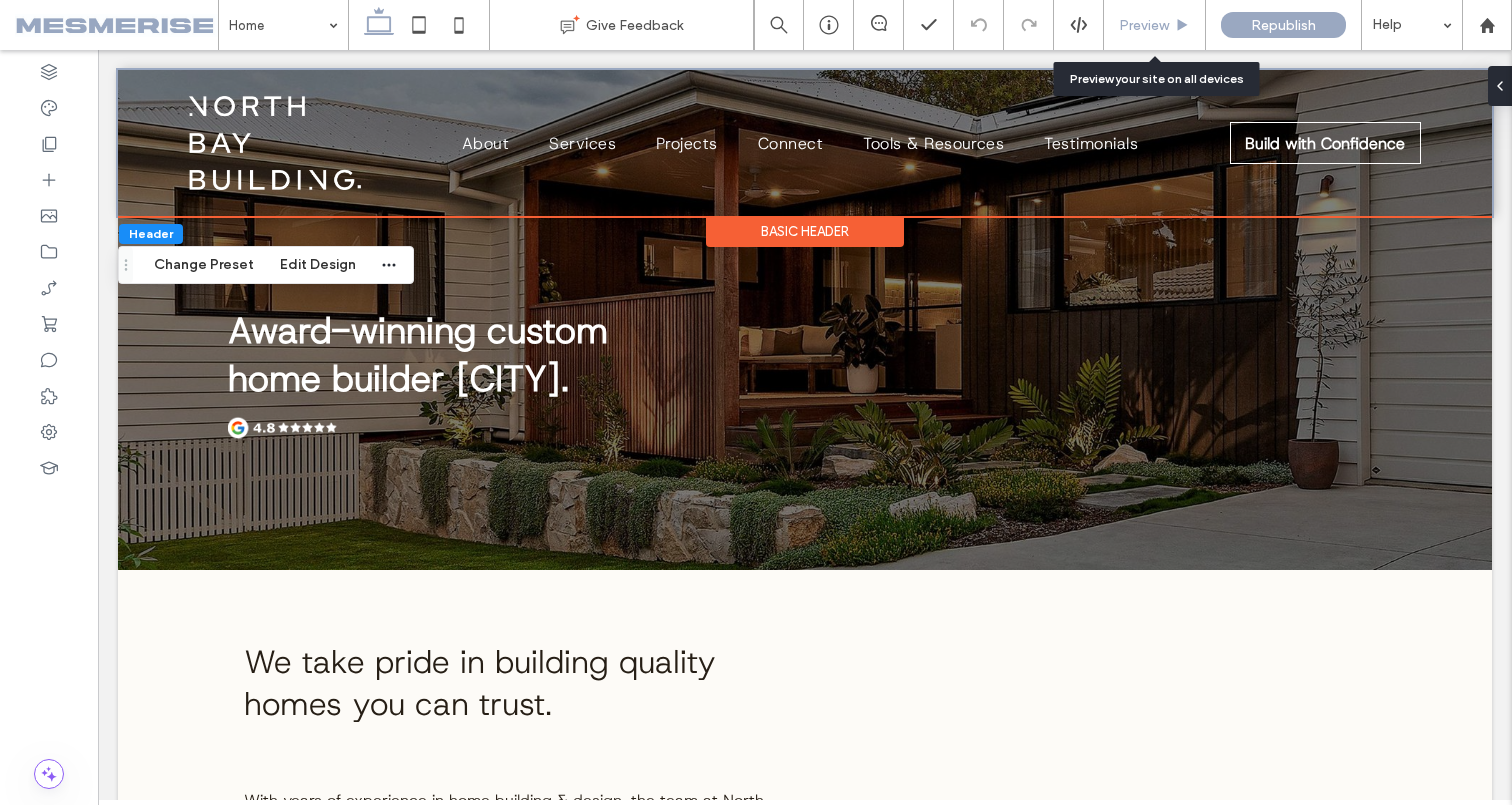 click on "Preview" at bounding box center [1144, 25] 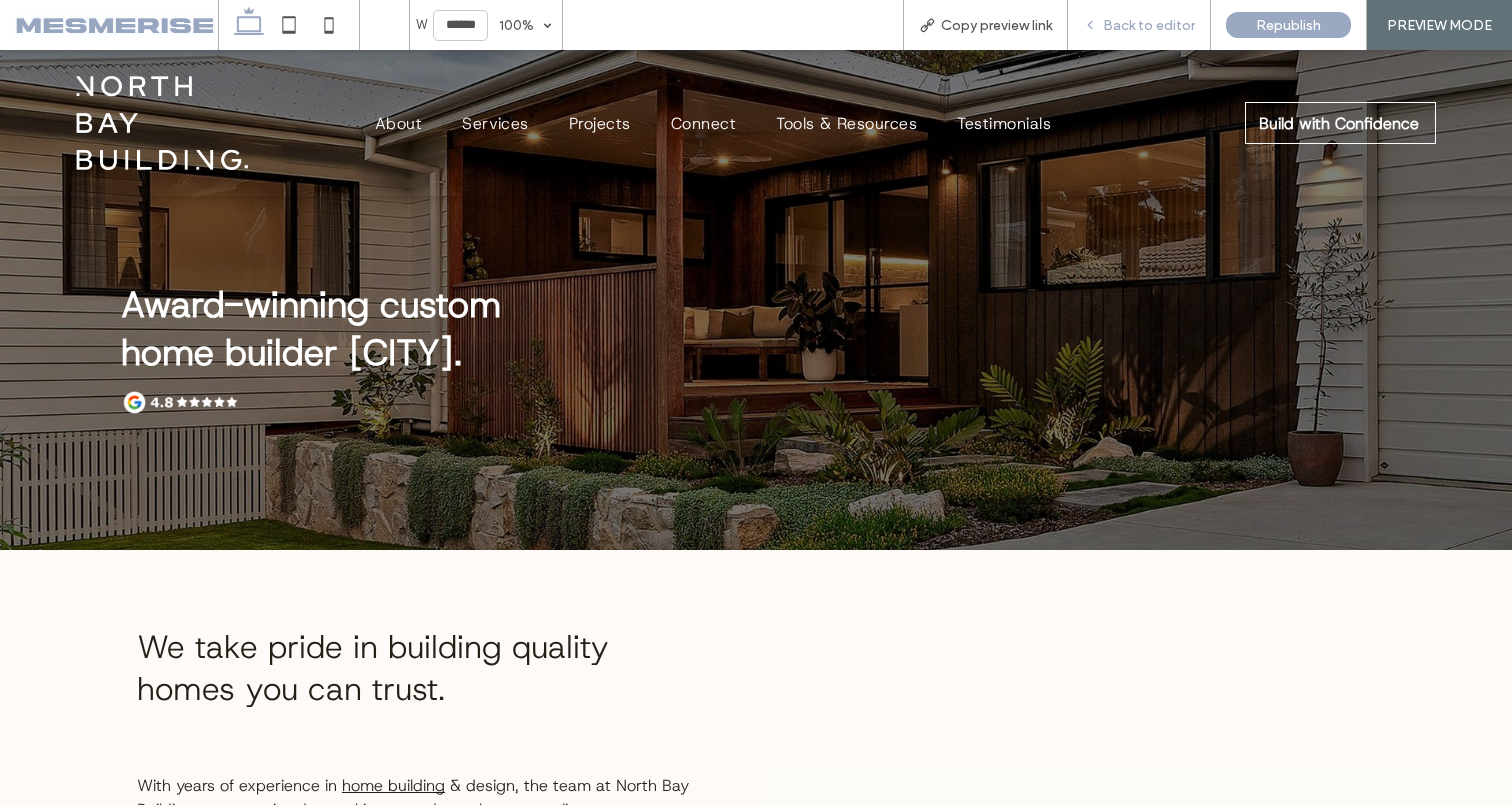 click on "Back to editor" at bounding box center (1149, 25) 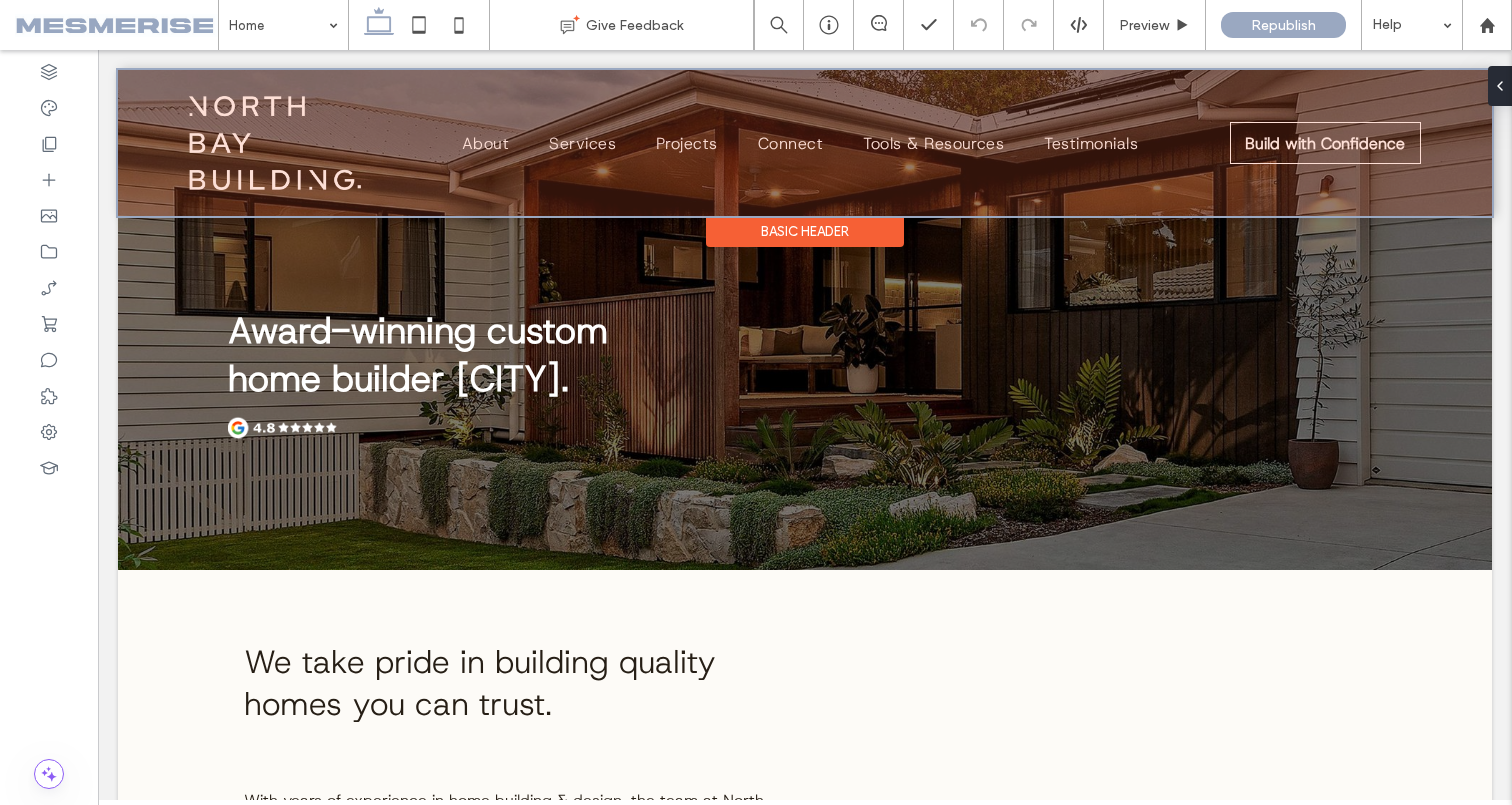 click at bounding box center [805, 143] 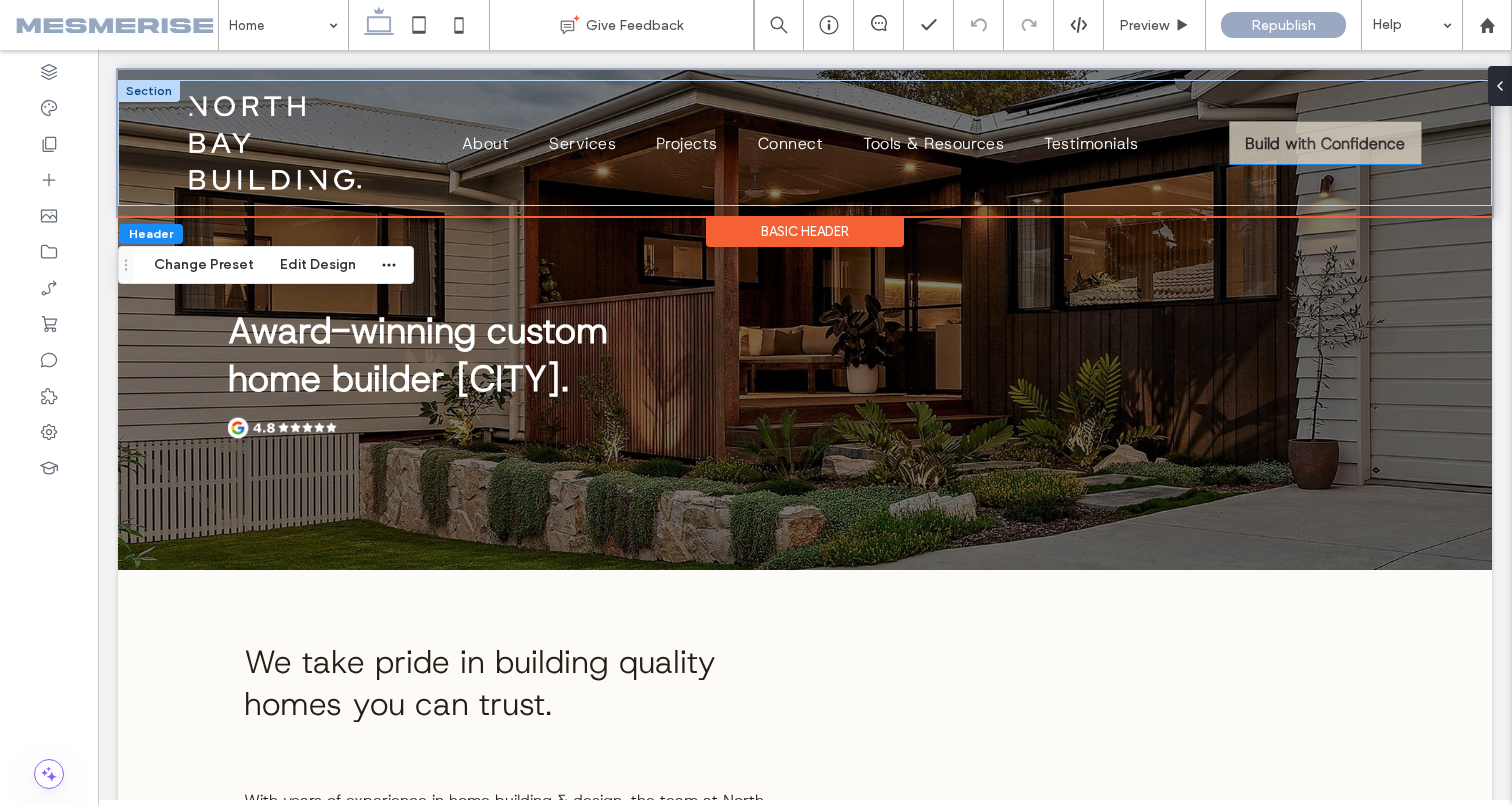 click on "Build with Confidence" at bounding box center [1325, 143] 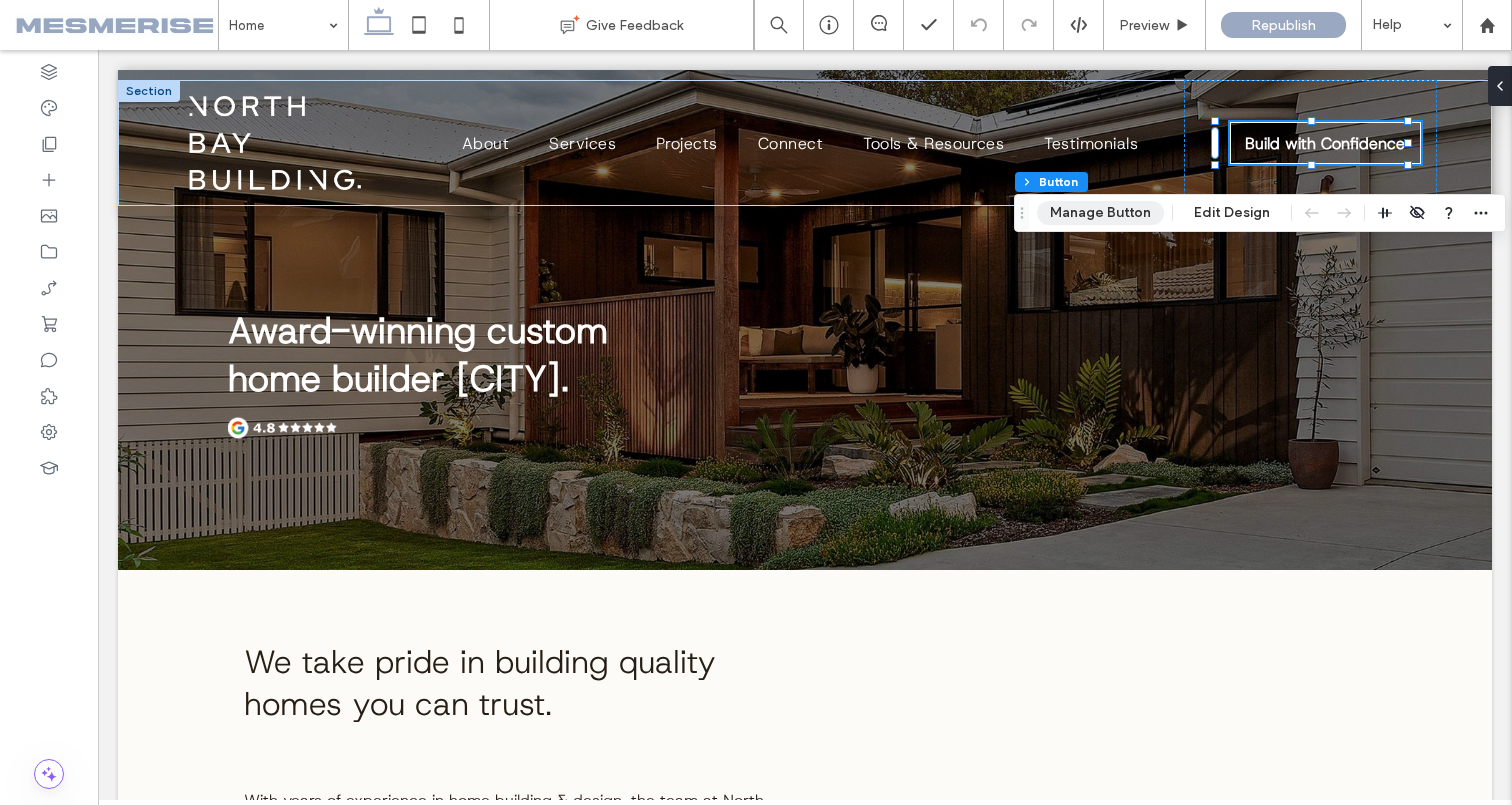 click on "Manage Button" at bounding box center [1100, 213] 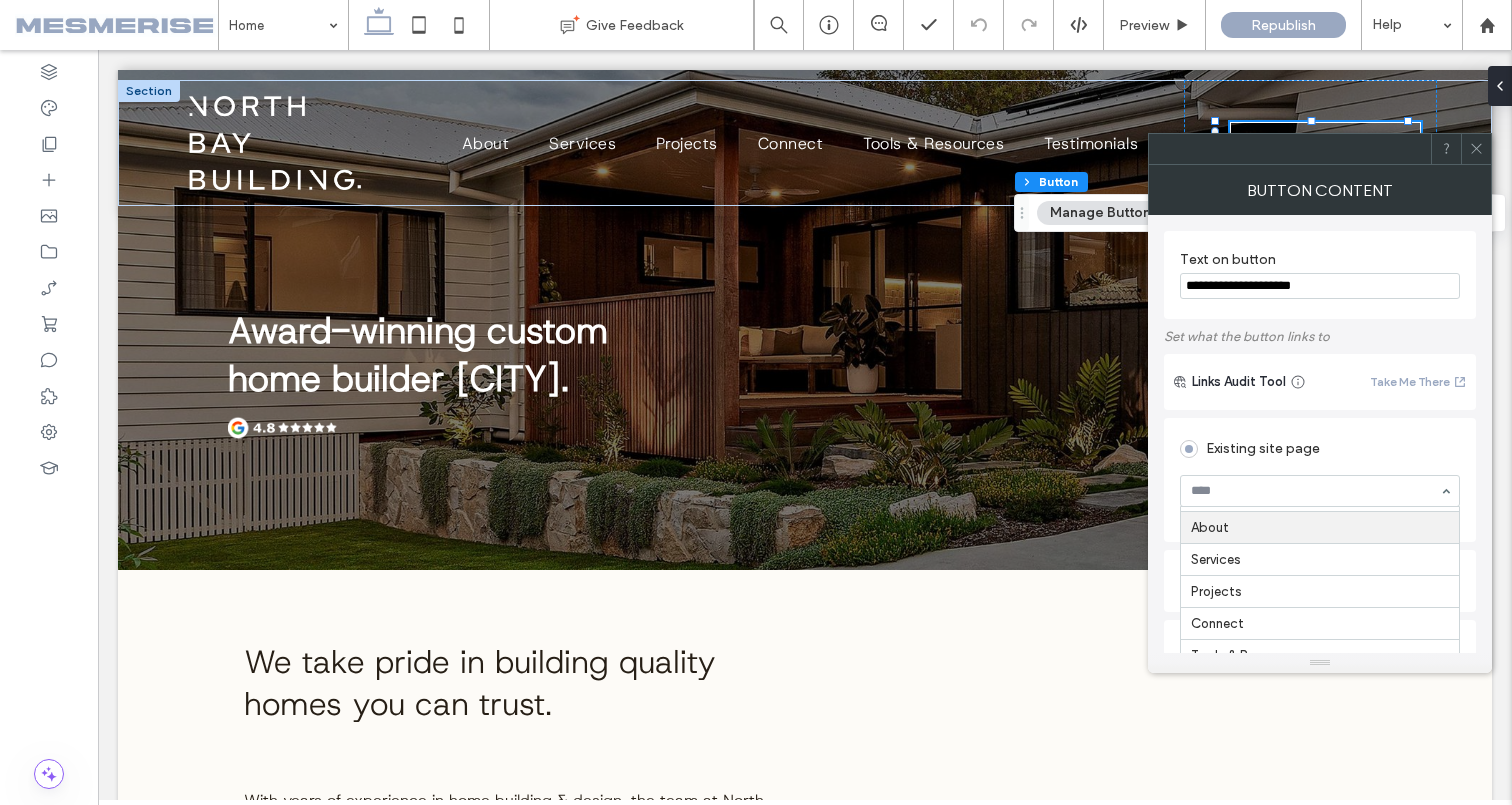 scroll, scrollTop: 34, scrollLeft: 0, axis: vertical 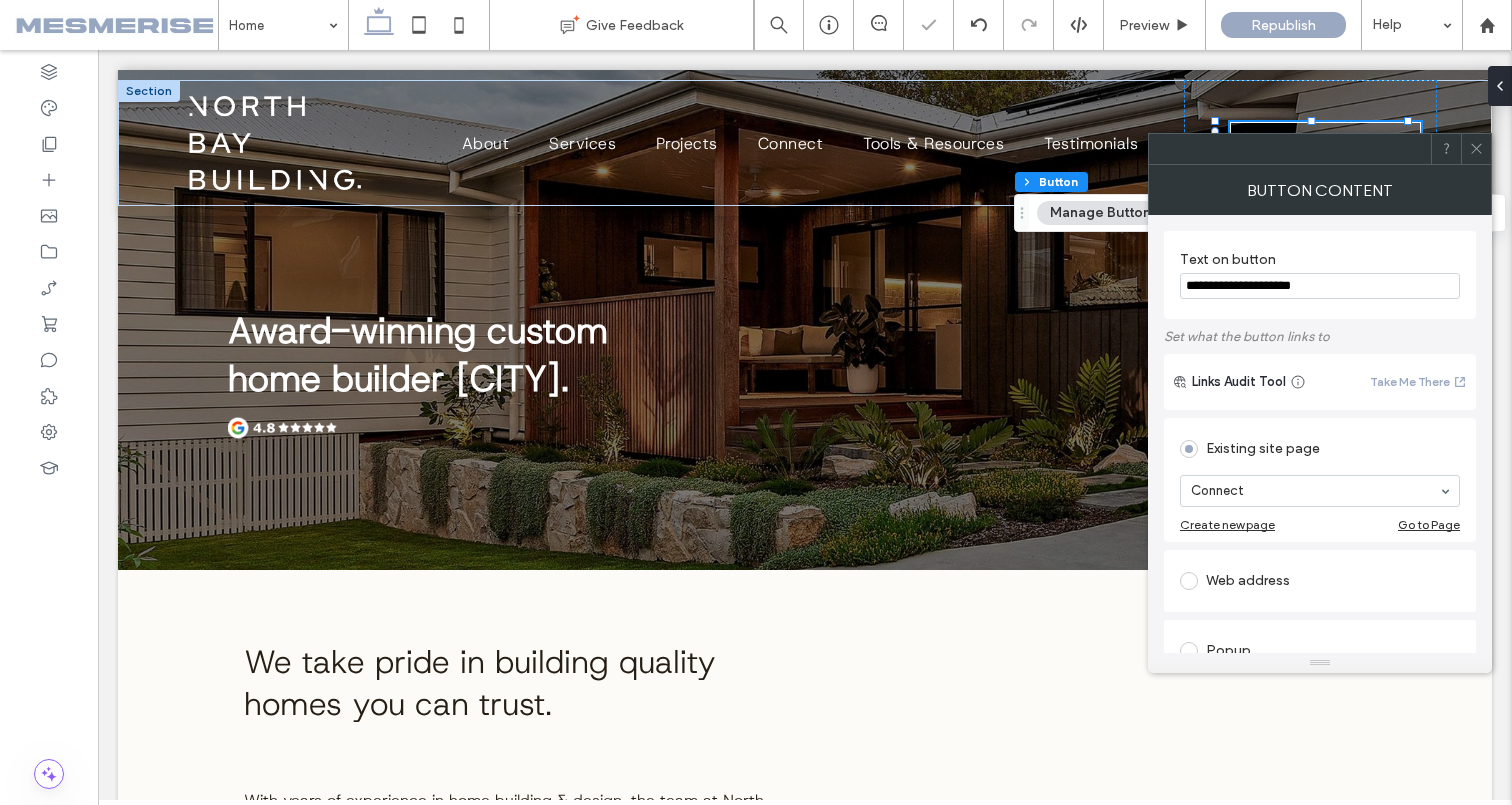 click at bounding box center (1476, 149) 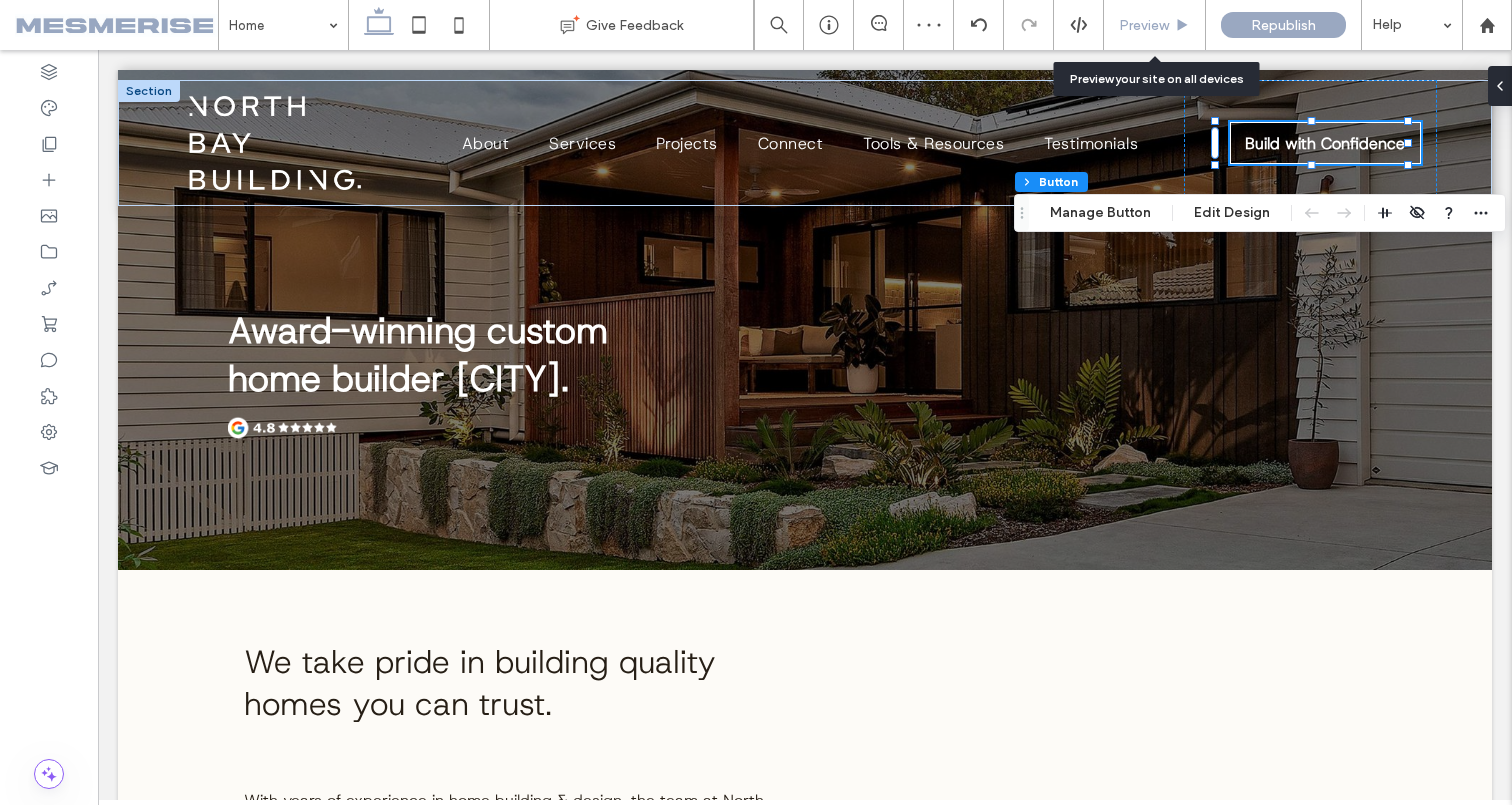 click on "Preview" at bounding box center [1144, 25] 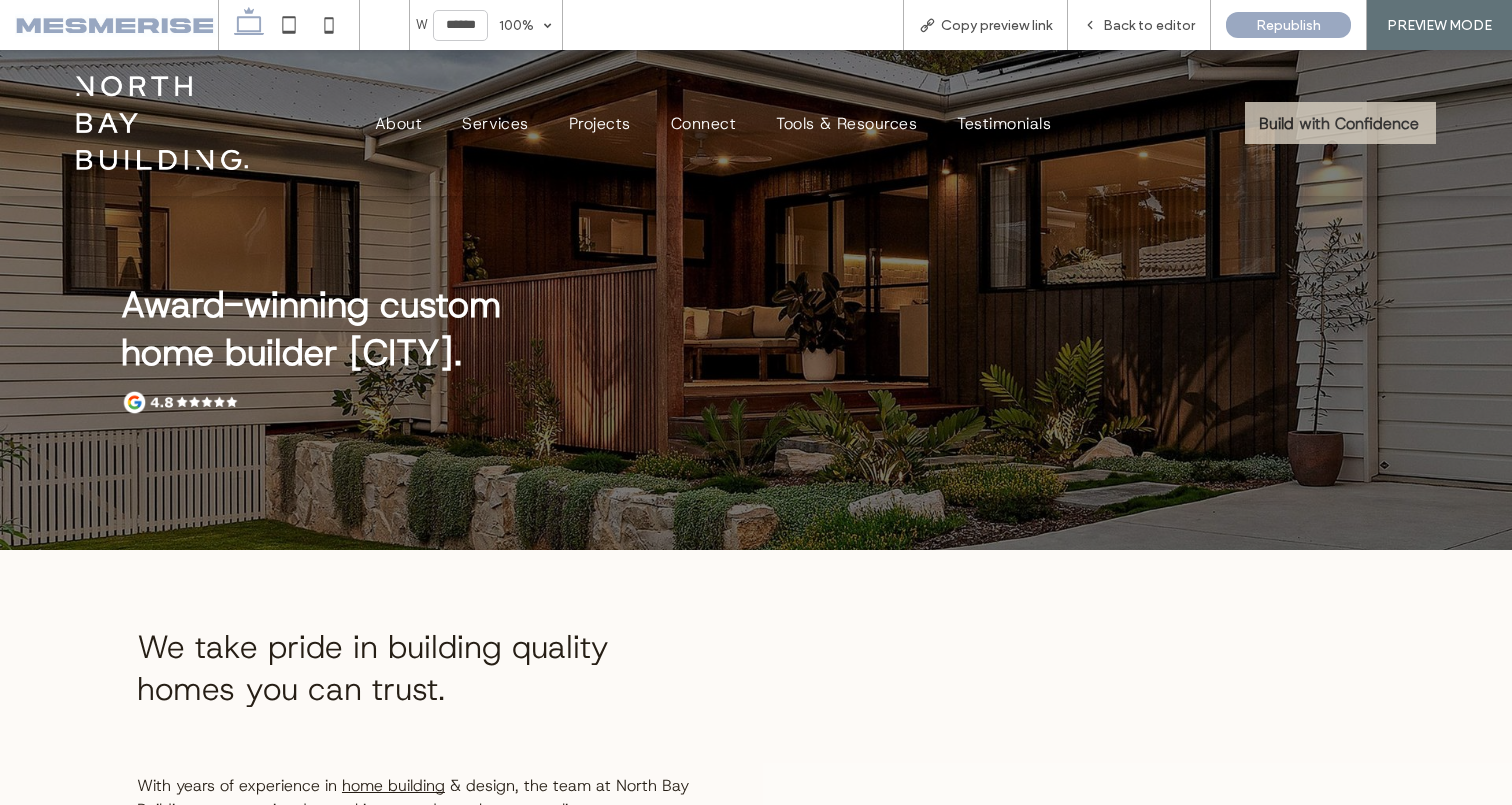 click on "Build with Confidence" at bounding box center (1339, 123) 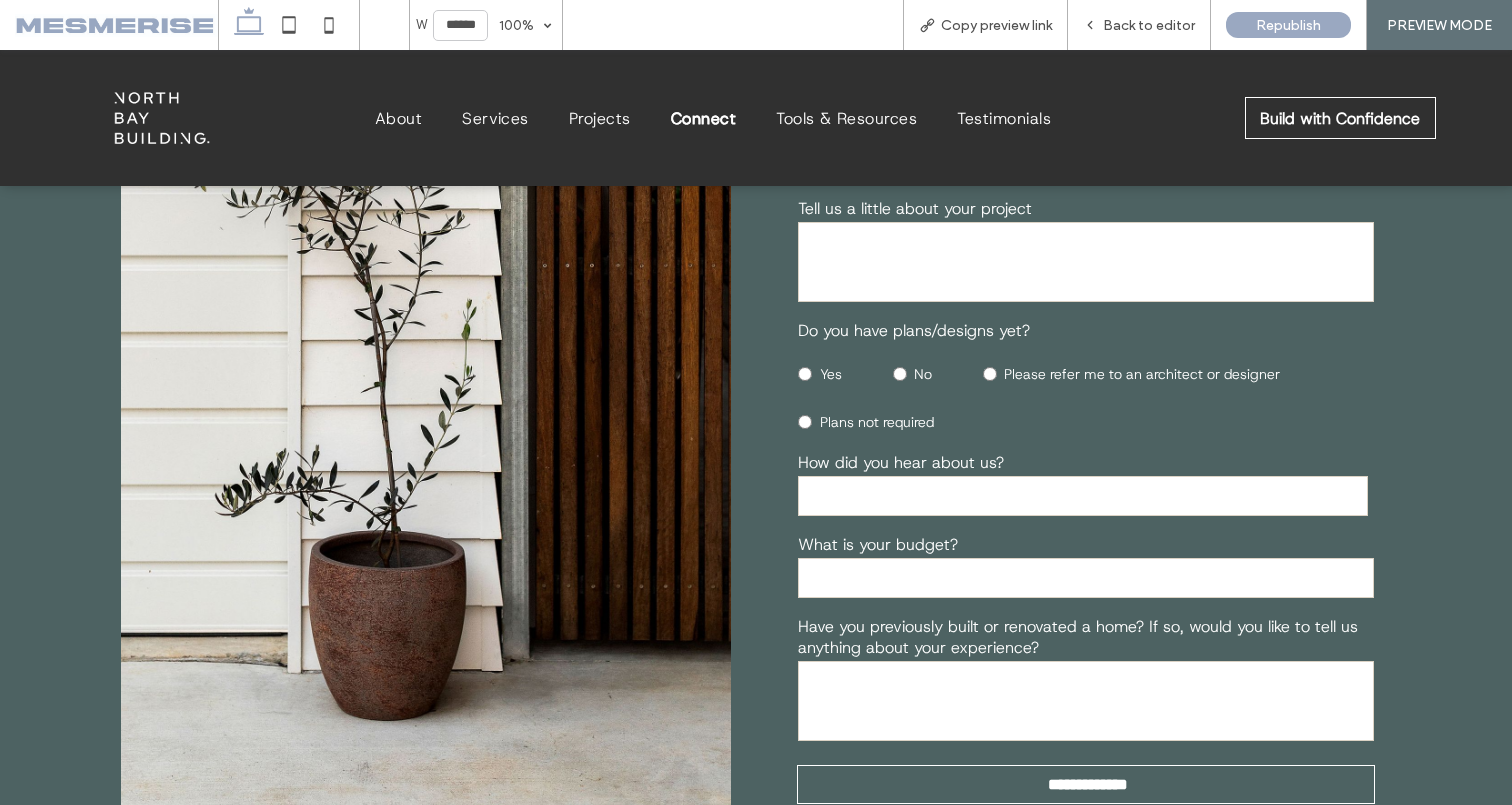 scroll, scrollTop: 1645, scrollLeft: 0, axis: vertical 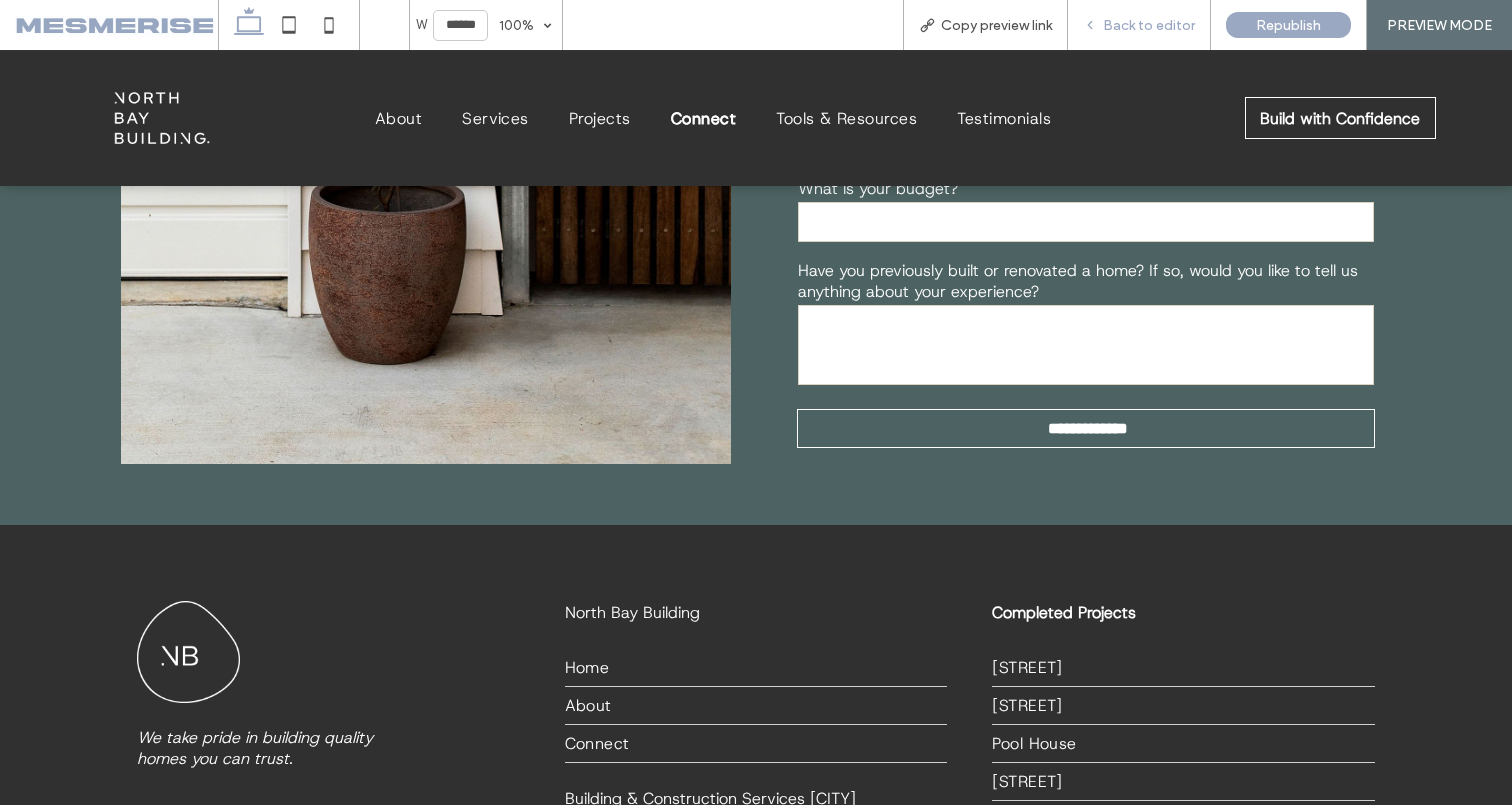 click on "Back to editor" at bounding box center (1149, 25) 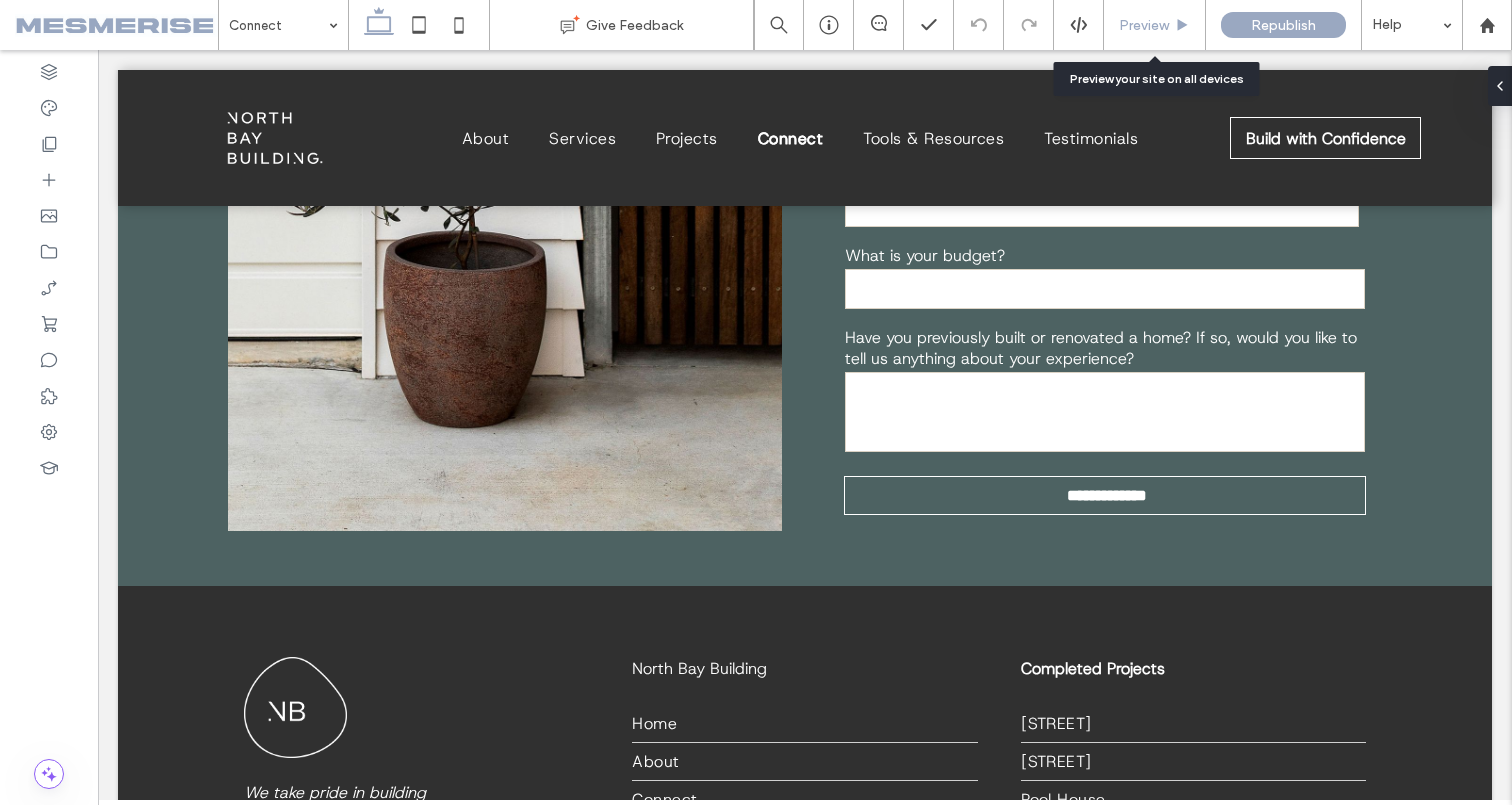 click on "Preview" at bounding box center (1144, 25) 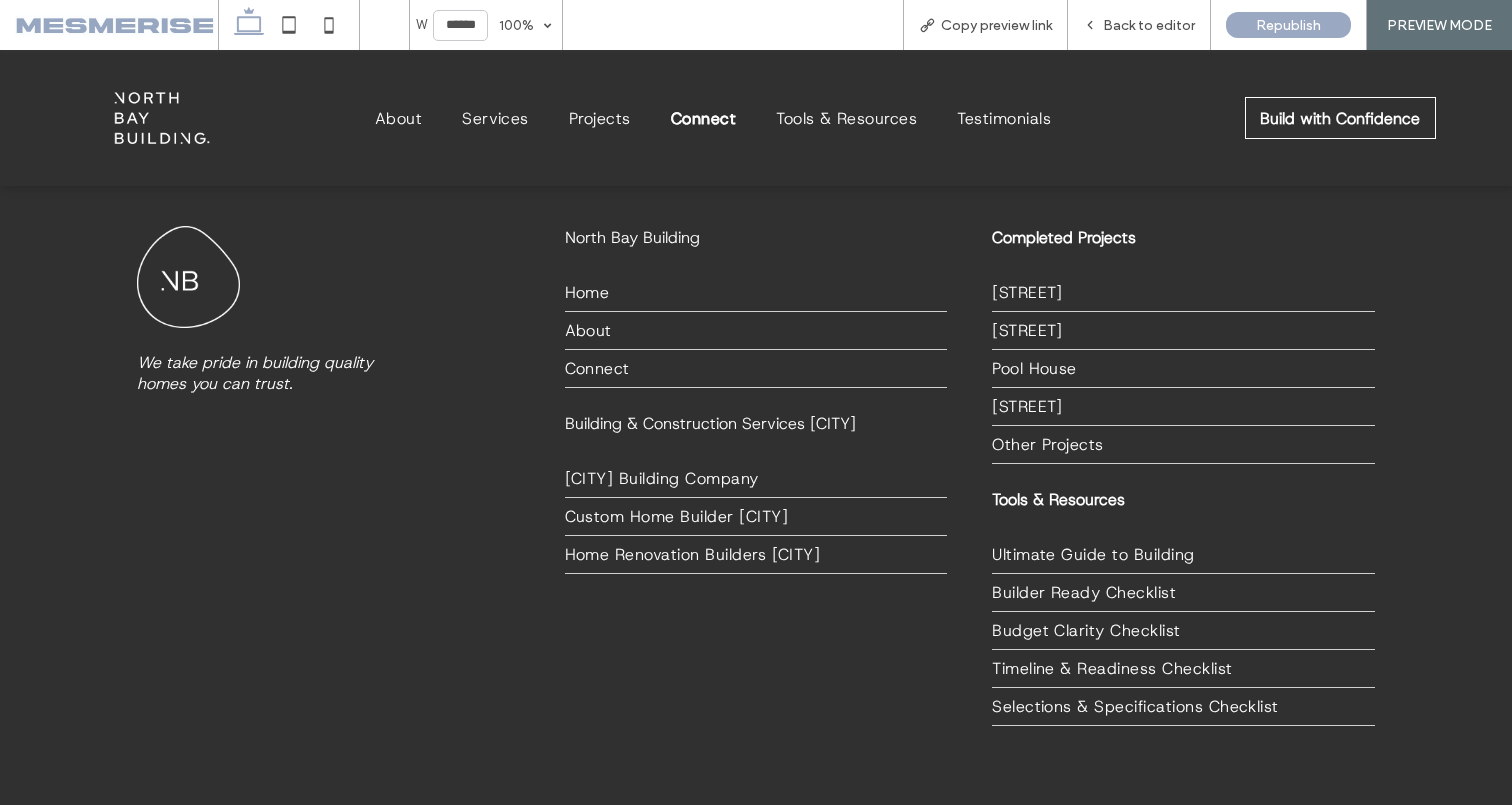 scroll, scrollTop: 2103, scrollLeft: 0, axis: vertical 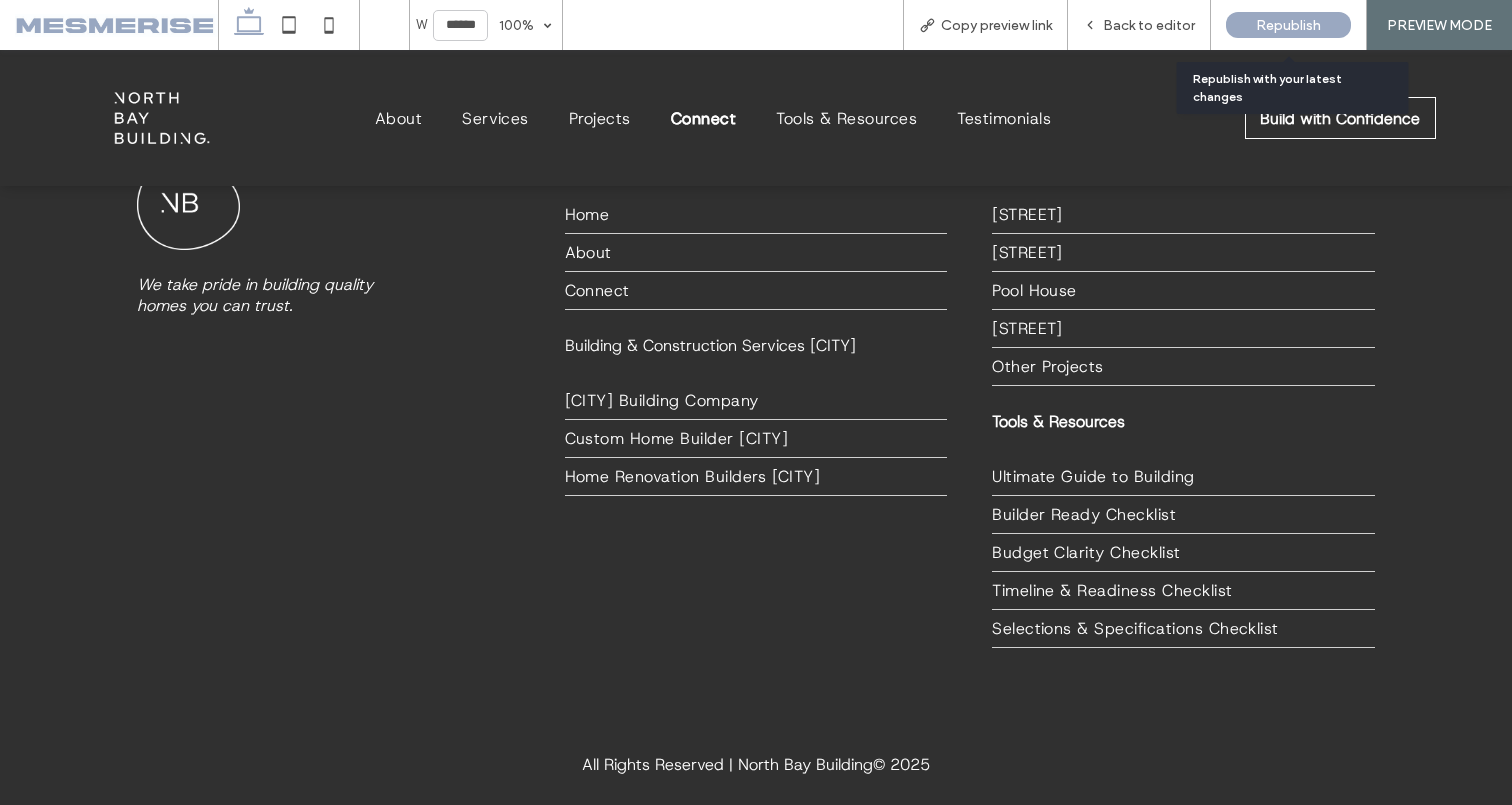 click on "Republish" at bounding box center (1288, 25) 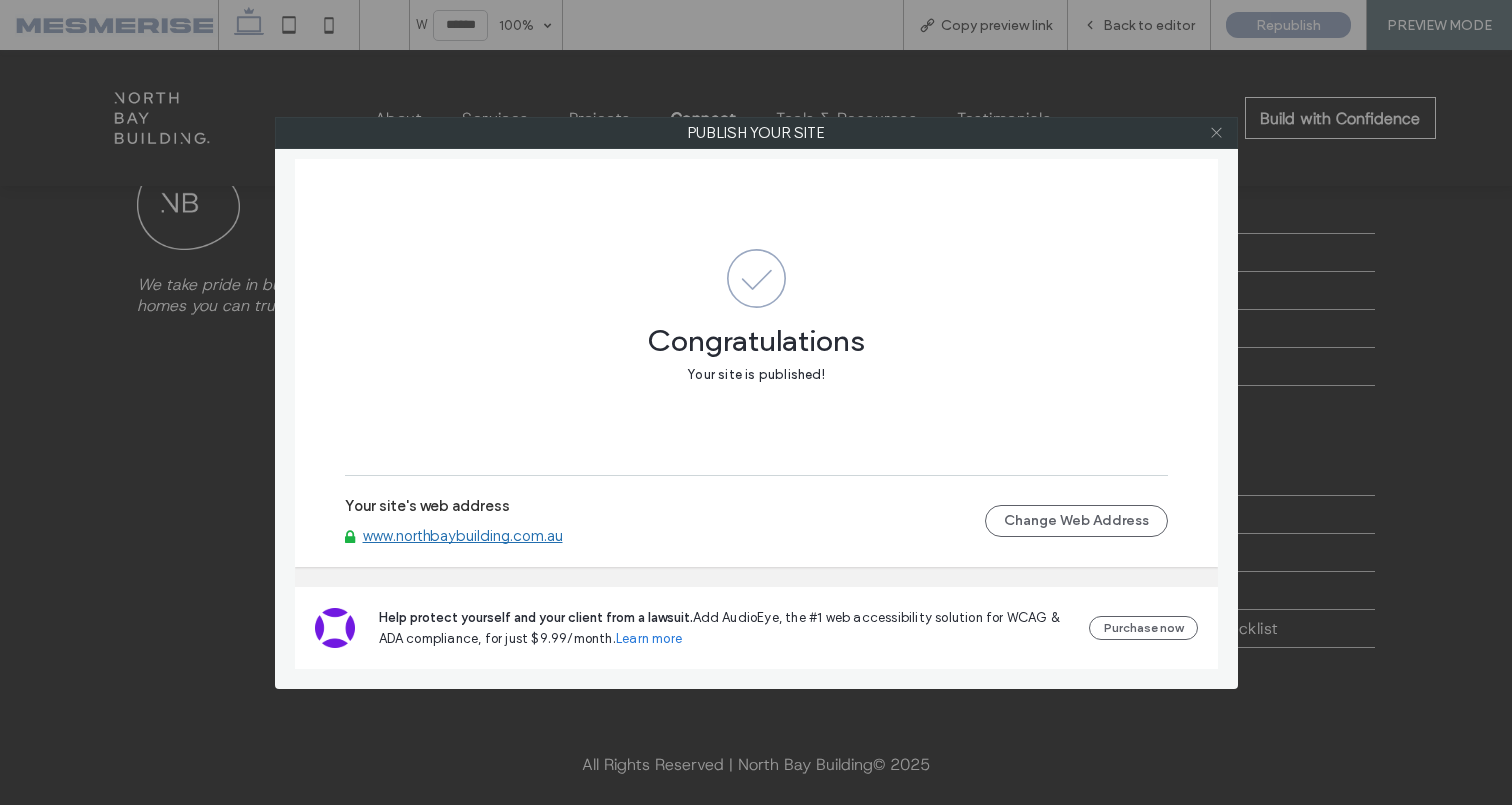 click 